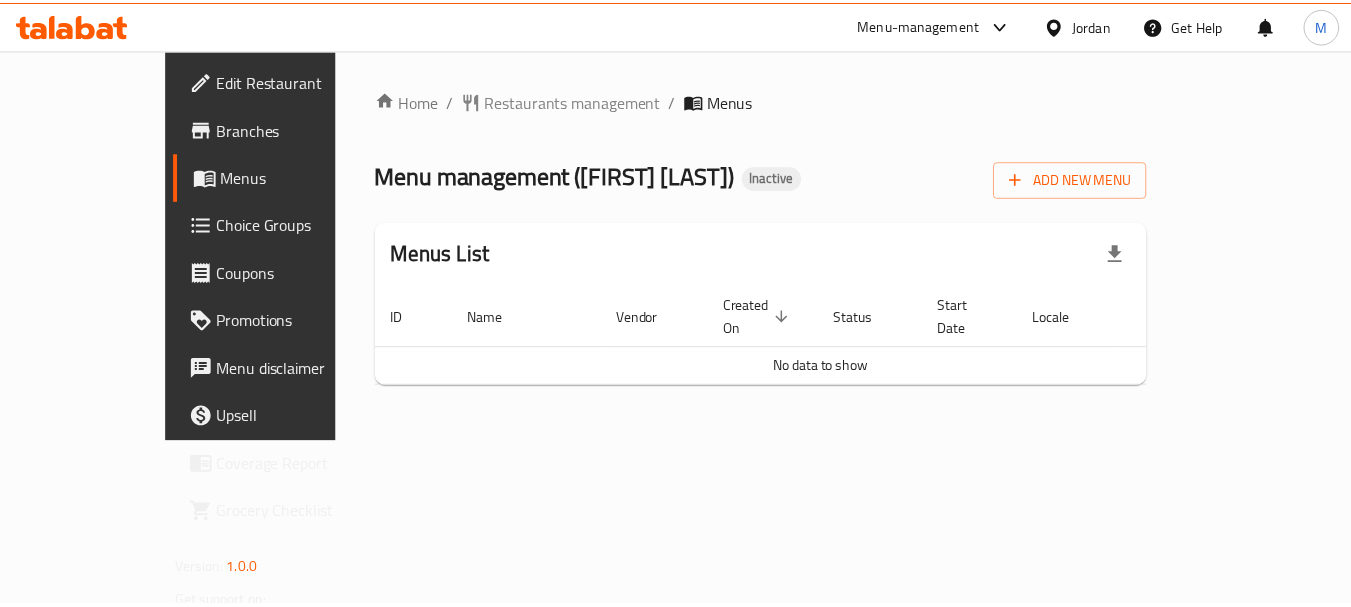 scroll, scrollTop: 0, scrollLeft: 0, axis: both 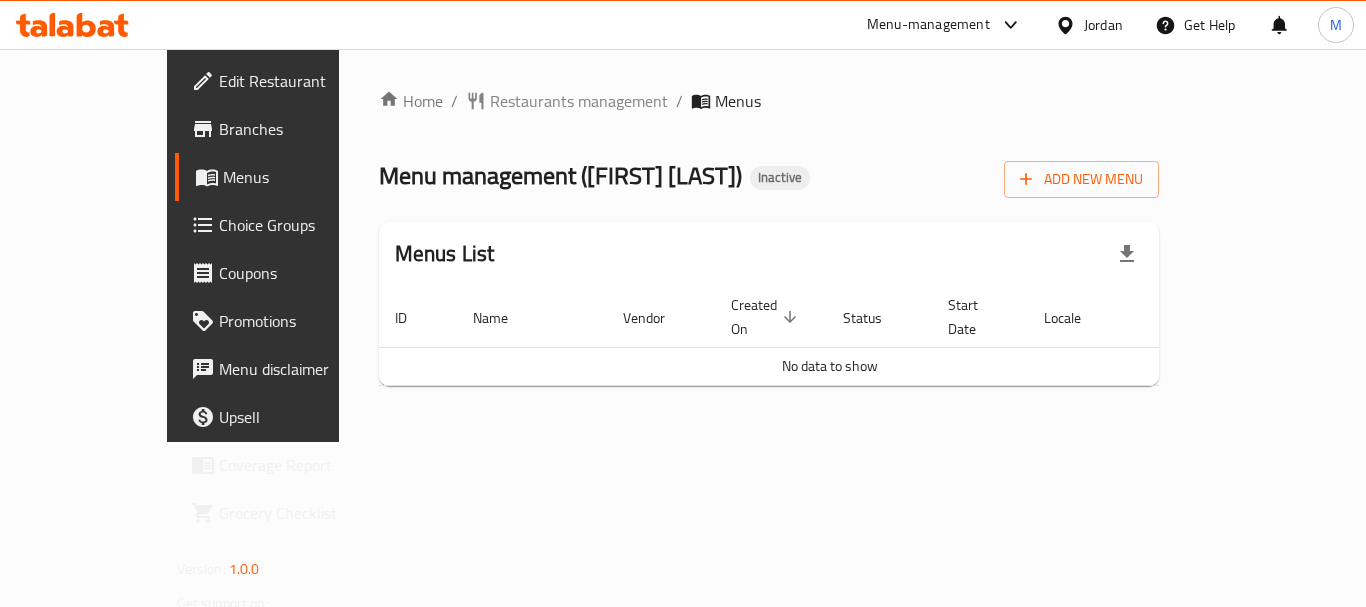 drag, startPoint x: 724, startPoint y: 443, endPoint x: 656, endPoint y: 373, distance: 97.59098 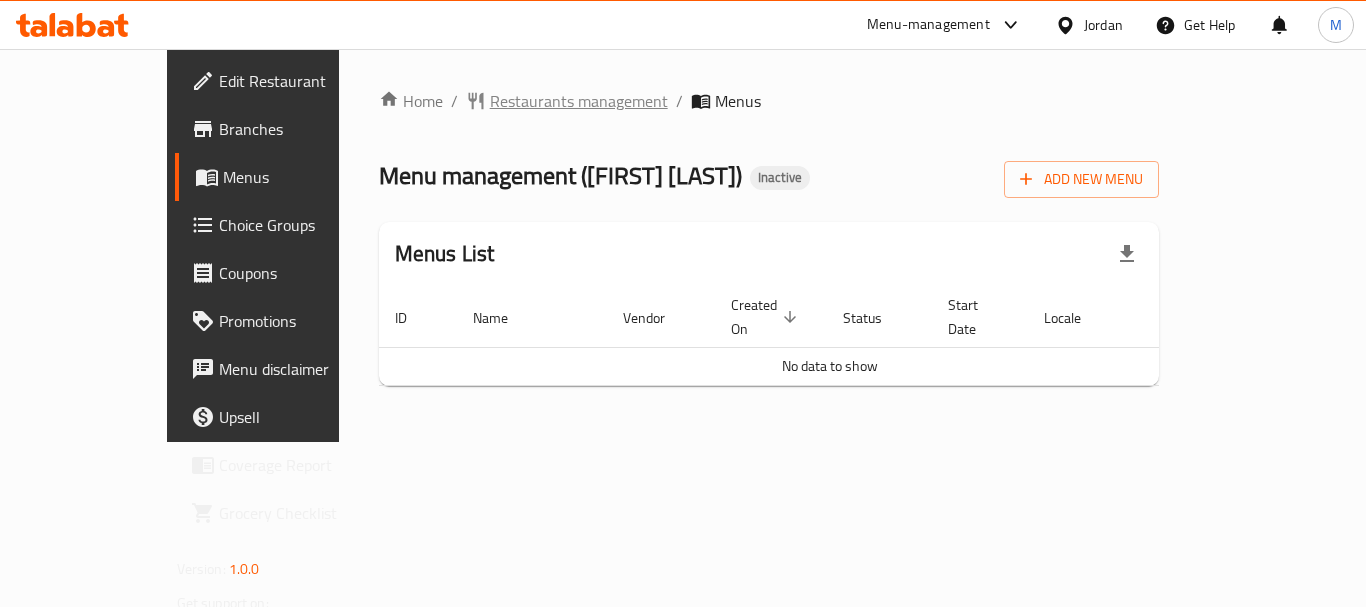 click on "Restaurants management" at bounding box center [579, 101] 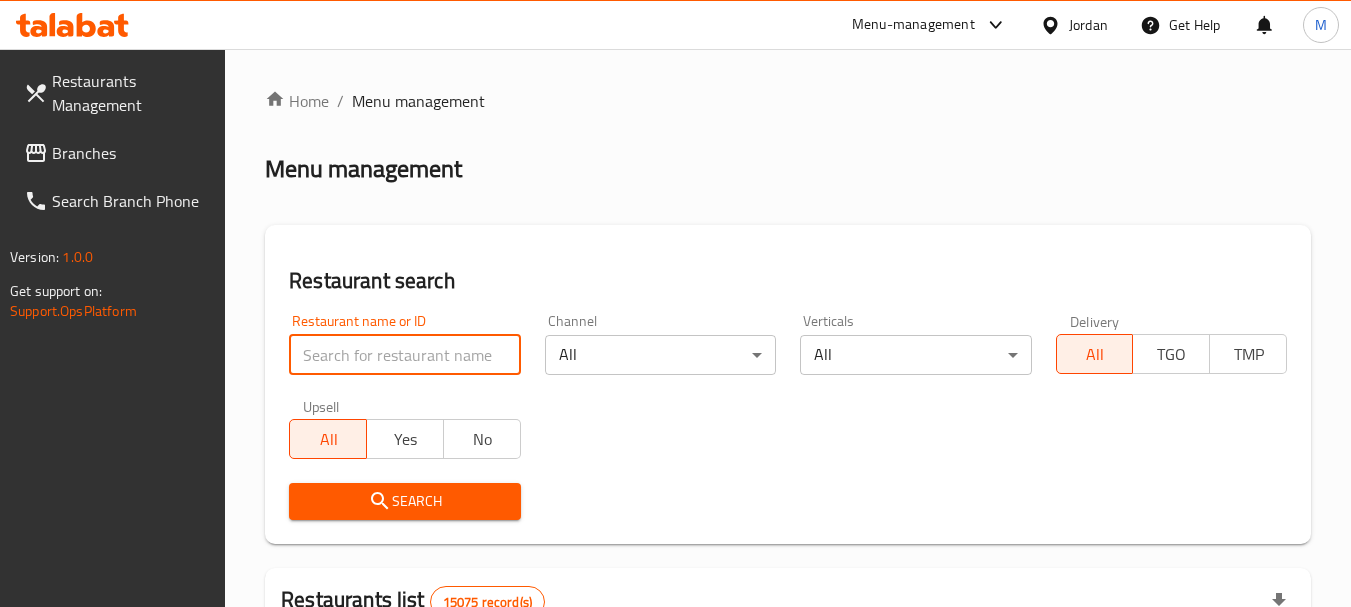 click at bounding box center (404, 355) 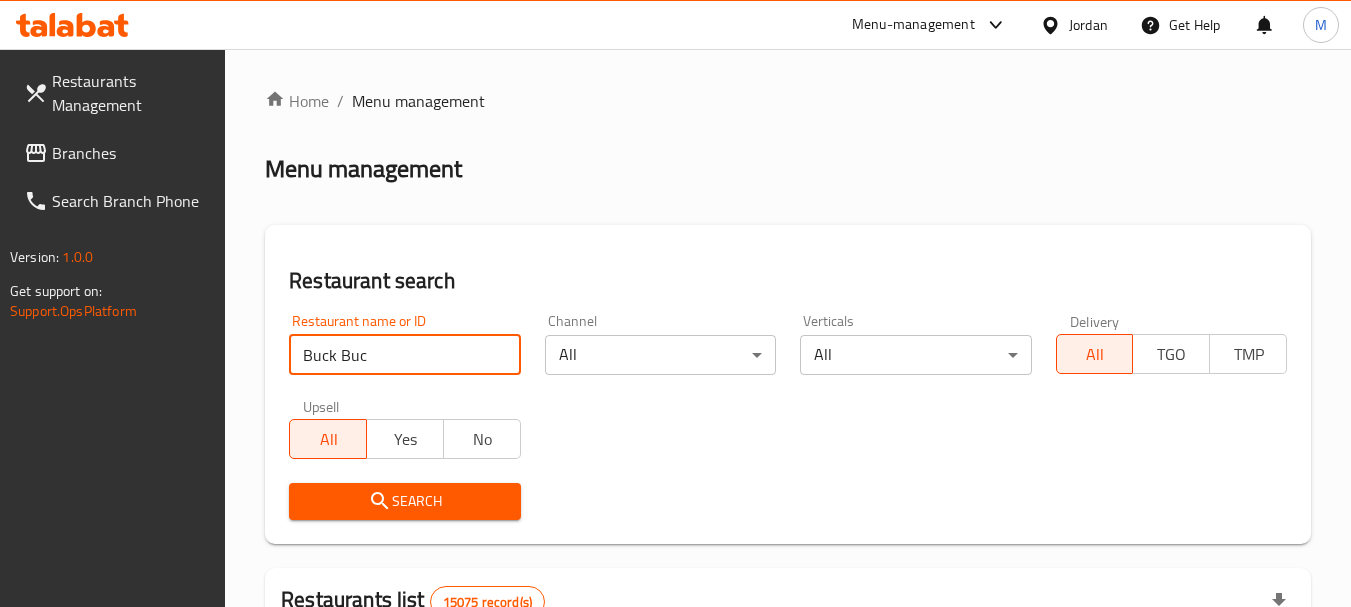 type on "Buck Buc" 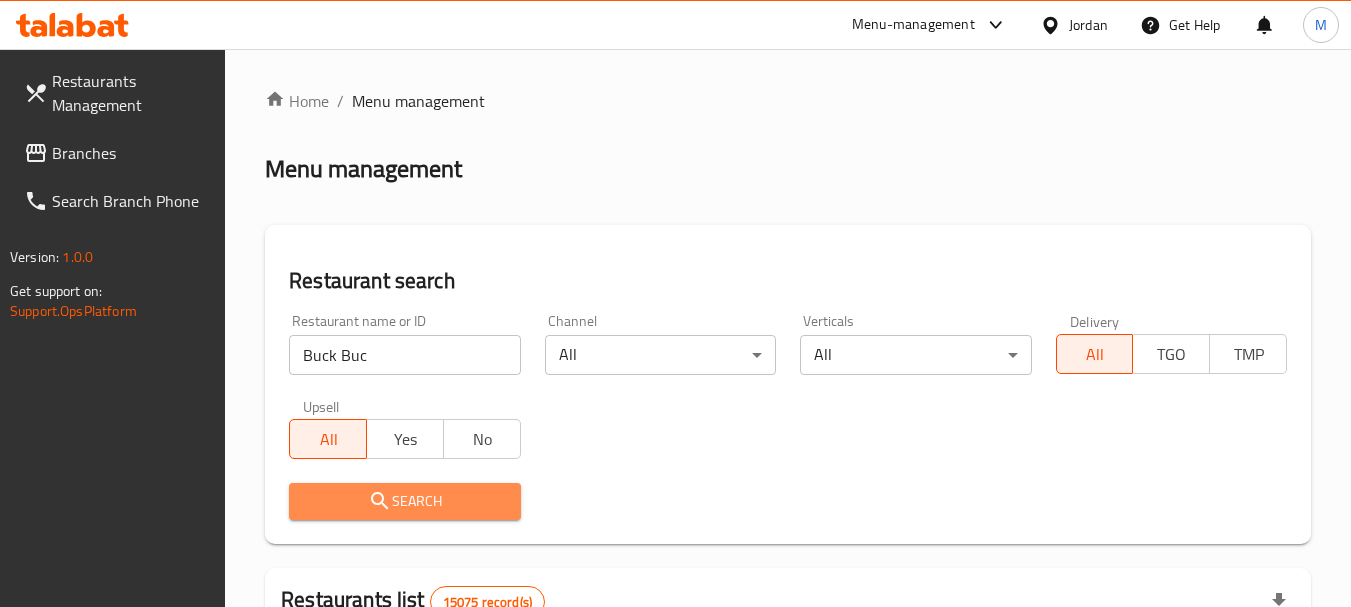 click on "Search" at bounding box center [404, 501] 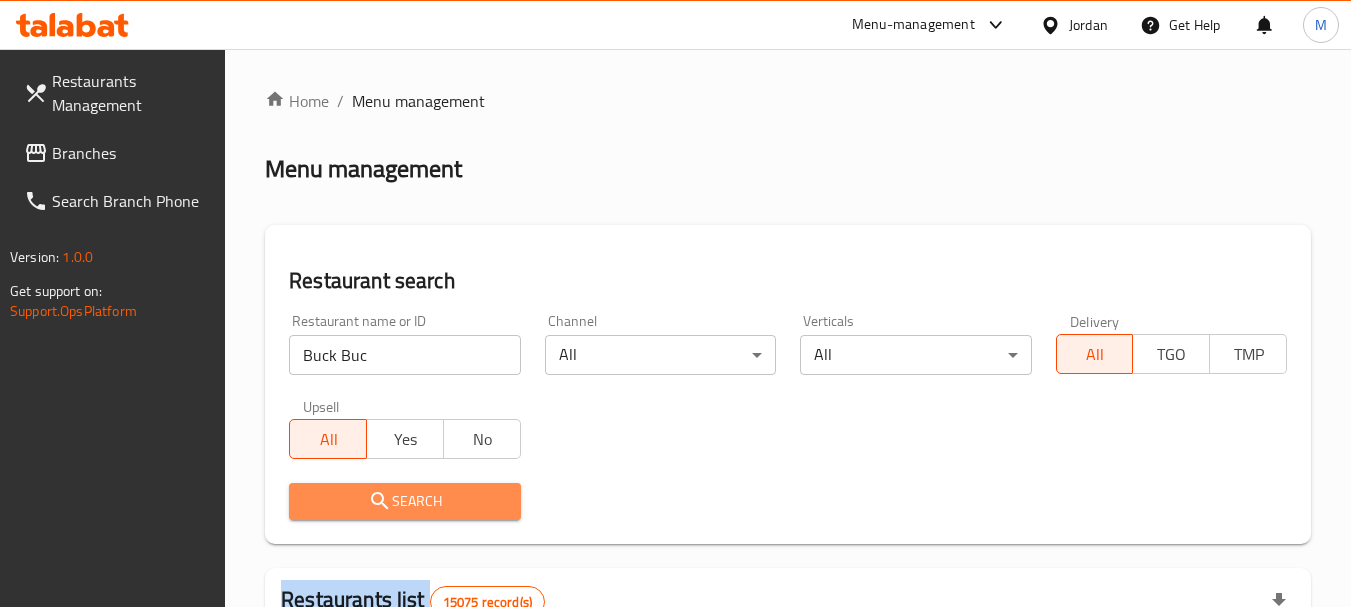 click at bounding box center (675, 303) 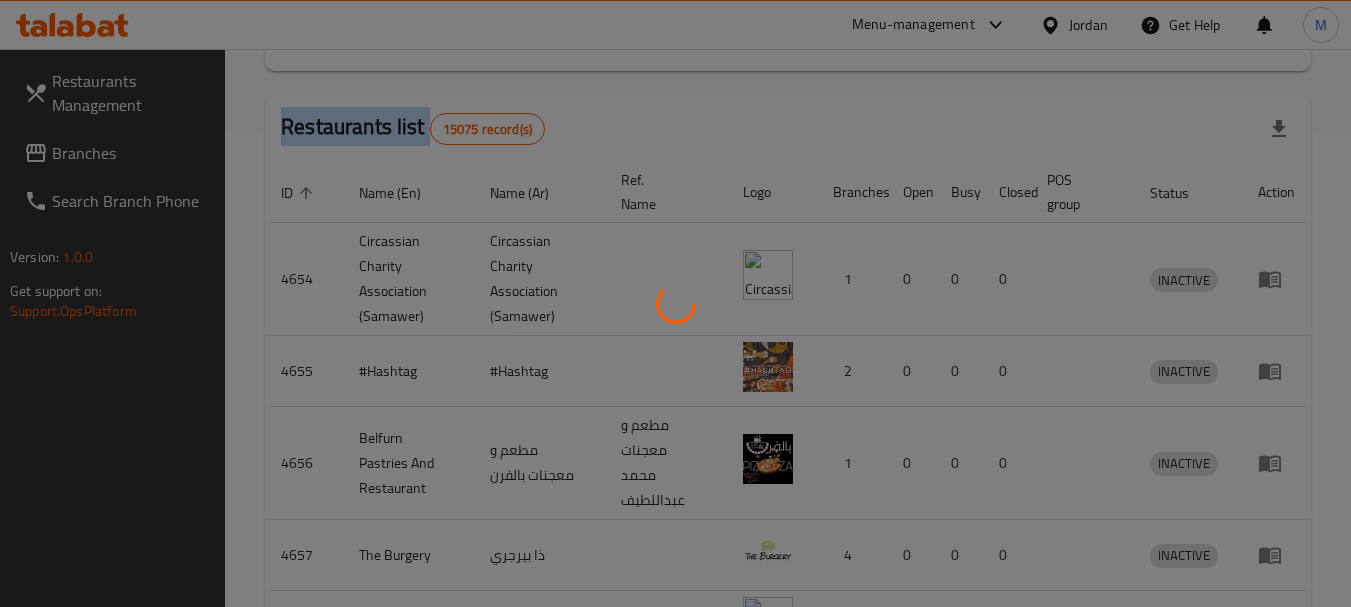 scroll, scrollTop: 339, scrollLeft: 0, axis: vertical 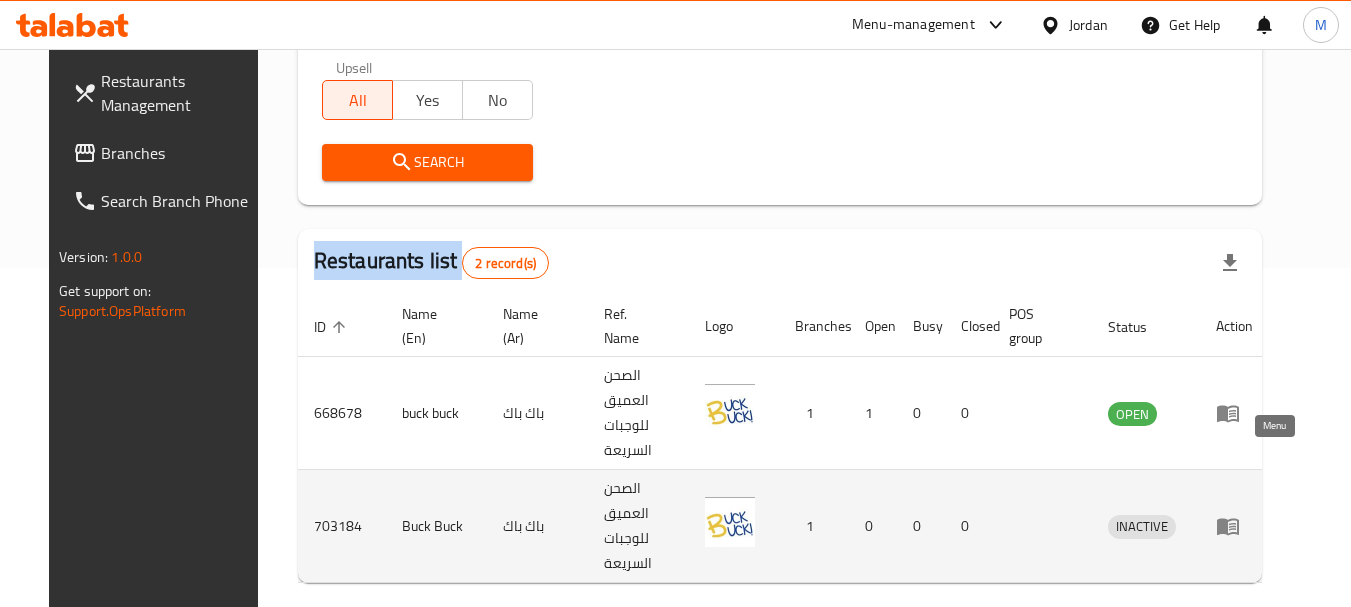 click 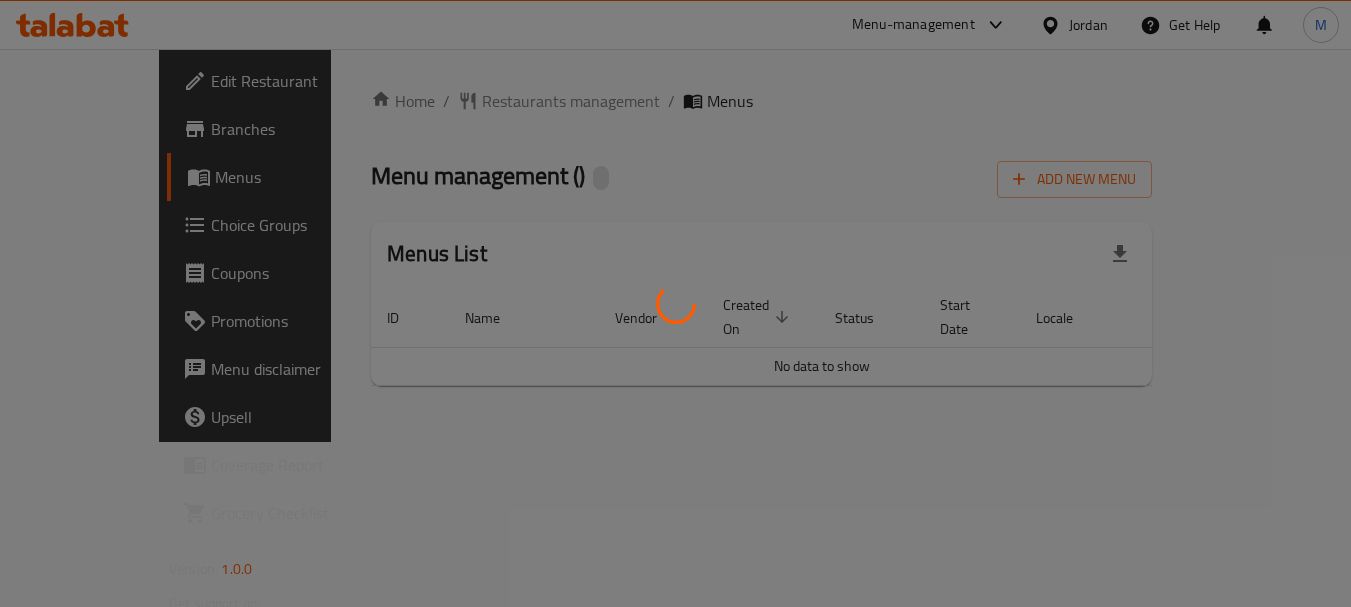 scroll, scrollTop: 0, scrollLeft: 0, axis: both 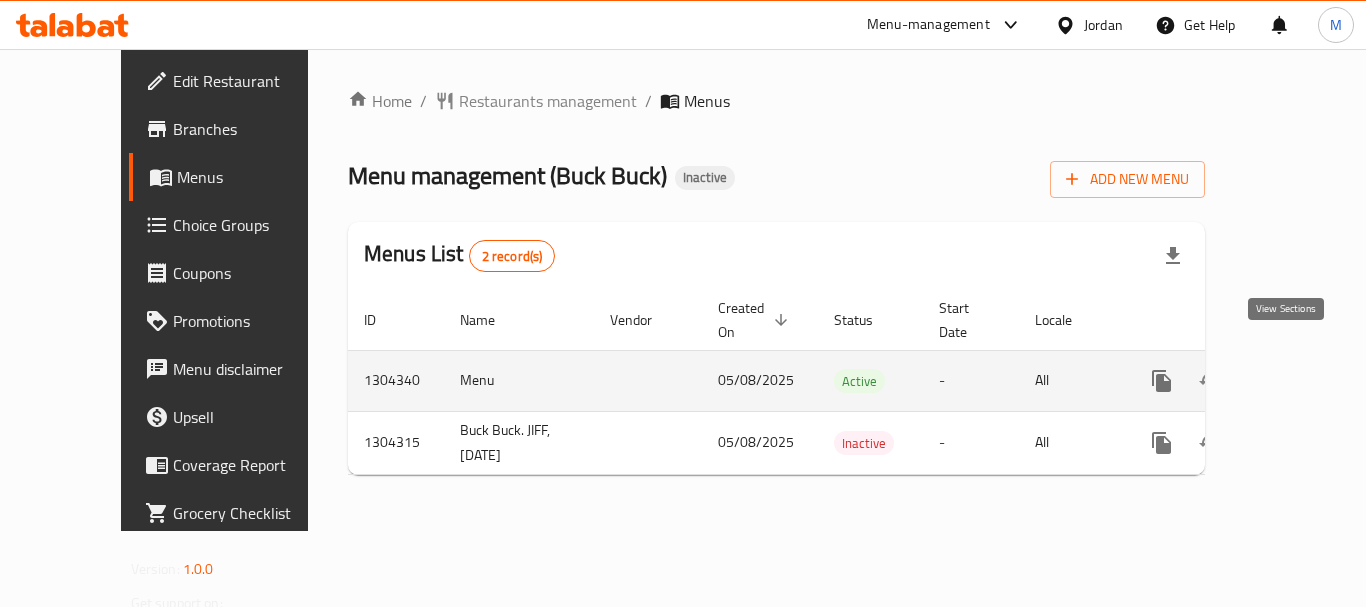 click 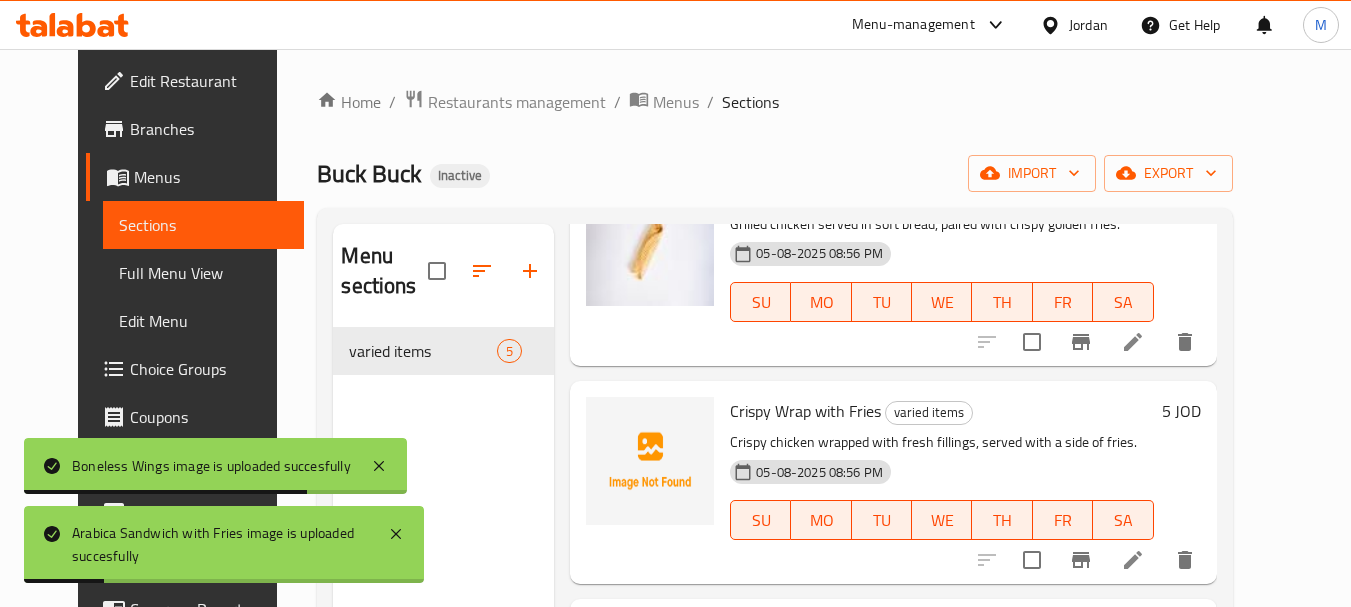 scroll, scrollTop: 590, scrollLeft: 0, axis: vertical 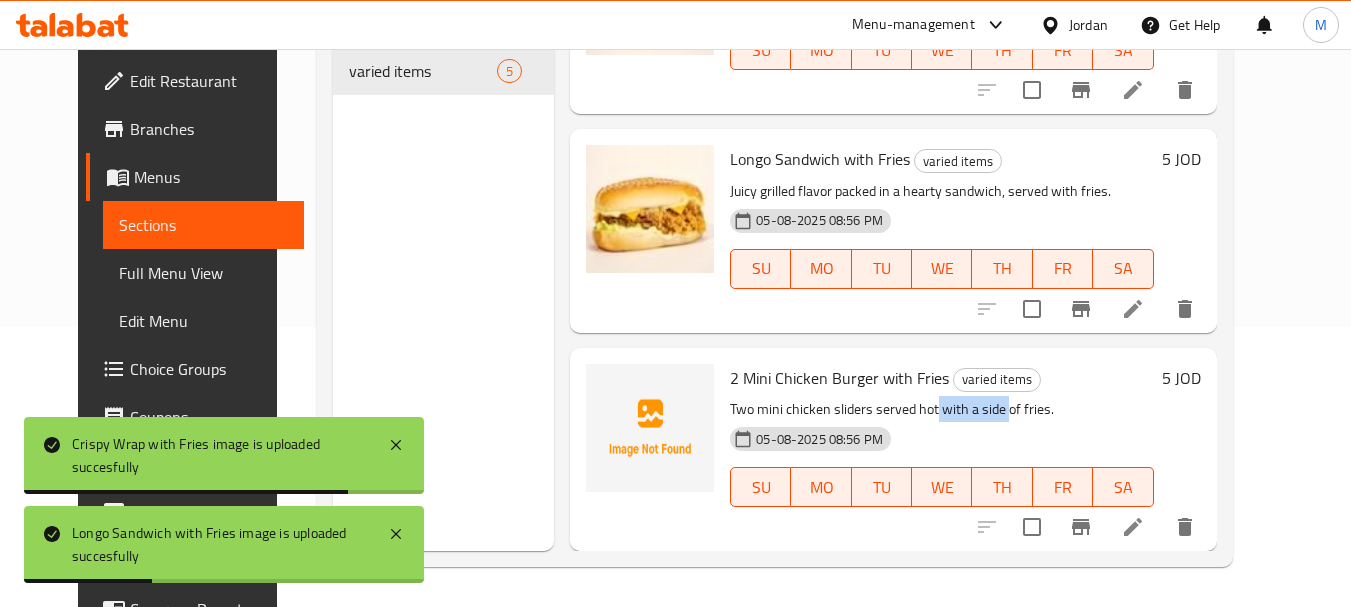 drag, startPoint x: 920, startPoint y: 408, endPoint x: 993, endPoint y: 408, distance: 73 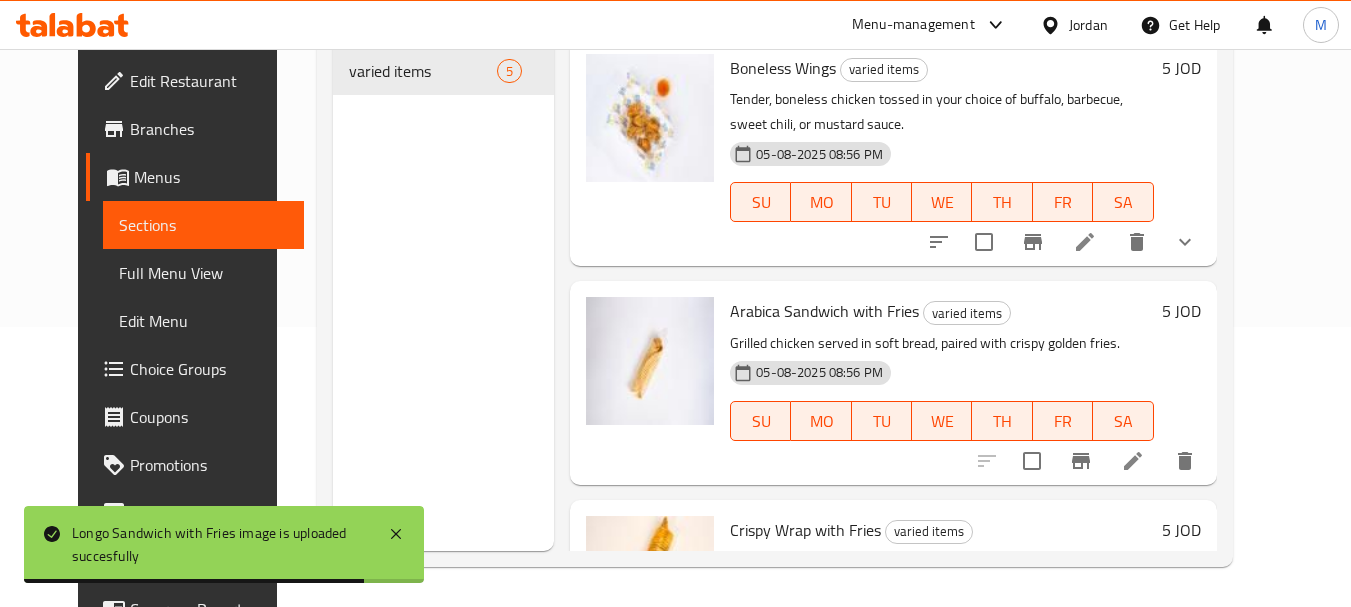 scroll, scrollTop: 0, scrollLeft: 0, axis: both 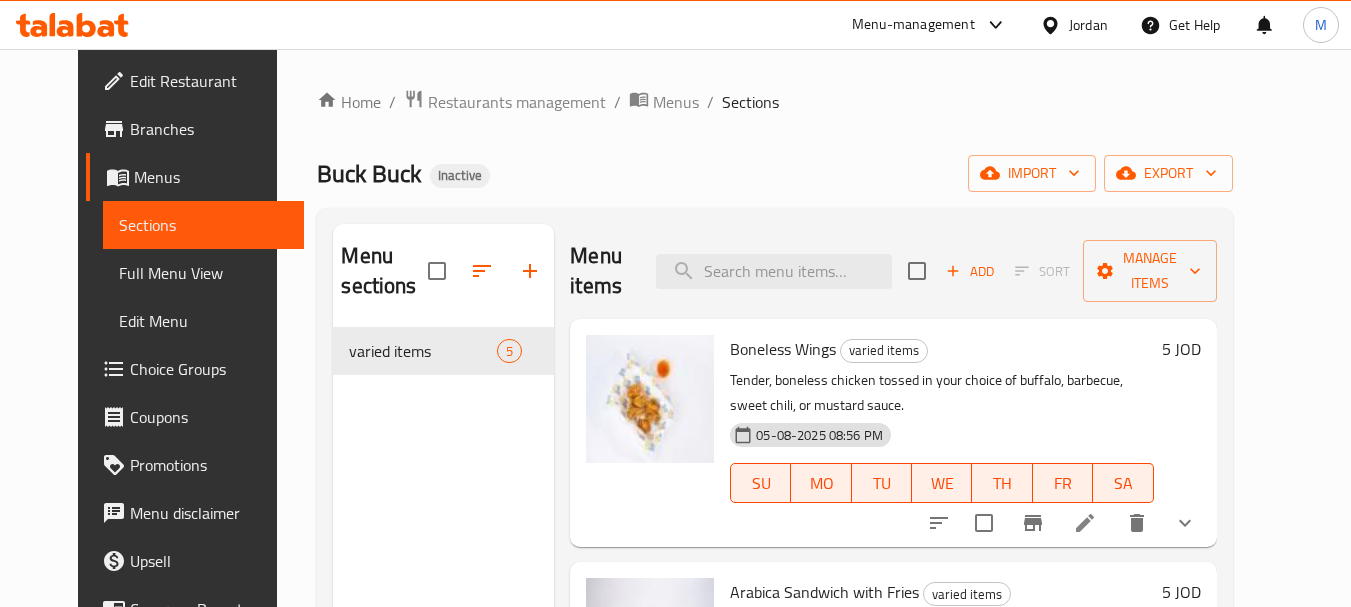 click on "Edit Restaurant" at bounding box center (209, 81) 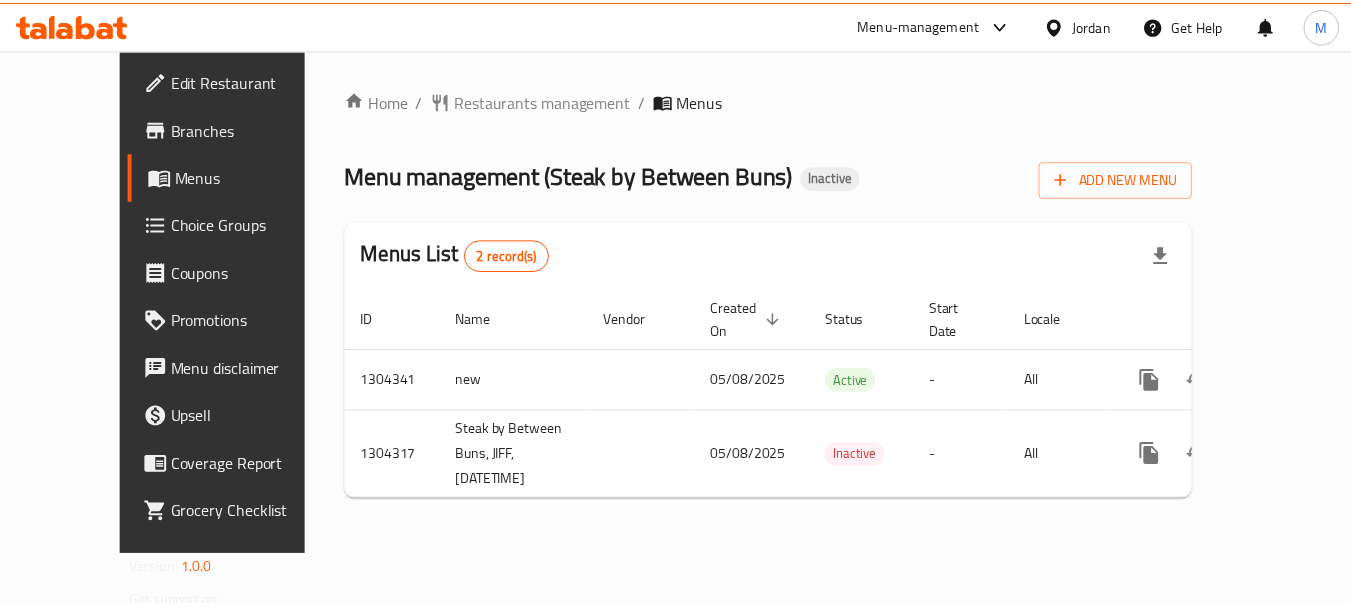 scroll, scrollTop: 0, scrollLeft: 0, axis: both 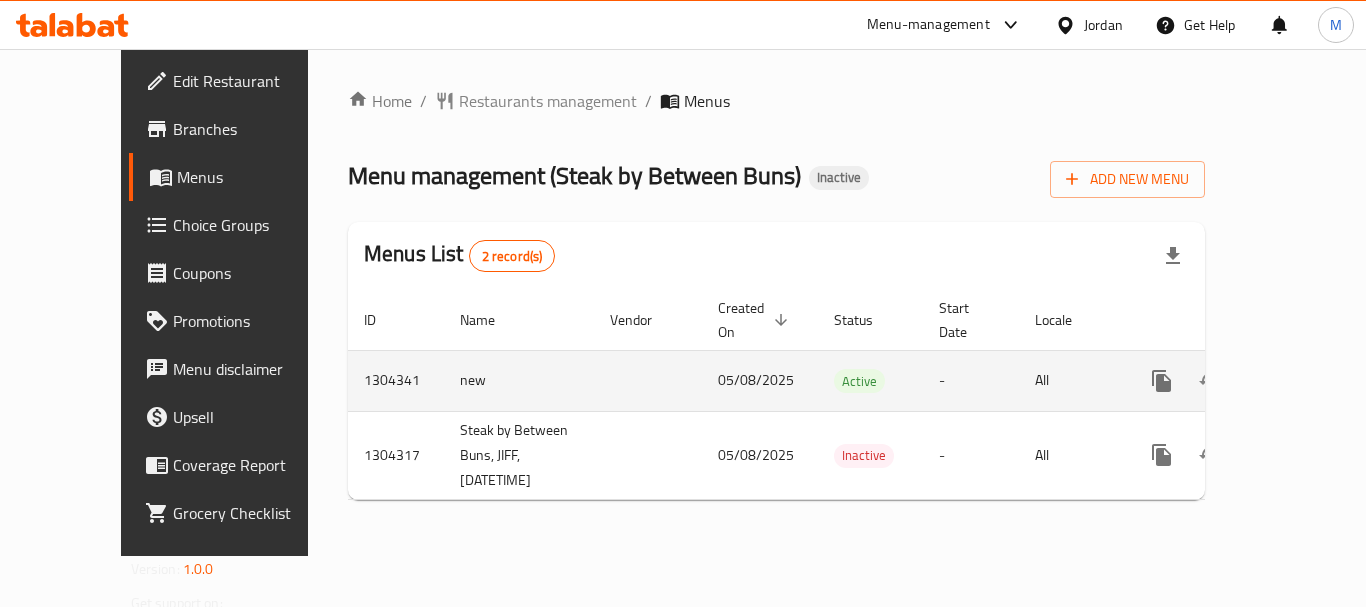 click 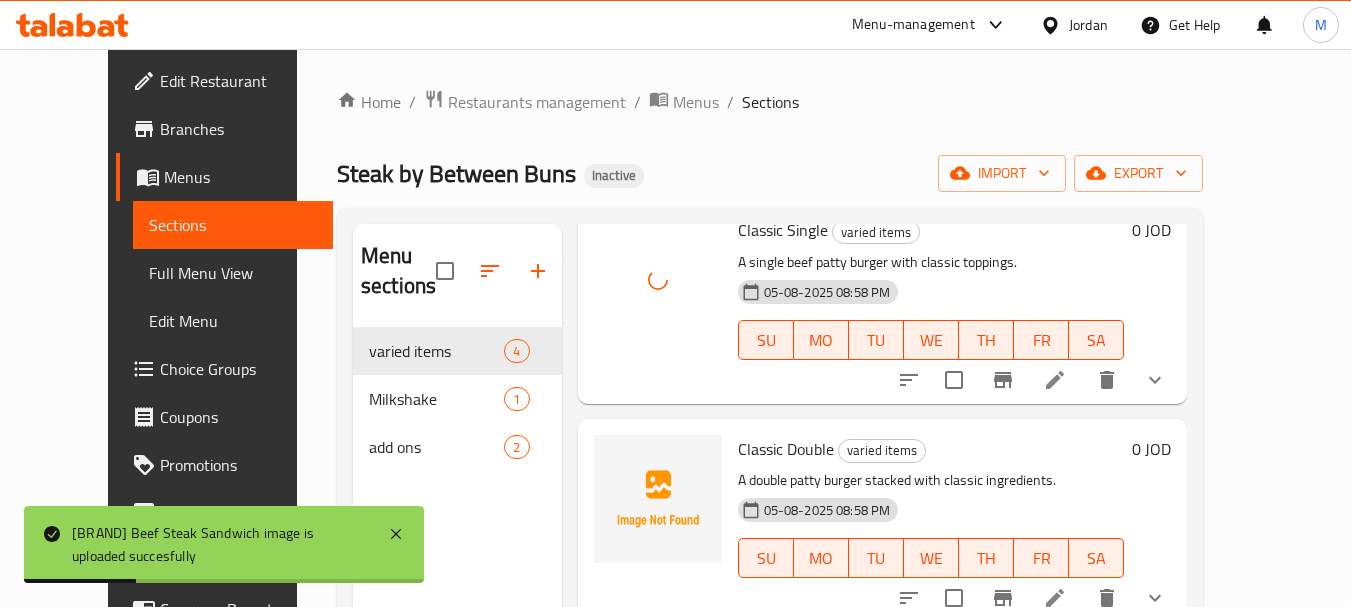 scroll, scrollTop: 347, scrollLeft: 0, axis: vertical 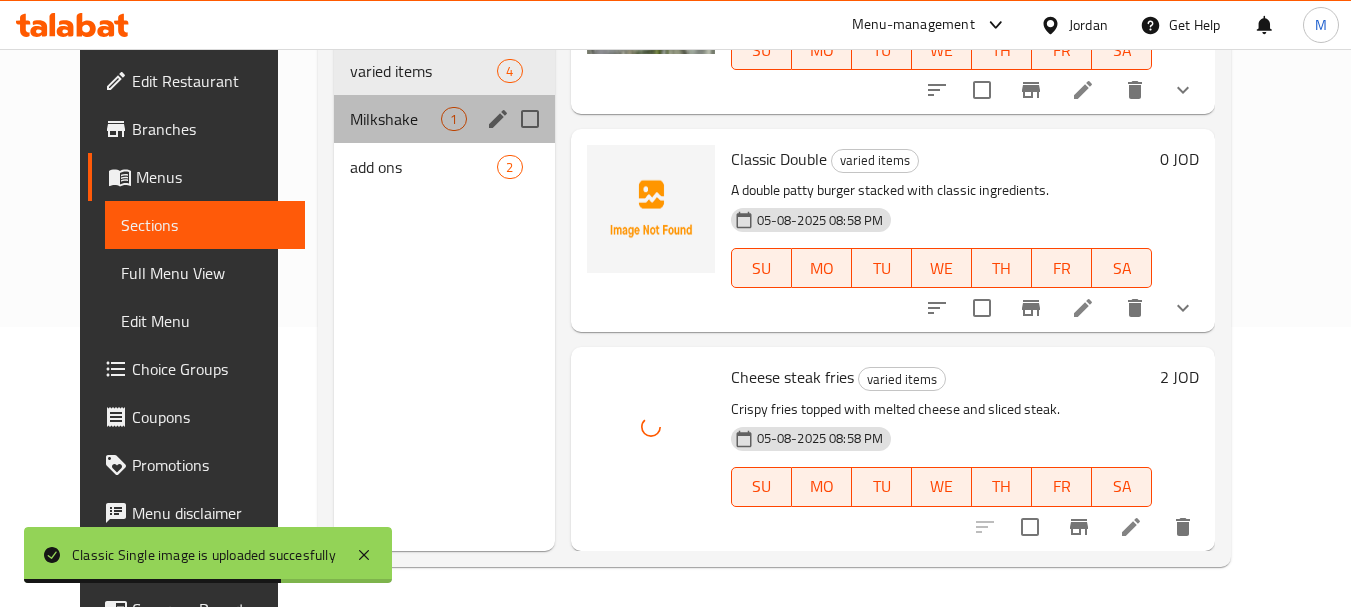 click on "Milkshake  1" at bounding box center [444, 119] 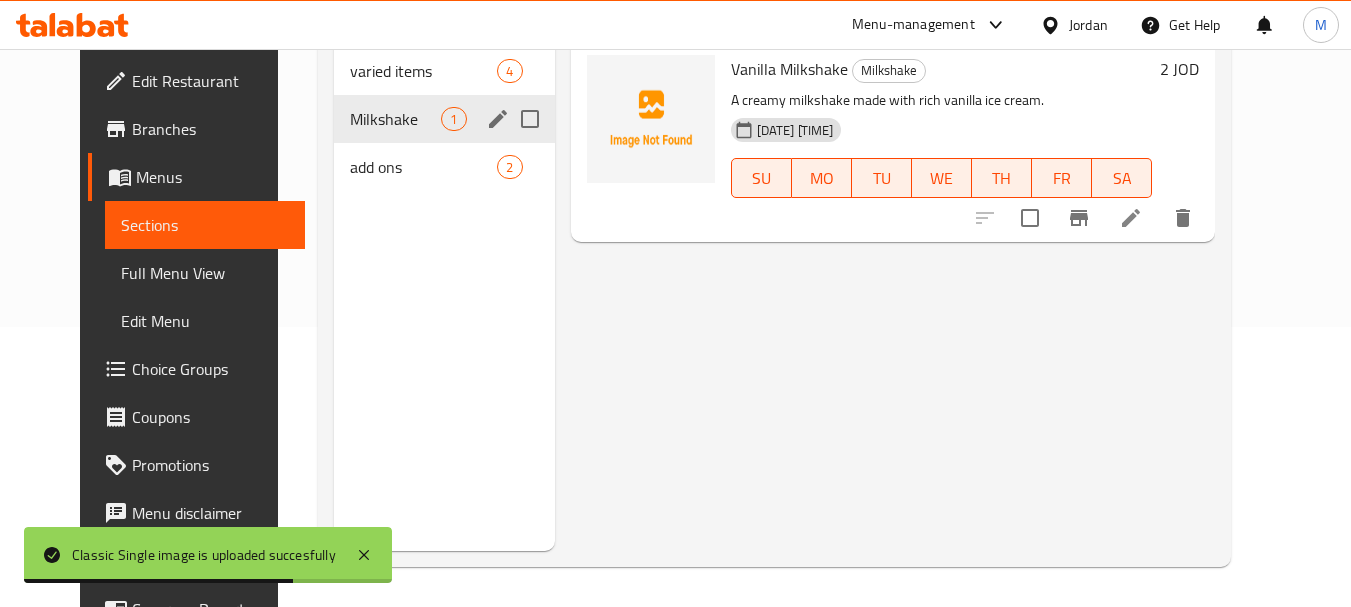scroll, scrollTop: 0, scrollLeft: 0, axis: both 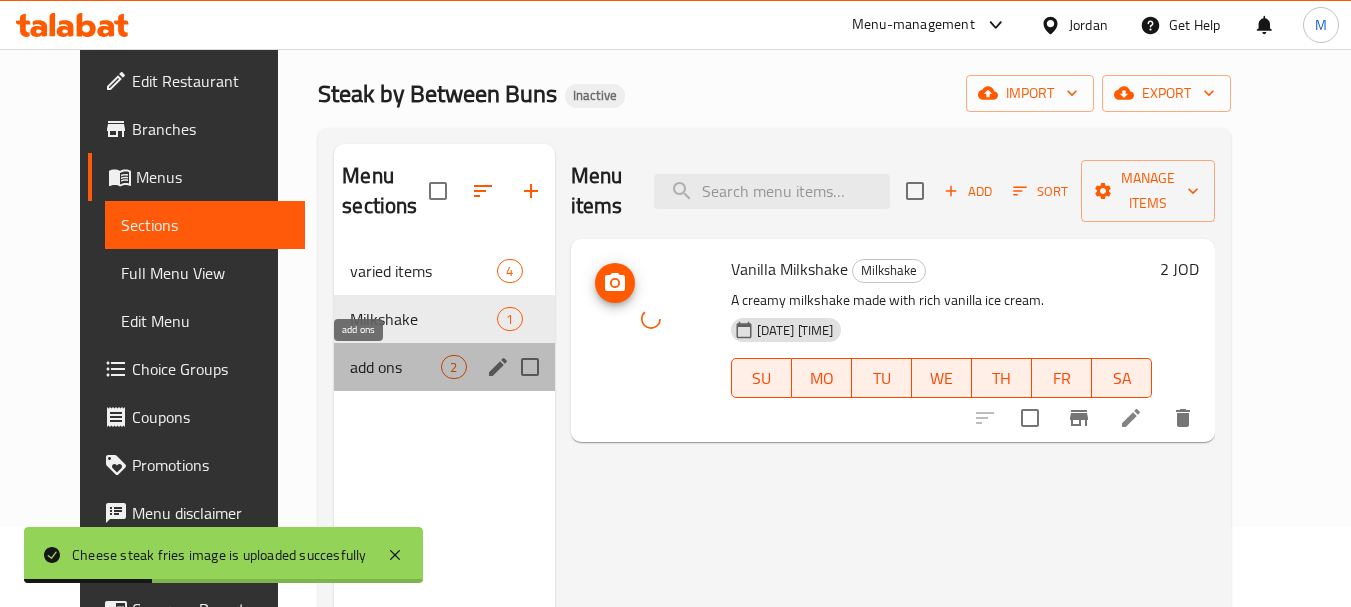 click on "add ons" at bounding box center (395, 367) 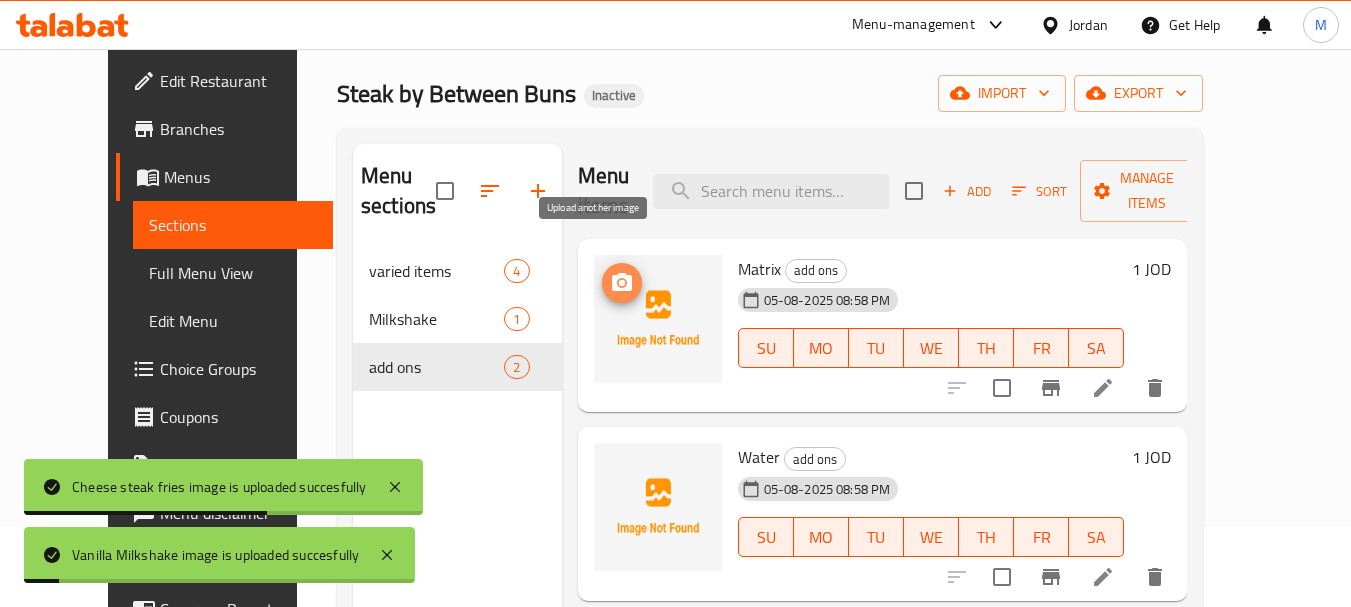 click 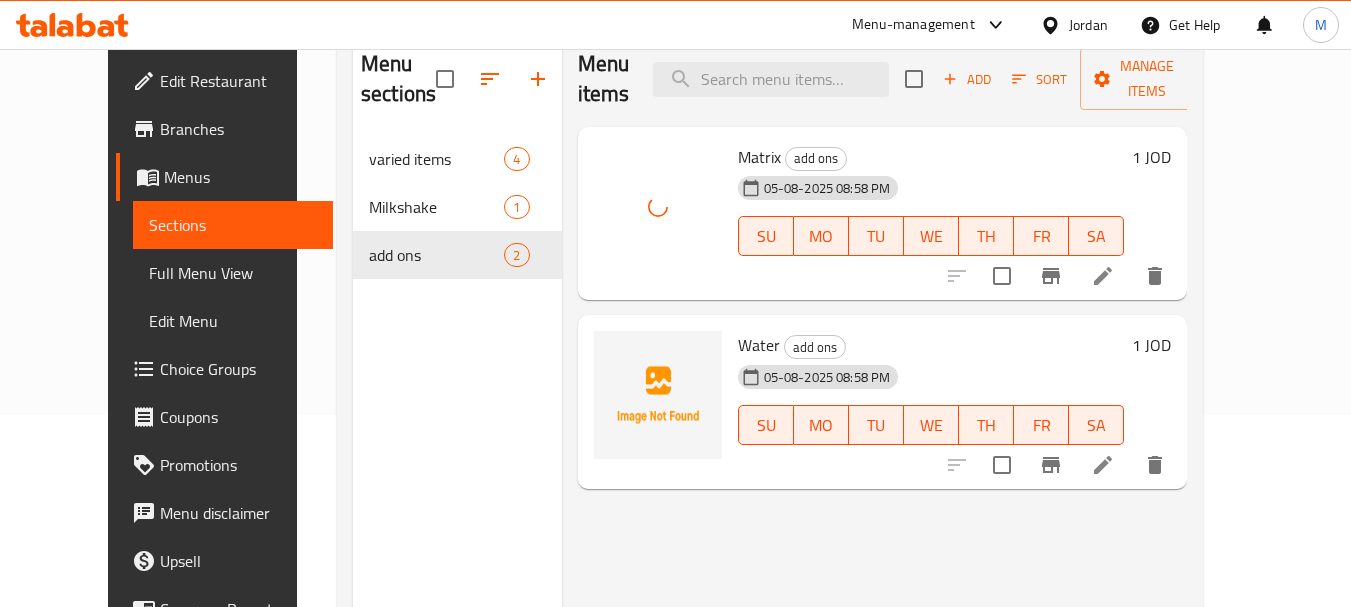 scroll, scrollTop: 280, scrollLeft: 0, axis: vertical 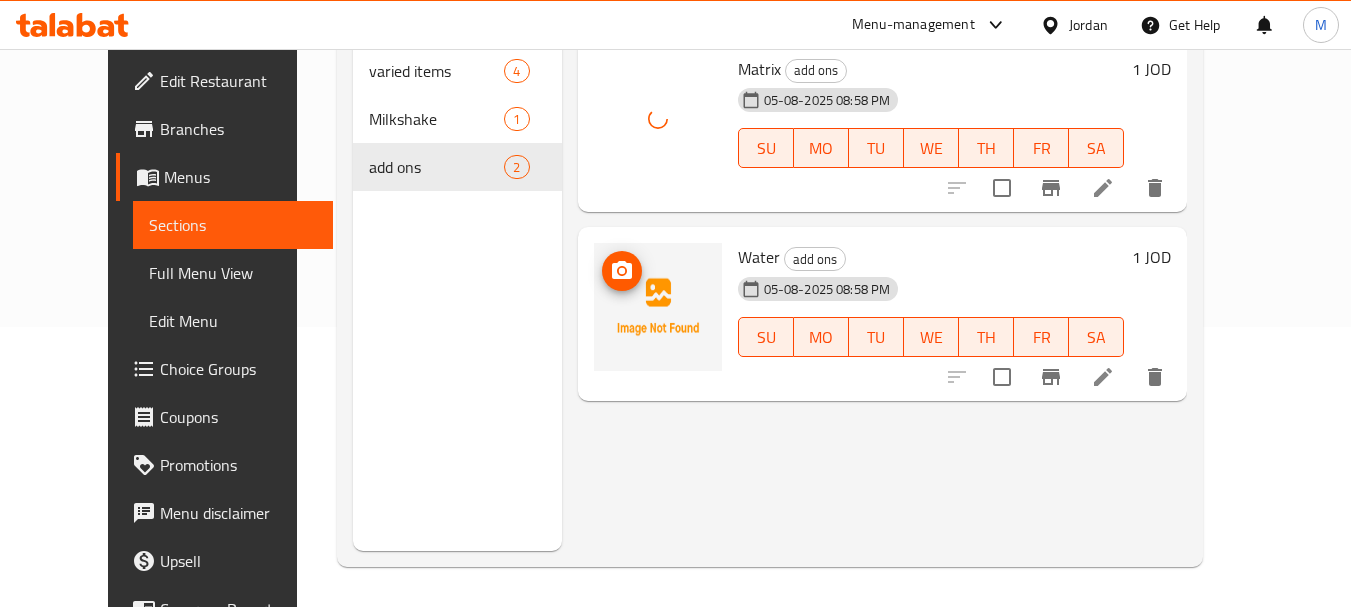 click 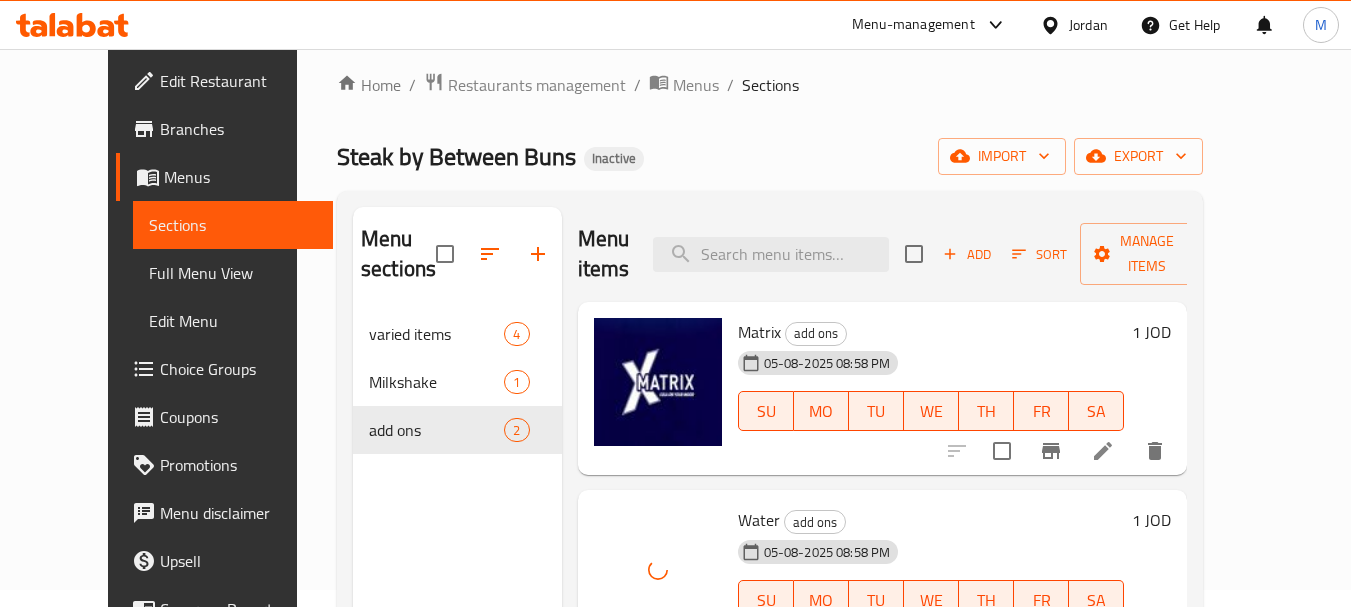 scroll, scrollTop: 0, scrollLeft: 0, axis: both 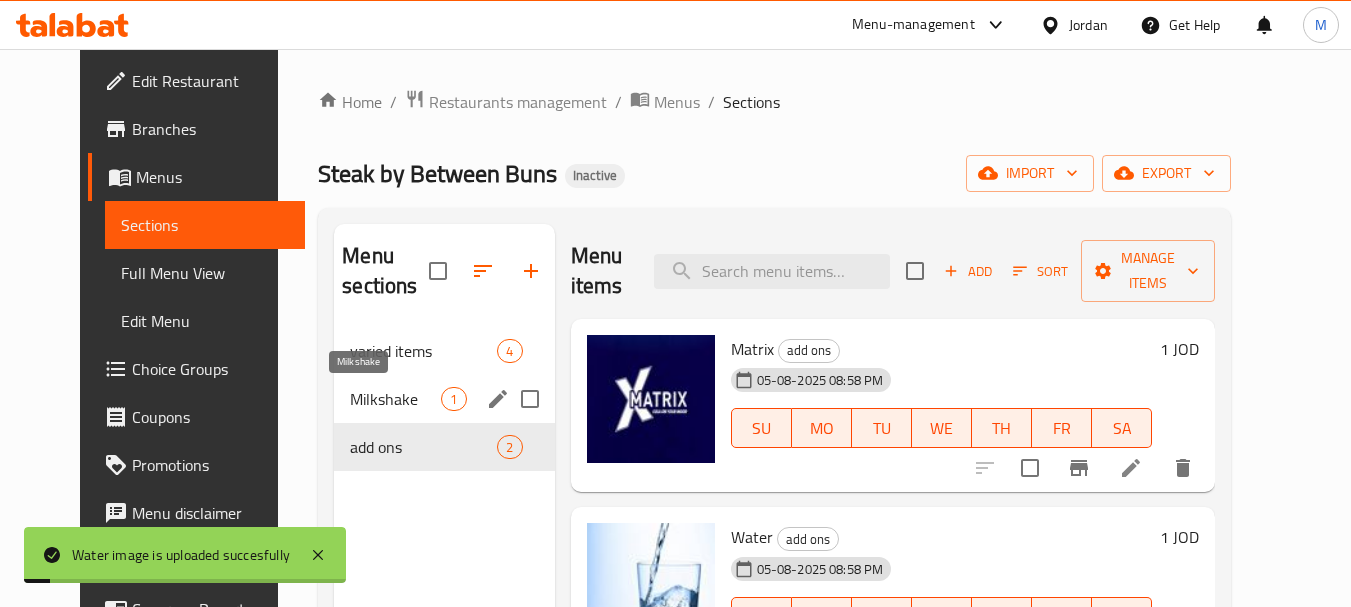 click on "Milkshake" at bounding box center [395, 399] 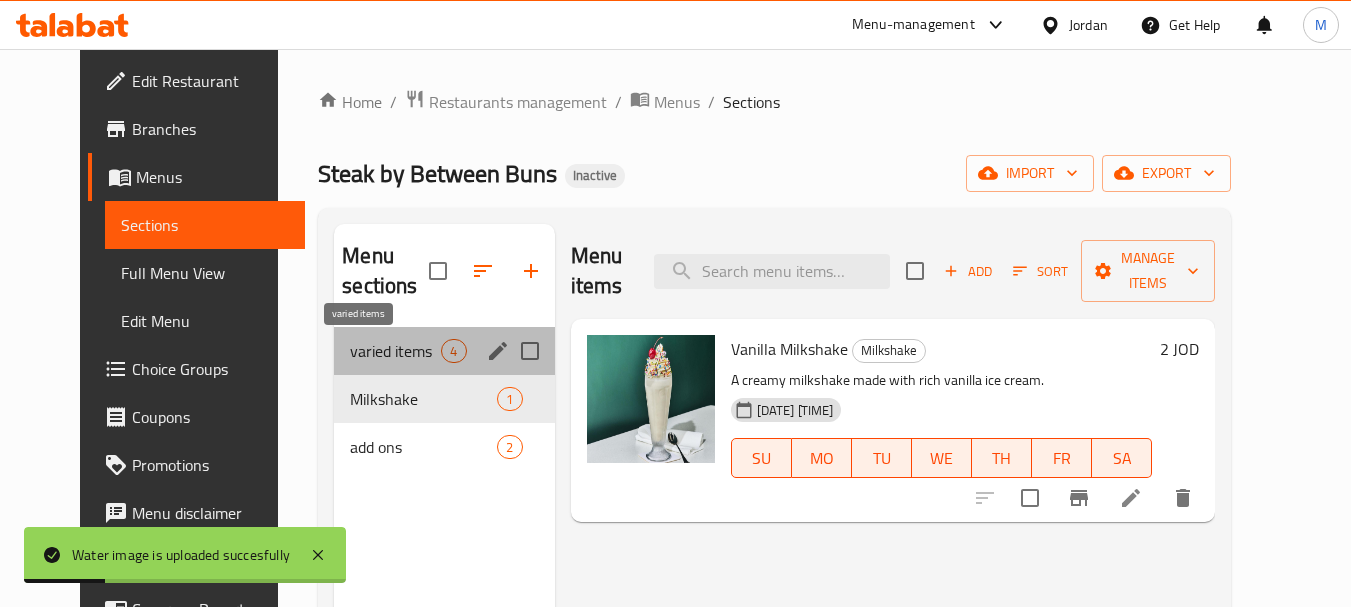 click on "varied items" at bounding box center (395, 351) 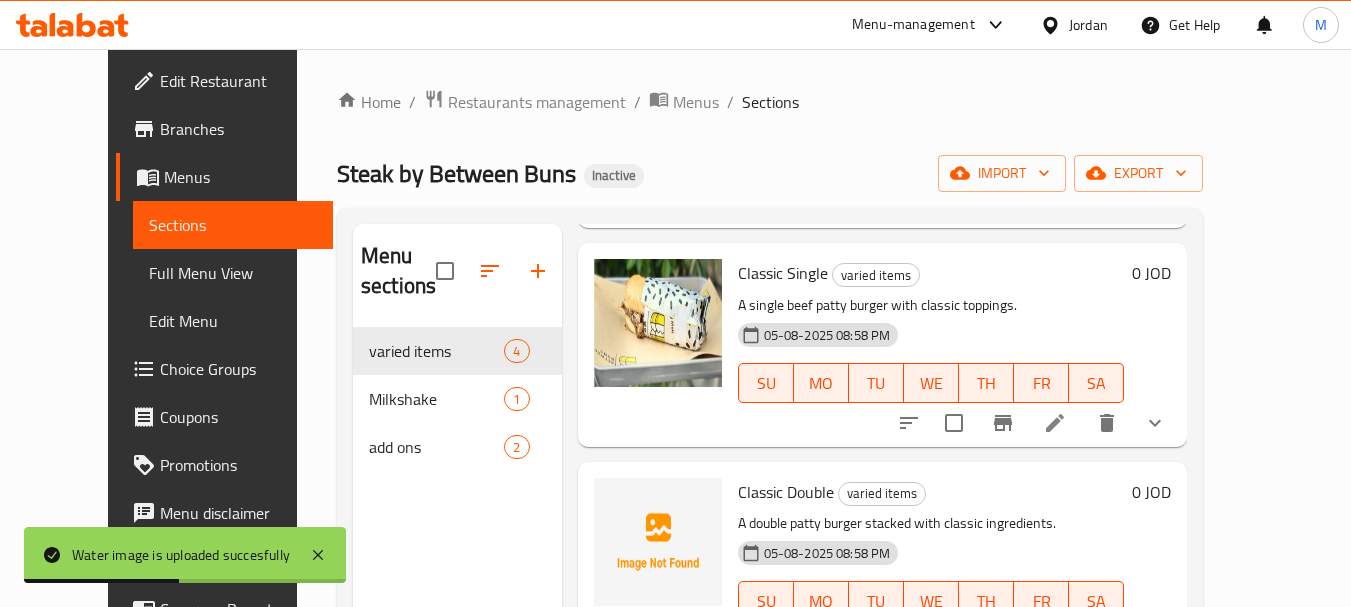 scroll, scrollTop: 347, scrollLeft: 0, axis: vertical 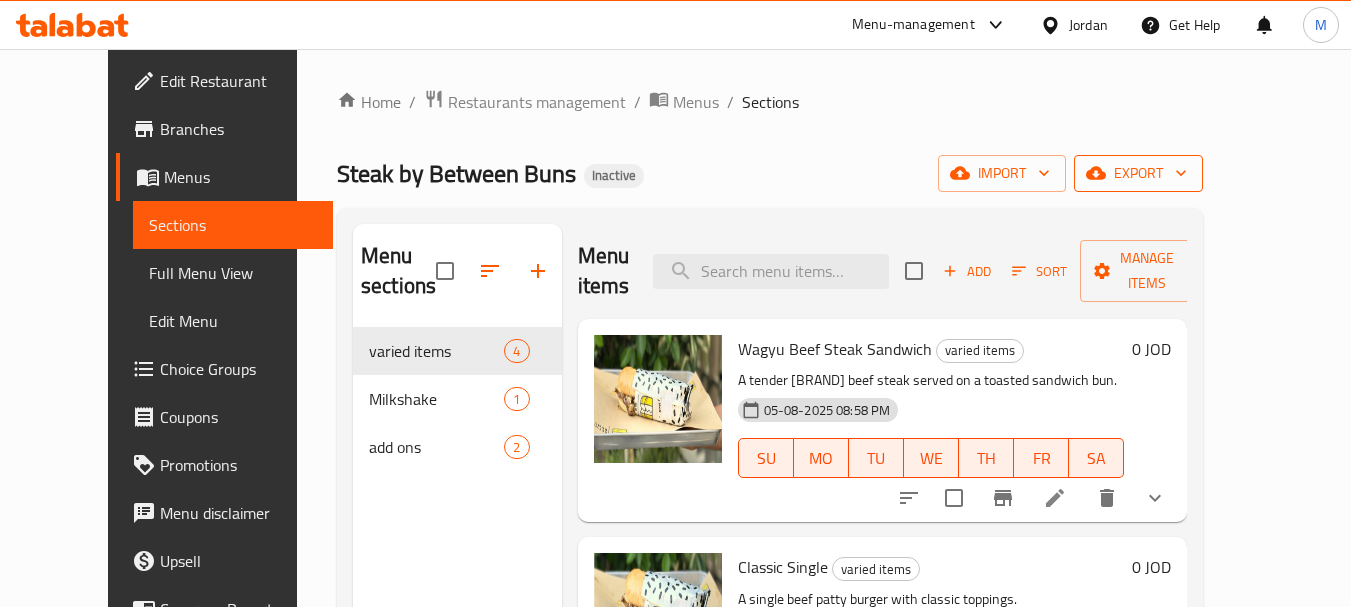 click on "export" at bounding box center [1138, 173] 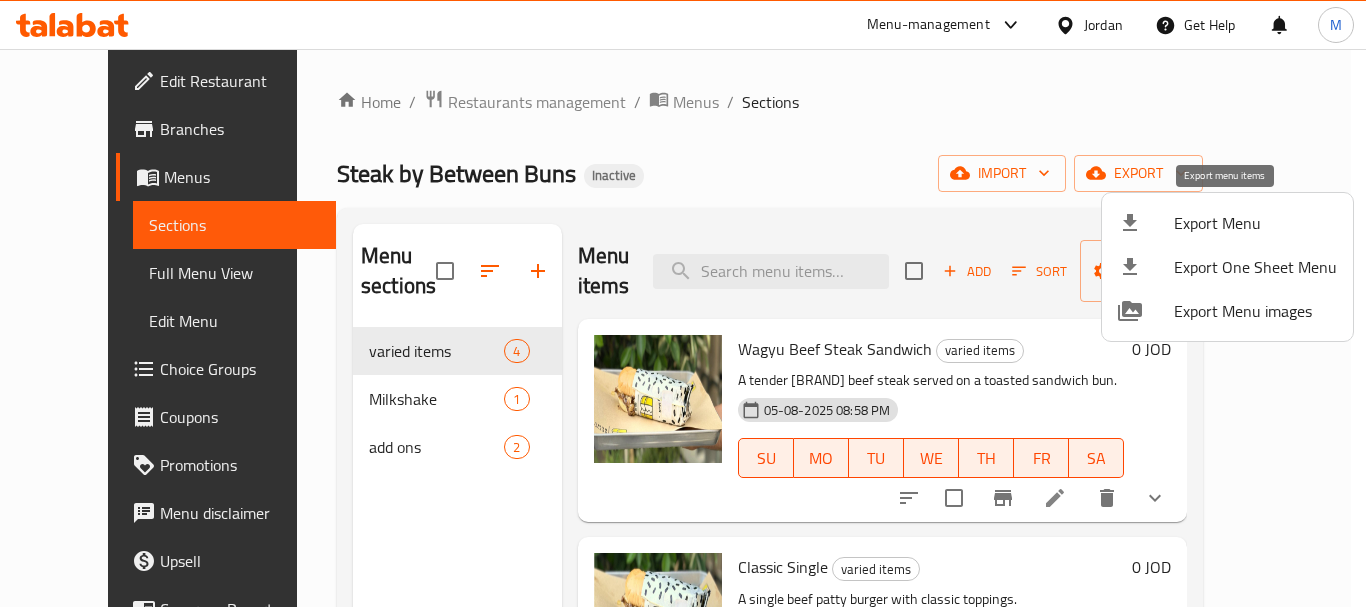 click on "Export Menu" at bounding box center (1255, 223) 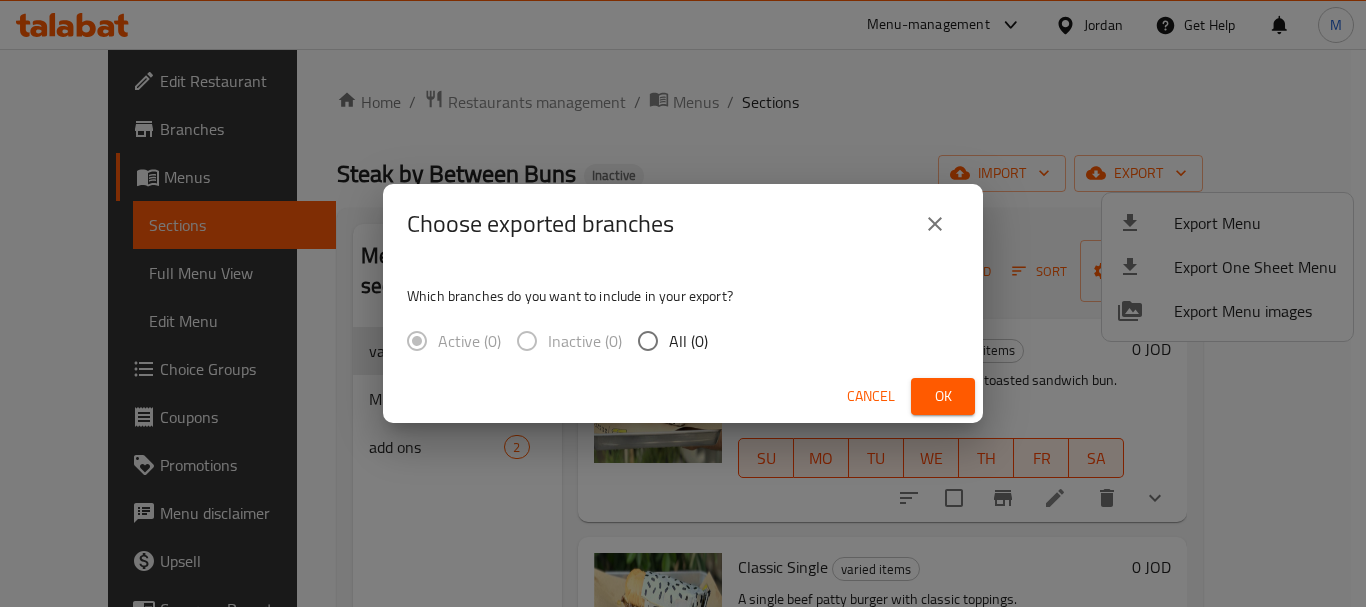 click on "All (0)" at bounding box center (688, 341) 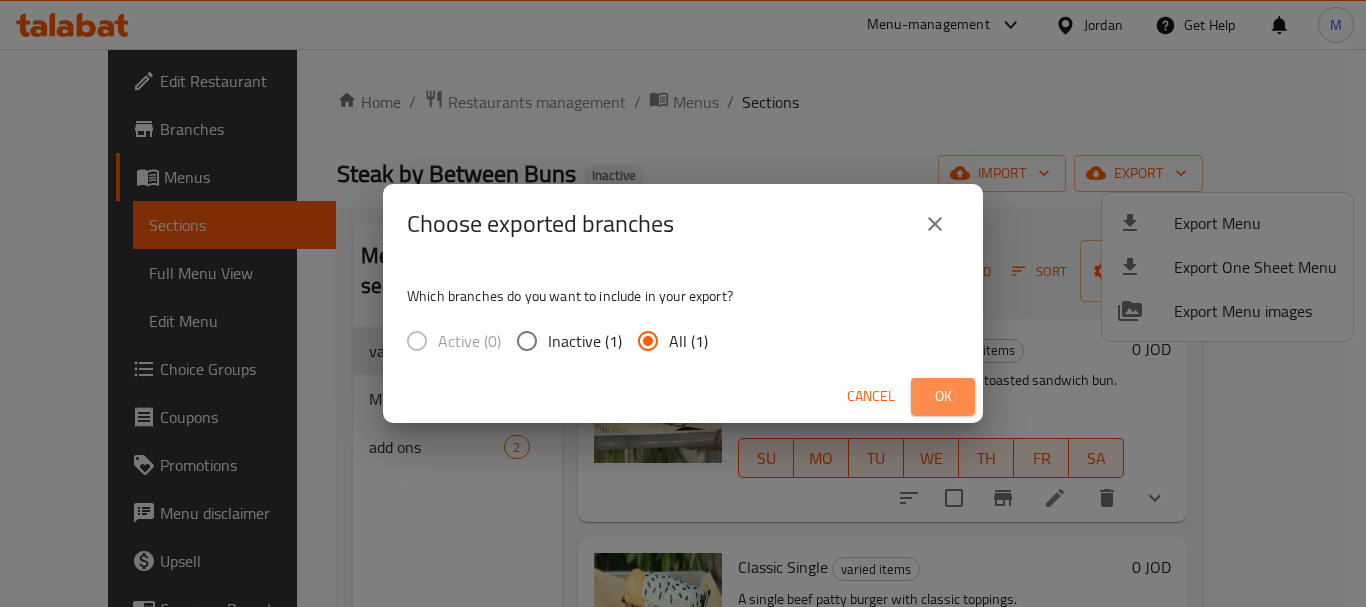 click on "Ok" at bounding box center (943, 396) 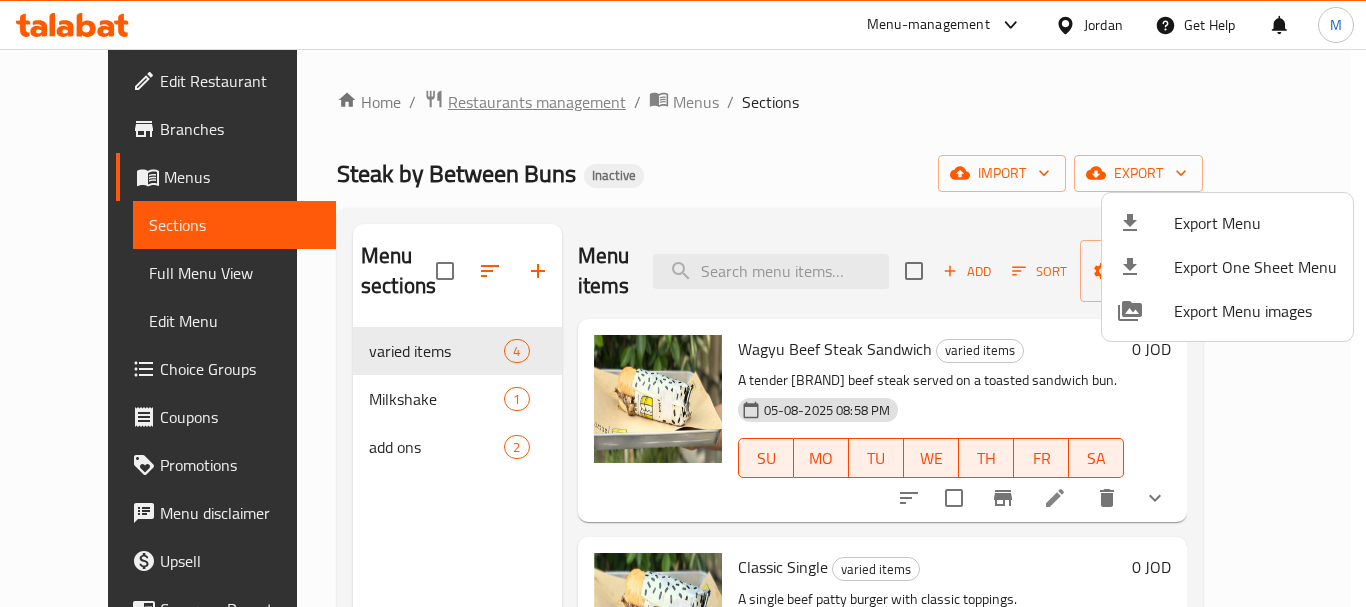 click at bounding box center (683, 303) 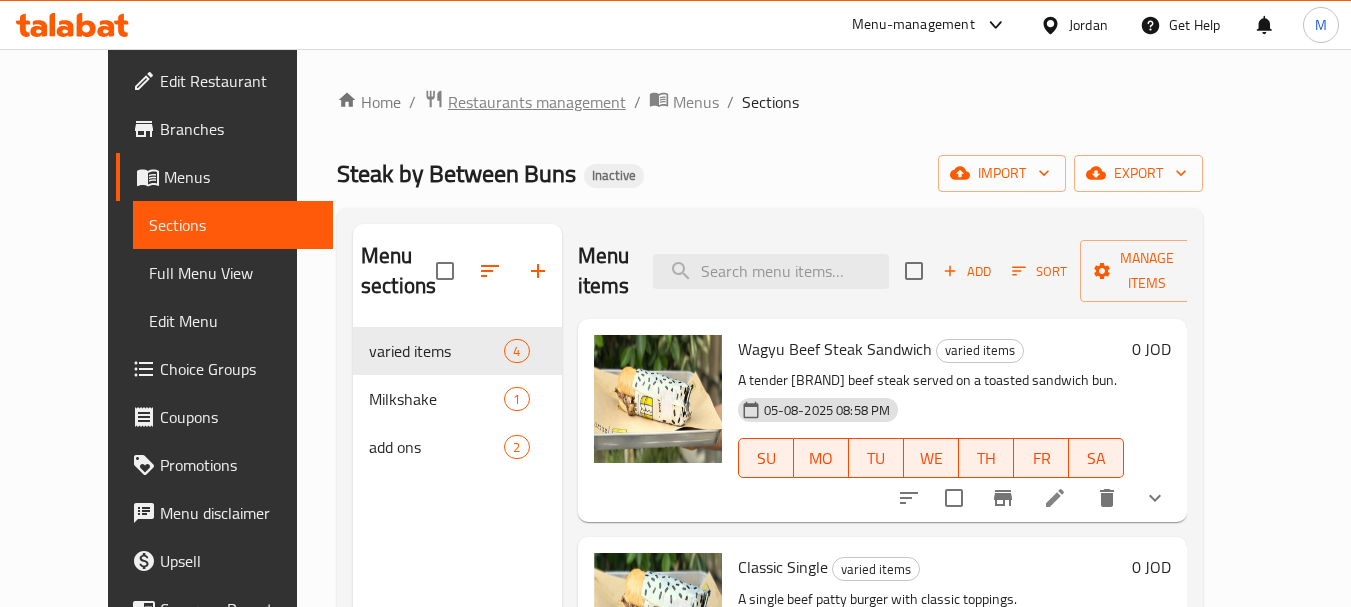 click on "Restaurants management" at bounding box center [537, 102] 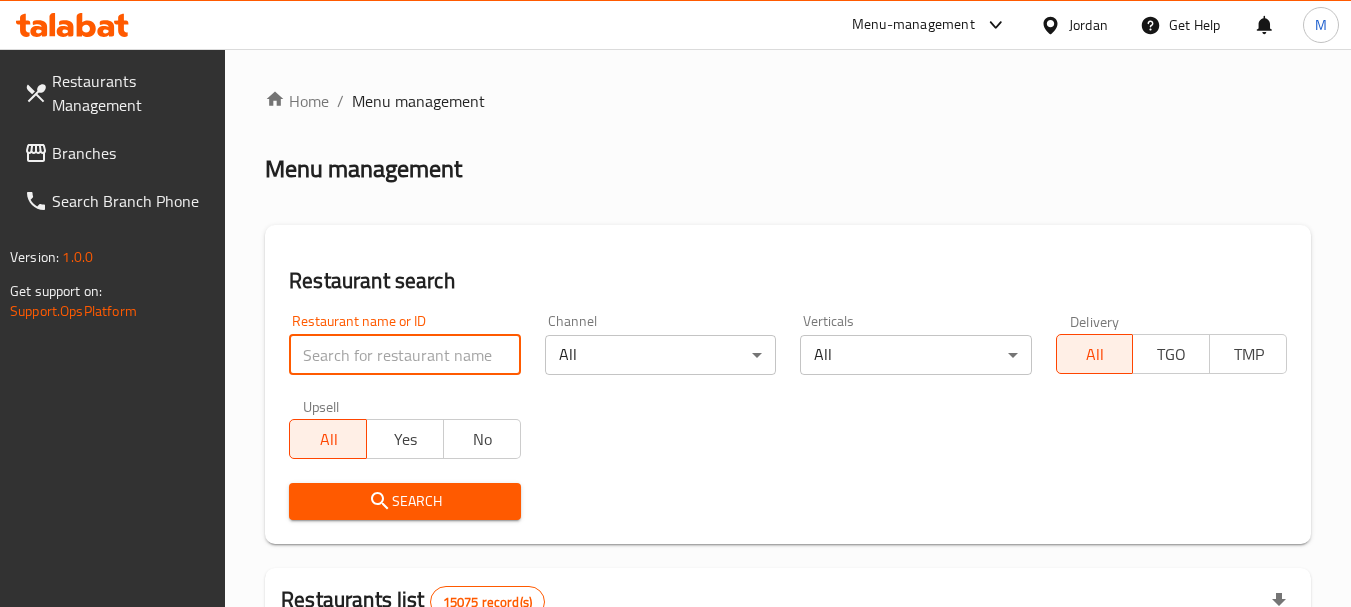 click at bounding box center (404, 355) 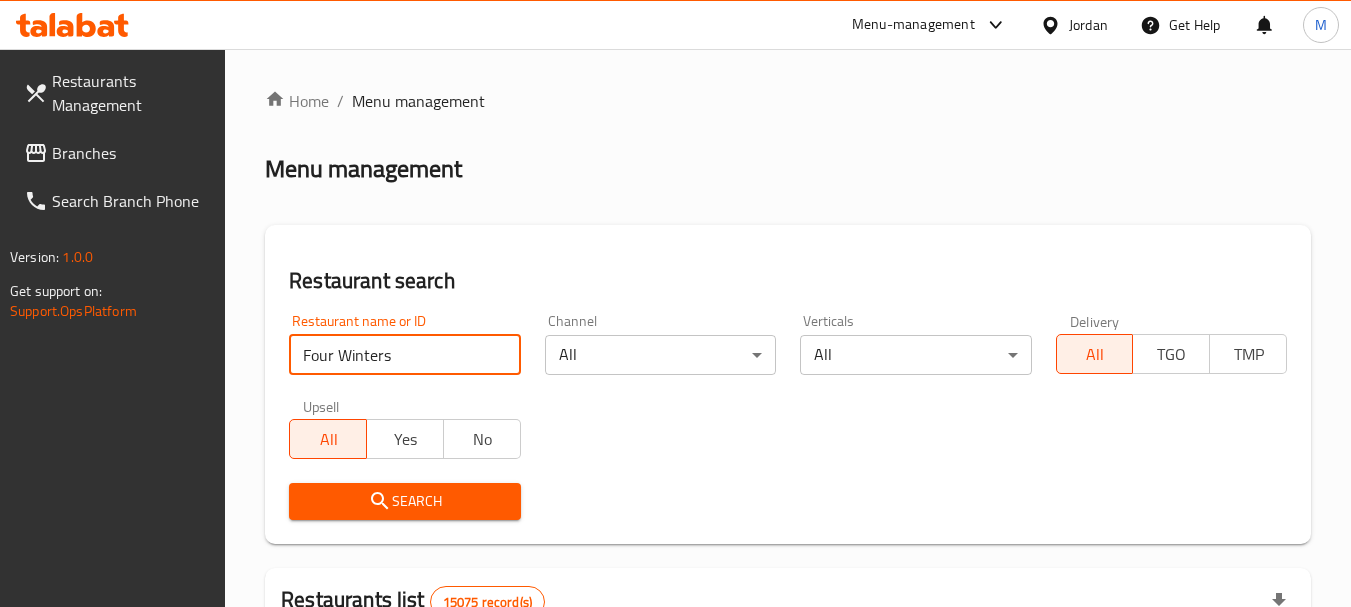 type on "Four Winters" 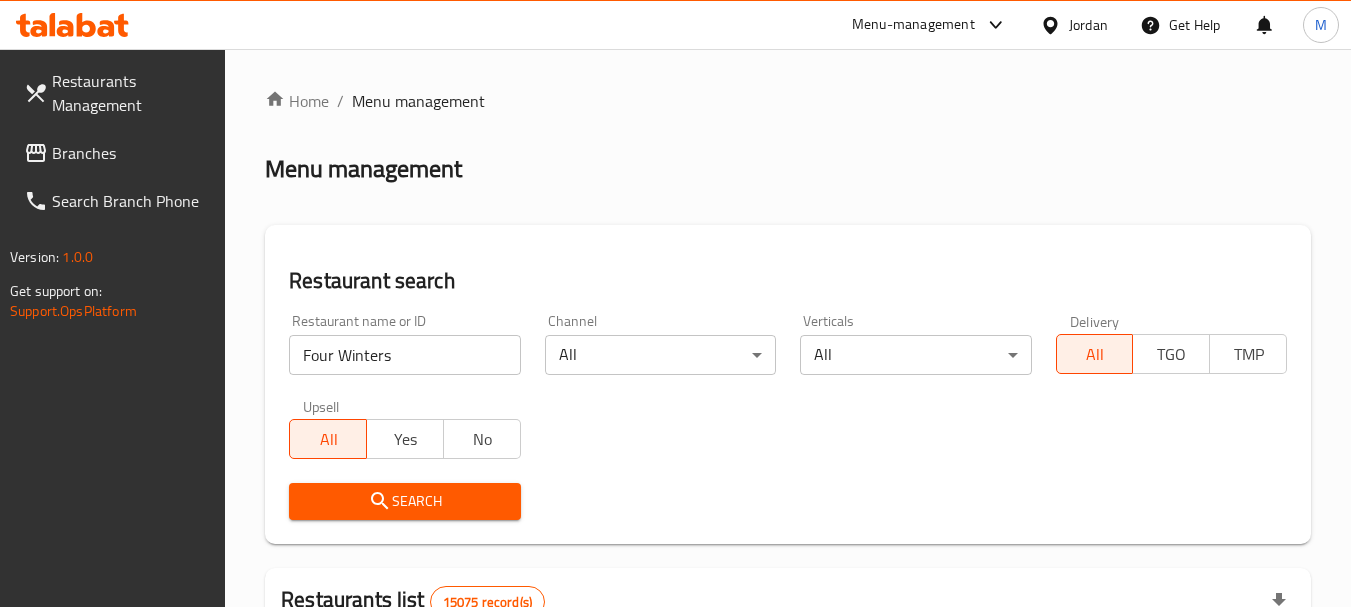 click 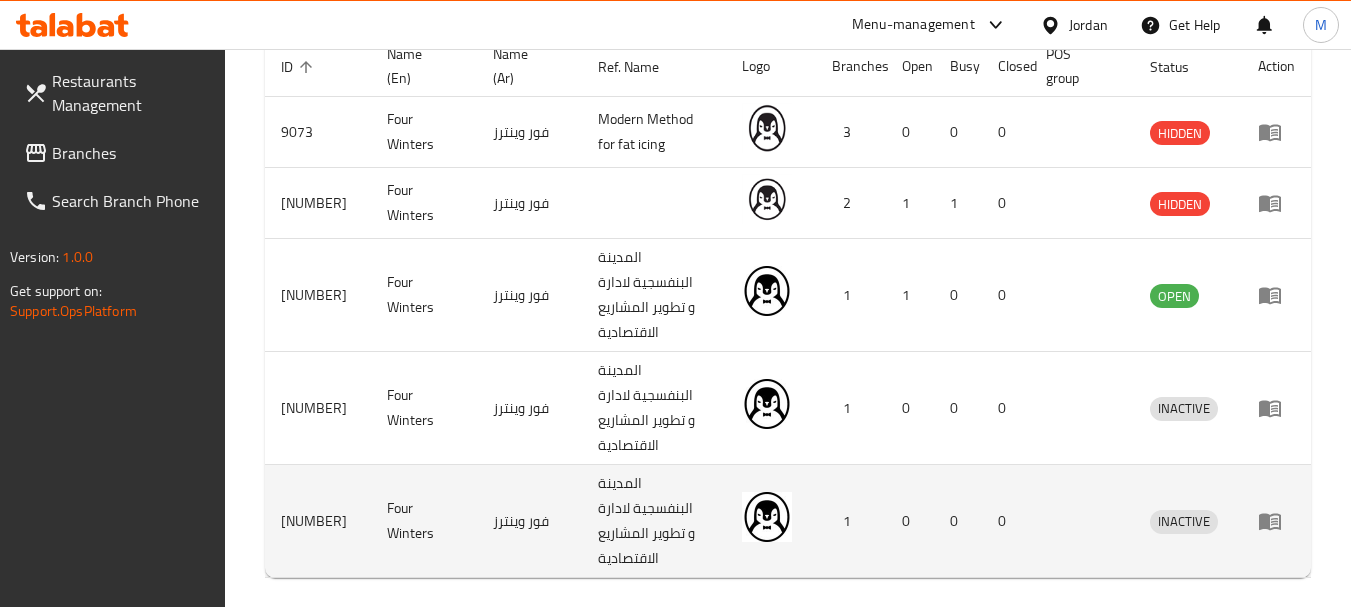scroll, scrollTop: 603, scrollLeft: 0, axis: vertical 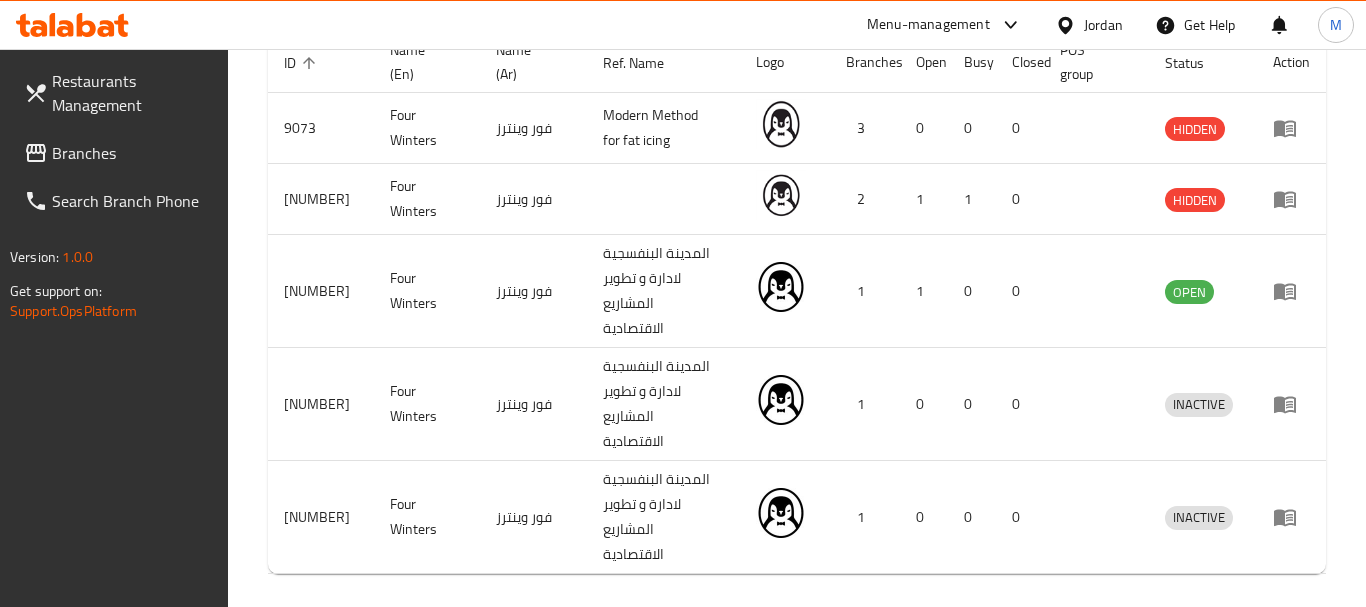 click on "​ Menu-management Jordan Get Help M   Restaurants Management   Branches   Search Branch Phone  Version:    1.0.0  Get support on:    Support.OpsPlatform Home / Menu management Menu management Restaurant search Restaurant name or ID Four Winters Restaurant name or ID Channel All ​ Verticals All ​ Delivery All TGO TMP Upsell All Yes No   Search Restaurants list   5 record(s) ID sorted ascending Name (En) Name (Ar) Ref. Name Logo Branches Open Busy Closed POS group Status Action 9073 Four Winters فور وينترز Modern Method for fat icing  3 0 0 0 HIDDEN 631772 Four Winters فور وينترز 2 1 1 0 HIDDEN 703185 Four Winters فور وينترز المدينة البنفسجية لادارة و تطوير المشاريع الاقتصادية 1 1 0 0 OPEN 703189 Four Winters فور وينترز المدينة البنفسجية لادارة و تطوير المشاريع الاقتصادية 1 0 0 0 INACTIVE 703190 Four Winters فور وينترز 1 0 0 0 INACTIVE Rows per page: 10 1-5 of 5 Cancel" at bounding box center (683, -275) 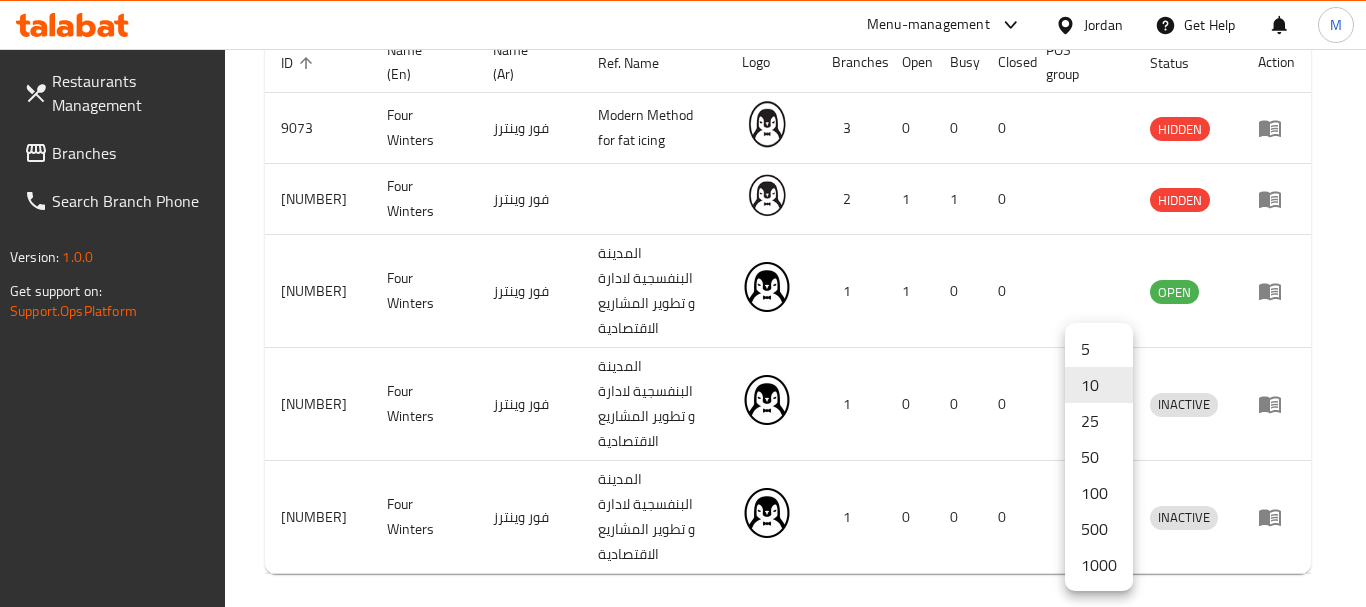 click on "1000" at bounding box center (1099, 565) 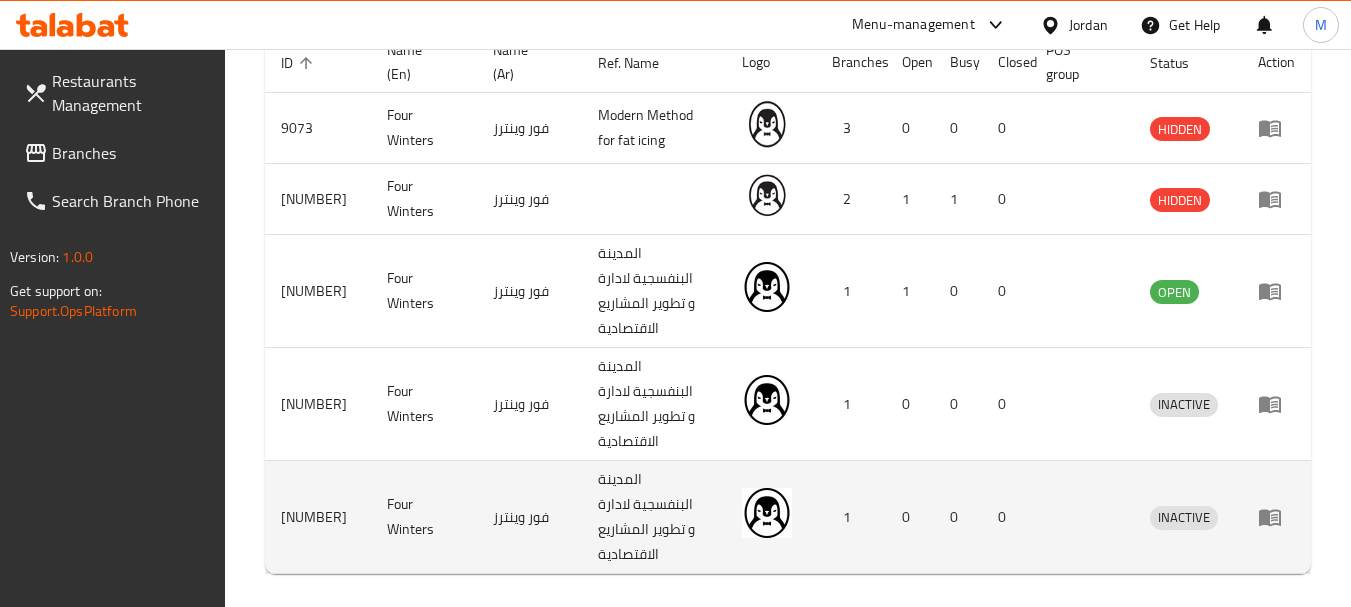 click 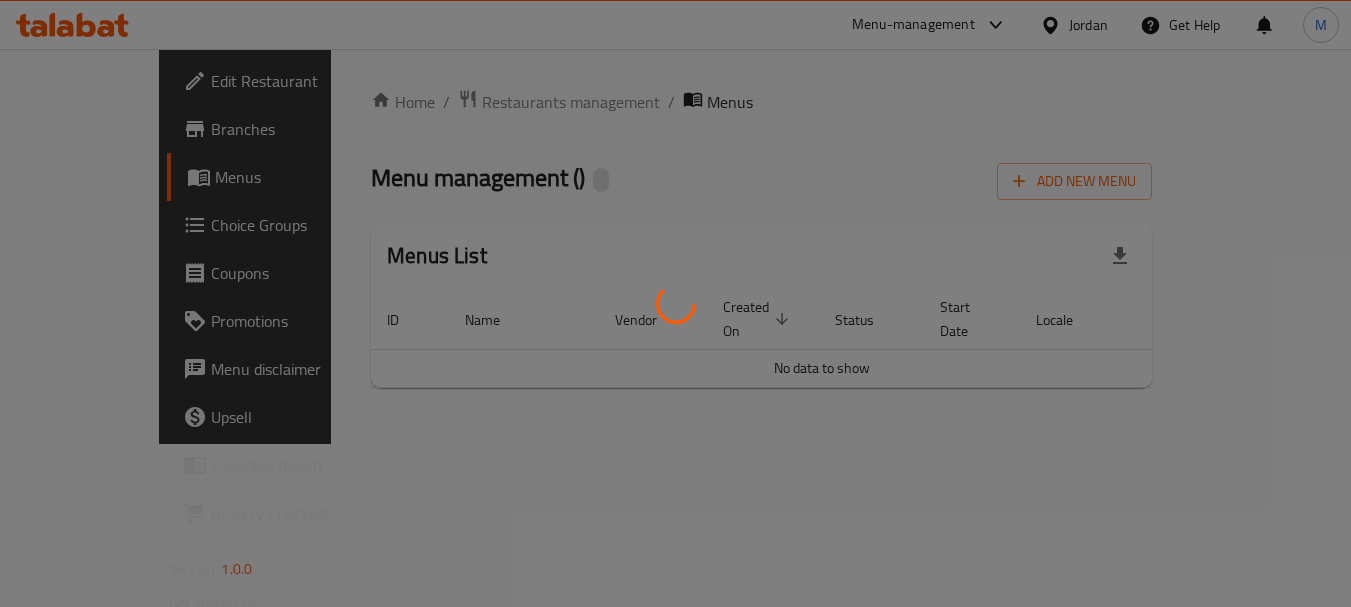 scroll, scrollTop: 0, scrollLeft: 0, axis: both 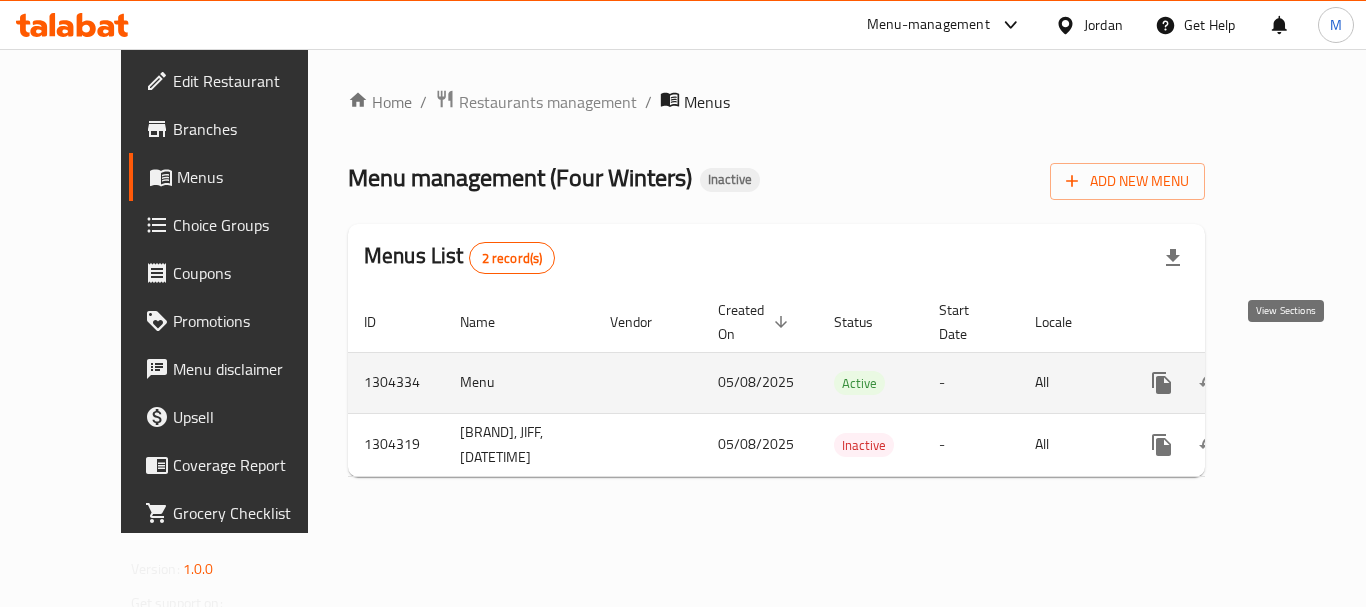 click 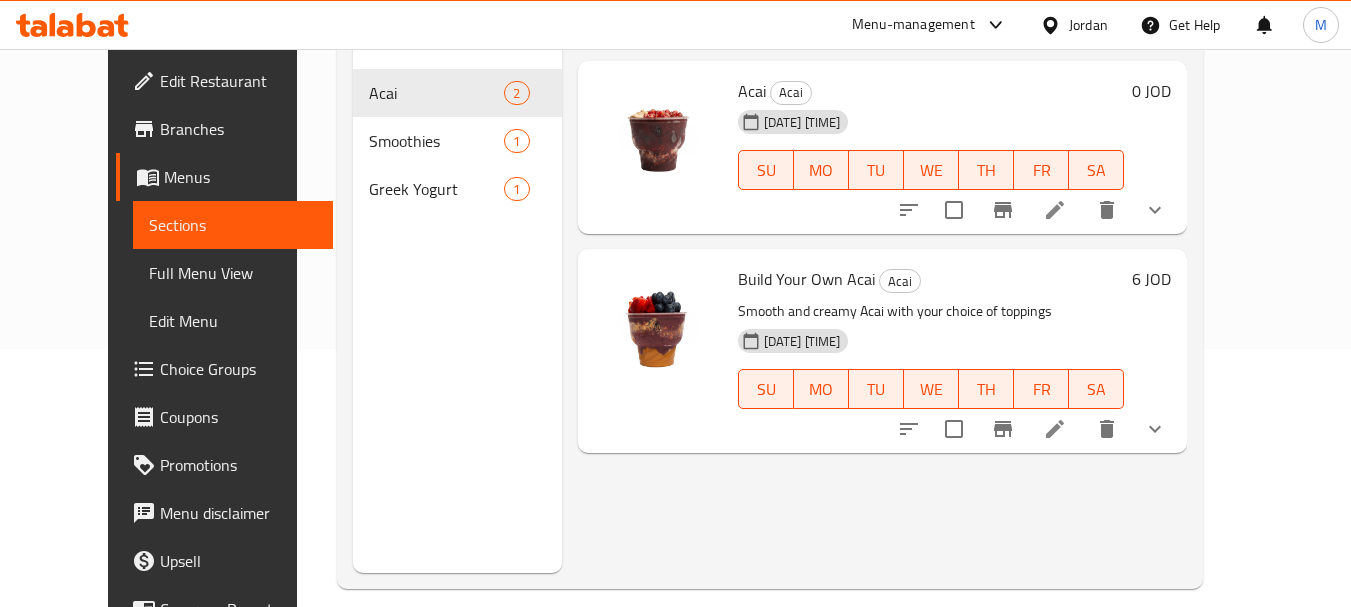 scroll, scrollTop: 280, scrollLeft: 0, axis: vertical 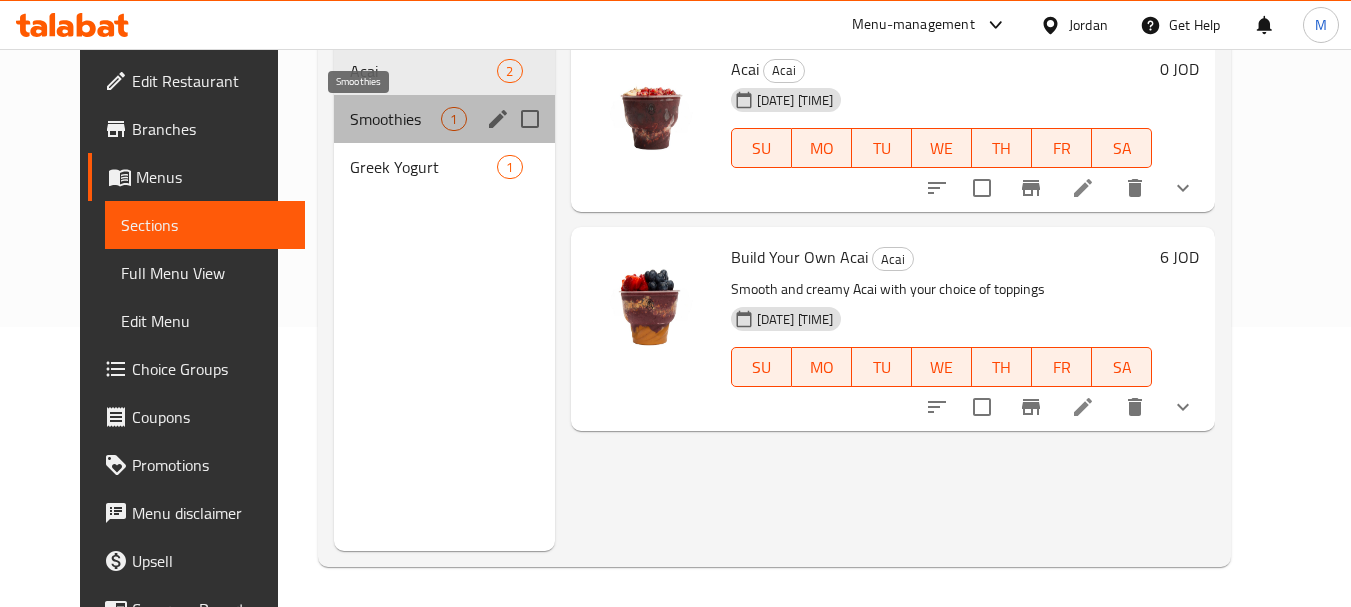 click on "Smoothies" at bounding box center (395, 119) 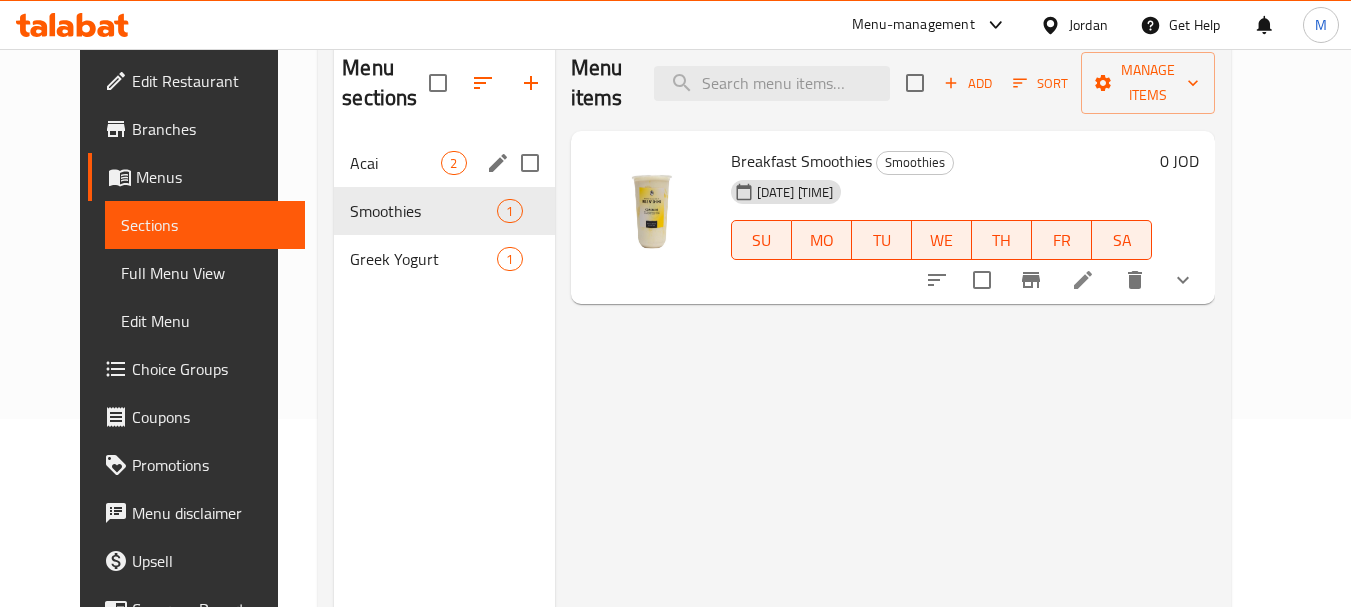 scroll, scrollTop: 80, scrollLeft: 0, axis: vertical 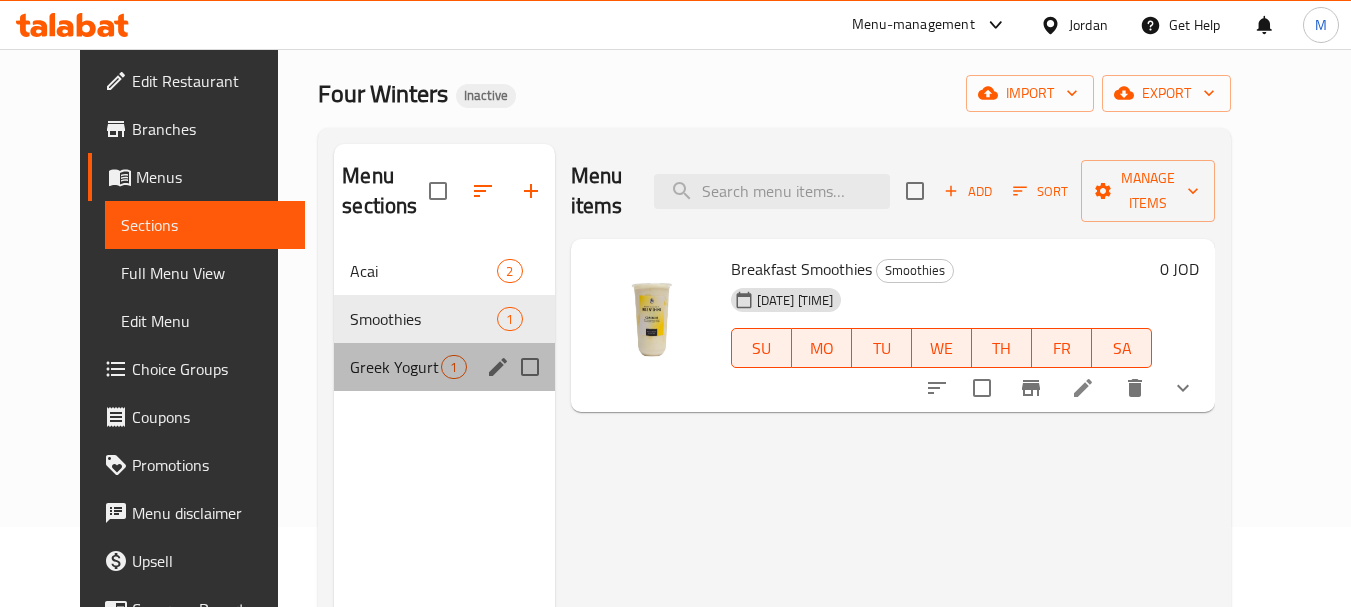 click on "Greek Yogurt  1" at bounding box center (444, 367) 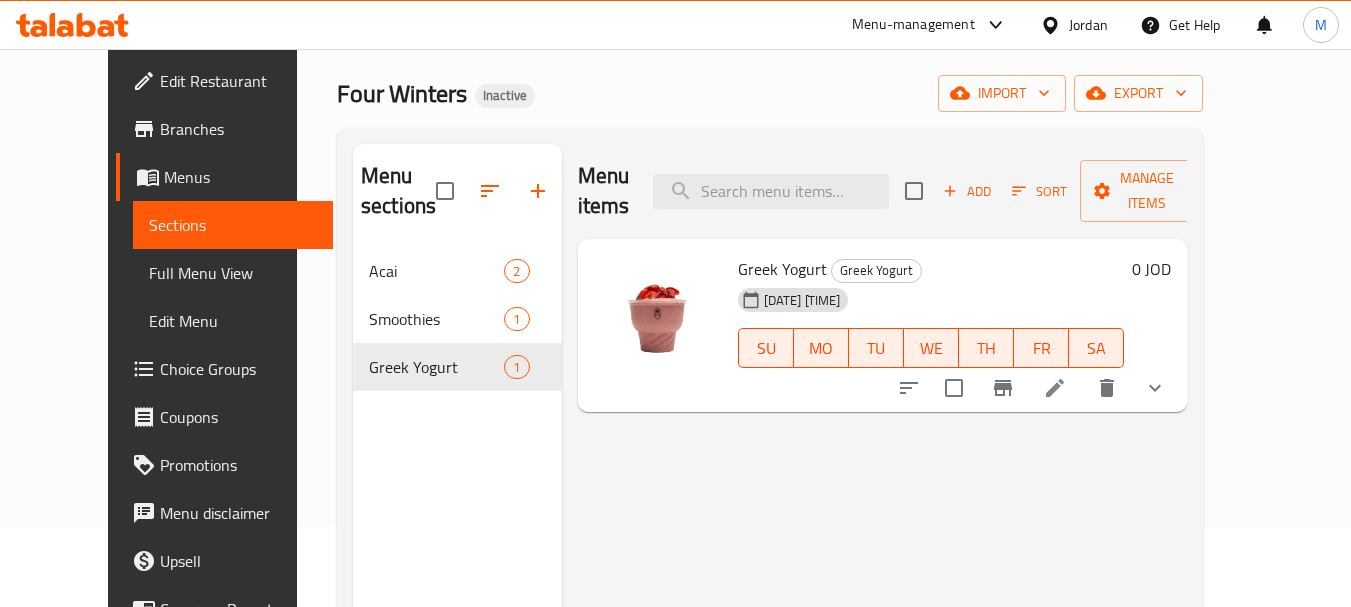 scroll, scrollTop: 0, scrollLeft: 0, axis: both 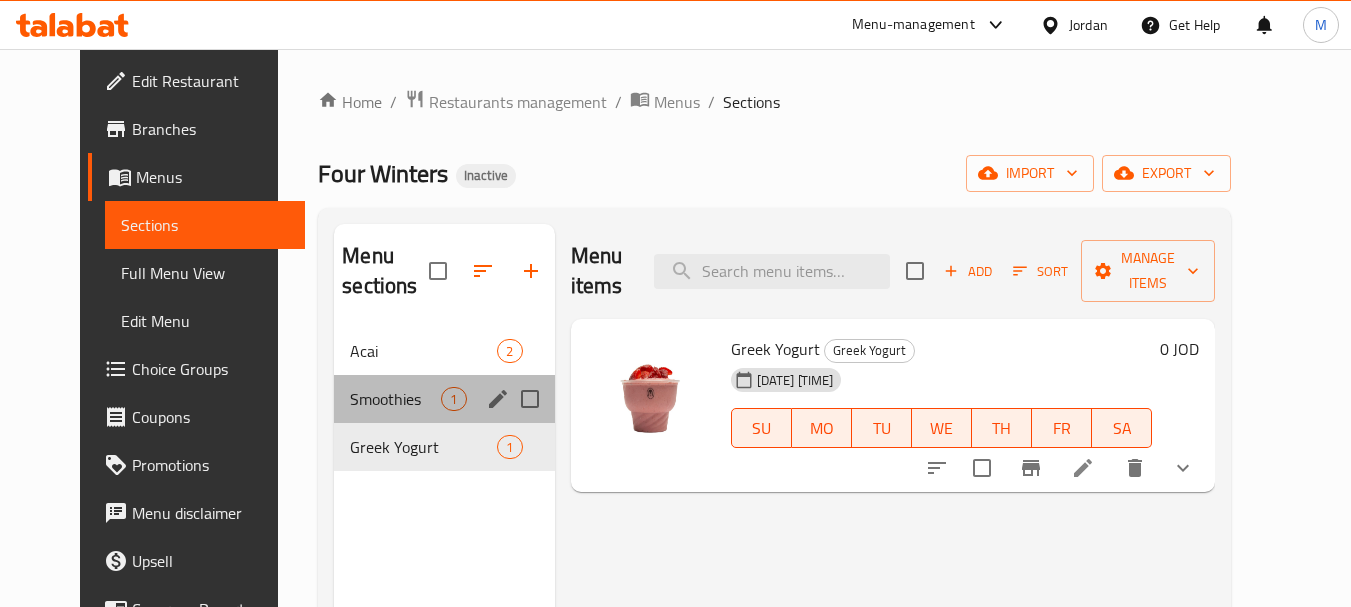 click on "Smoothies  1" at bounding box center (444, 399) 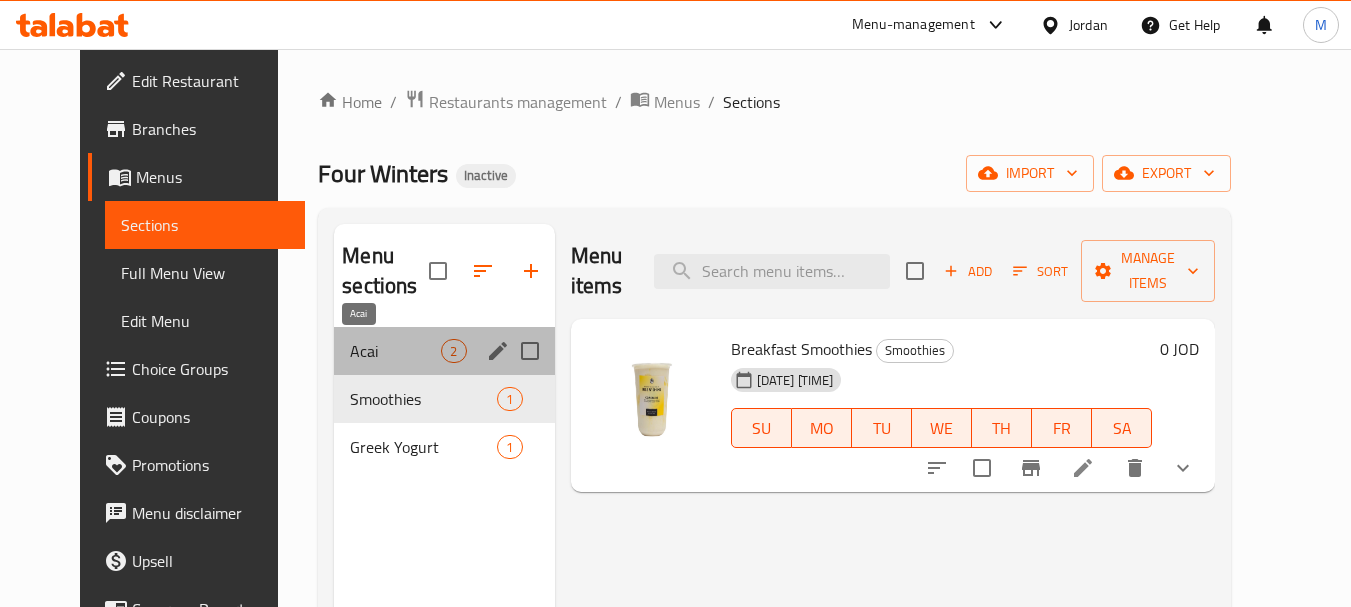 click on "Acai" at bounding box center (395, 351) 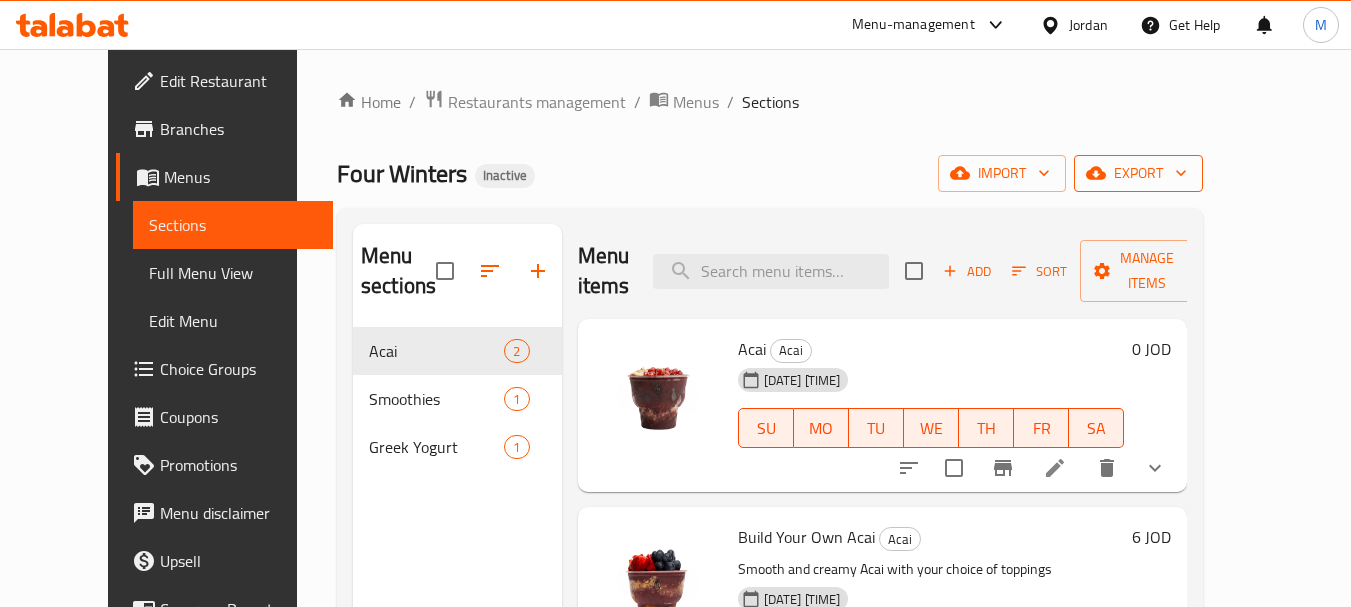 click on "export" at bounding box center (1138, 173) 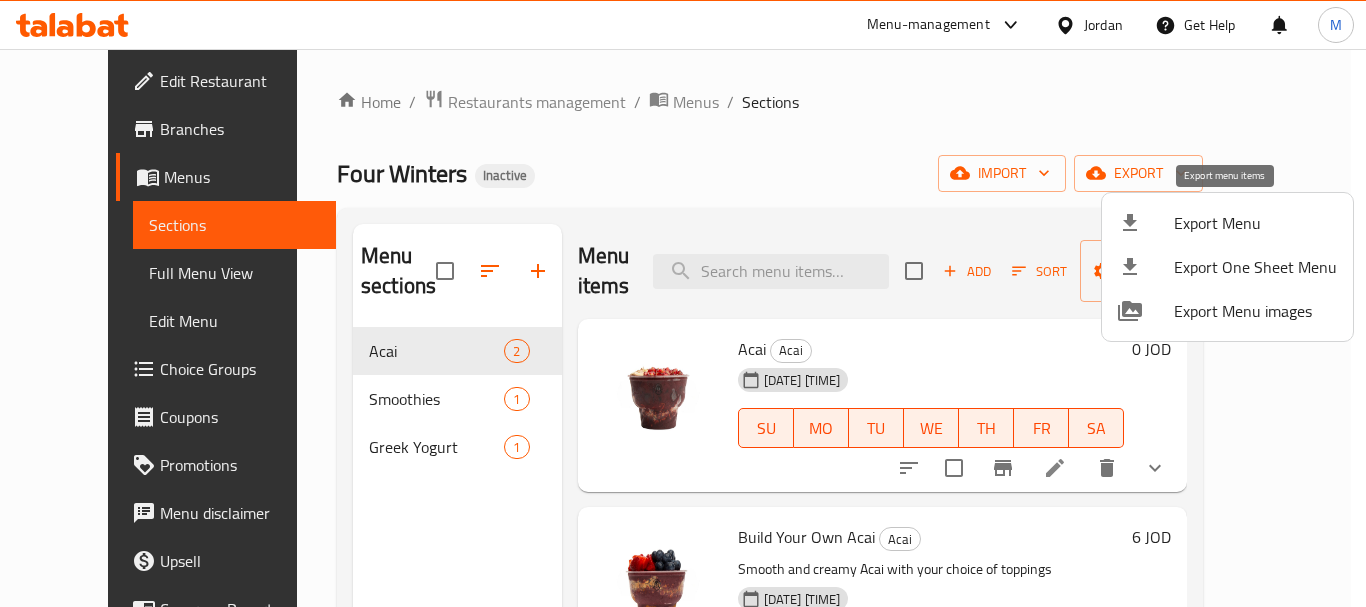 click on "Export Menu" at bounding box center (1255, 223) 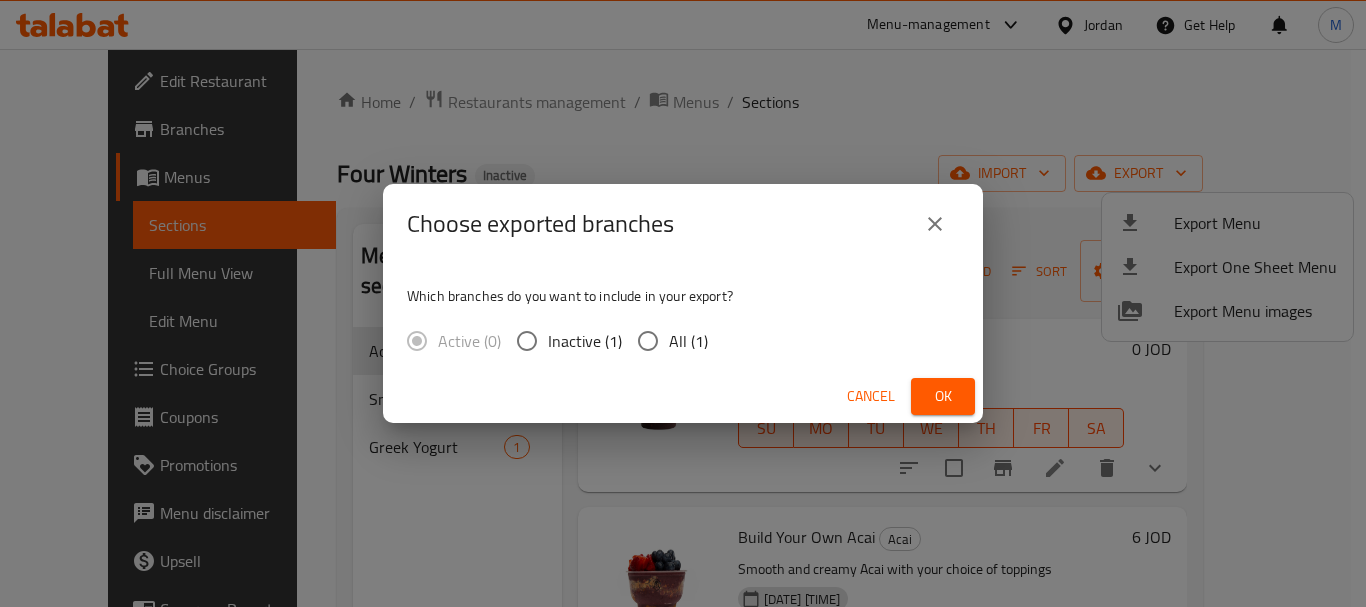 click on "All (1)" at bounding box center [648, 341] 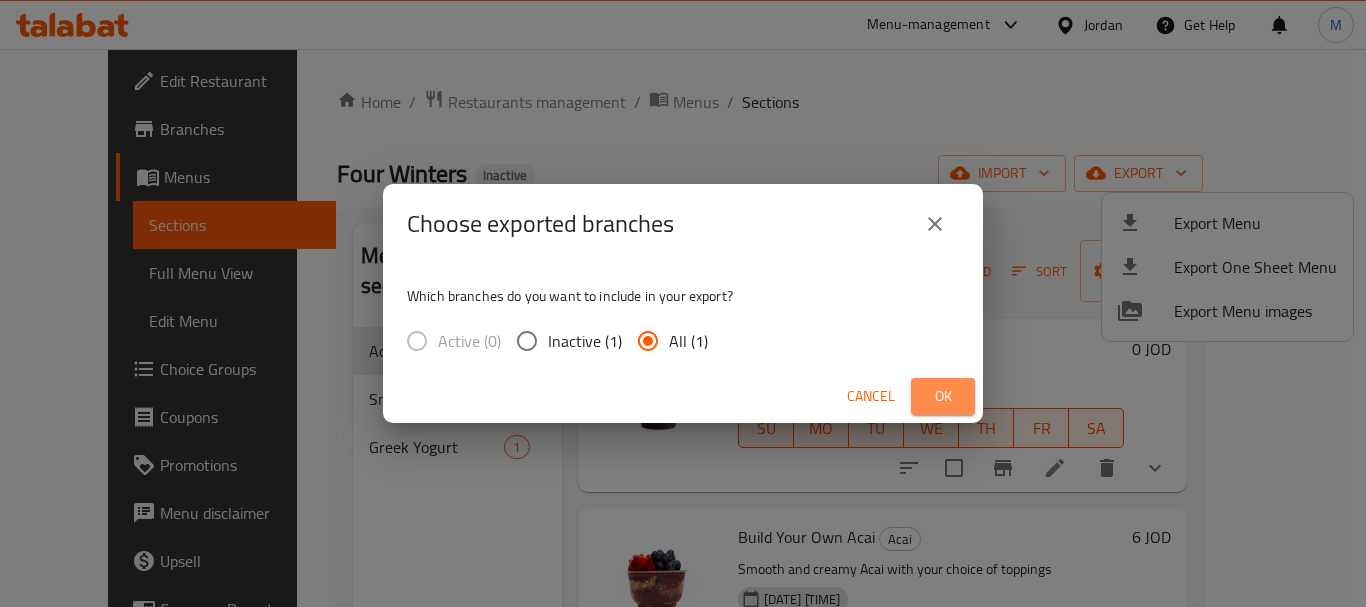 click on "Ok" at bounding box center (943, 396) 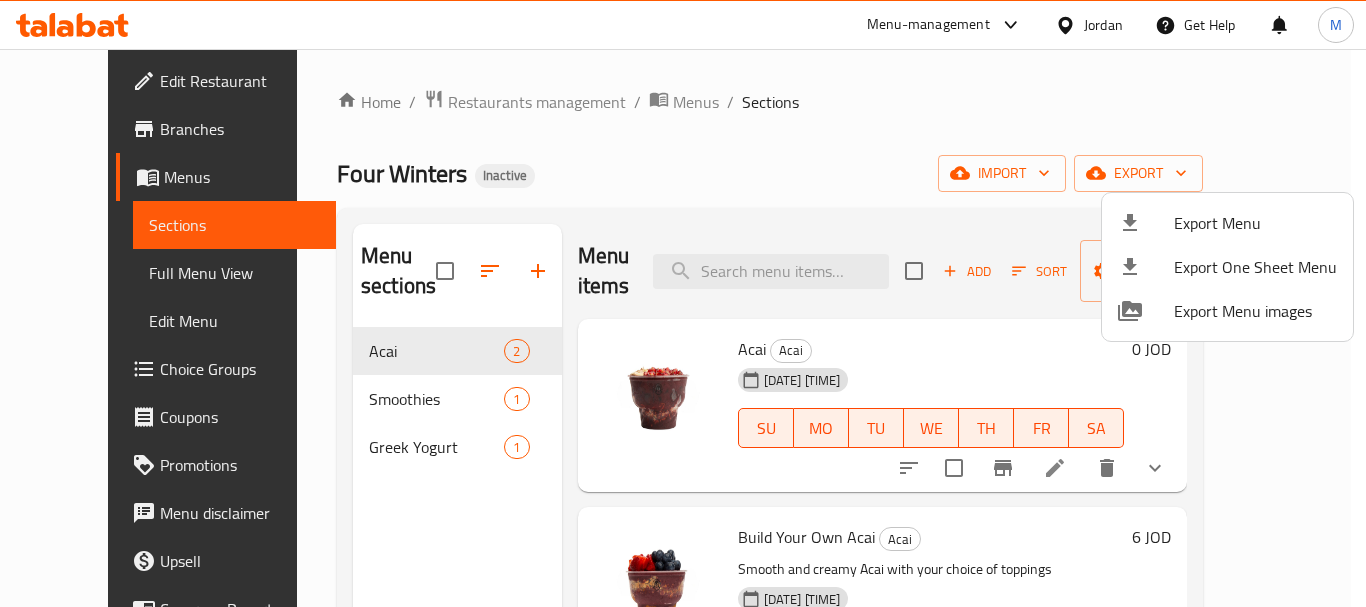 click at bounding box center (683, 303) 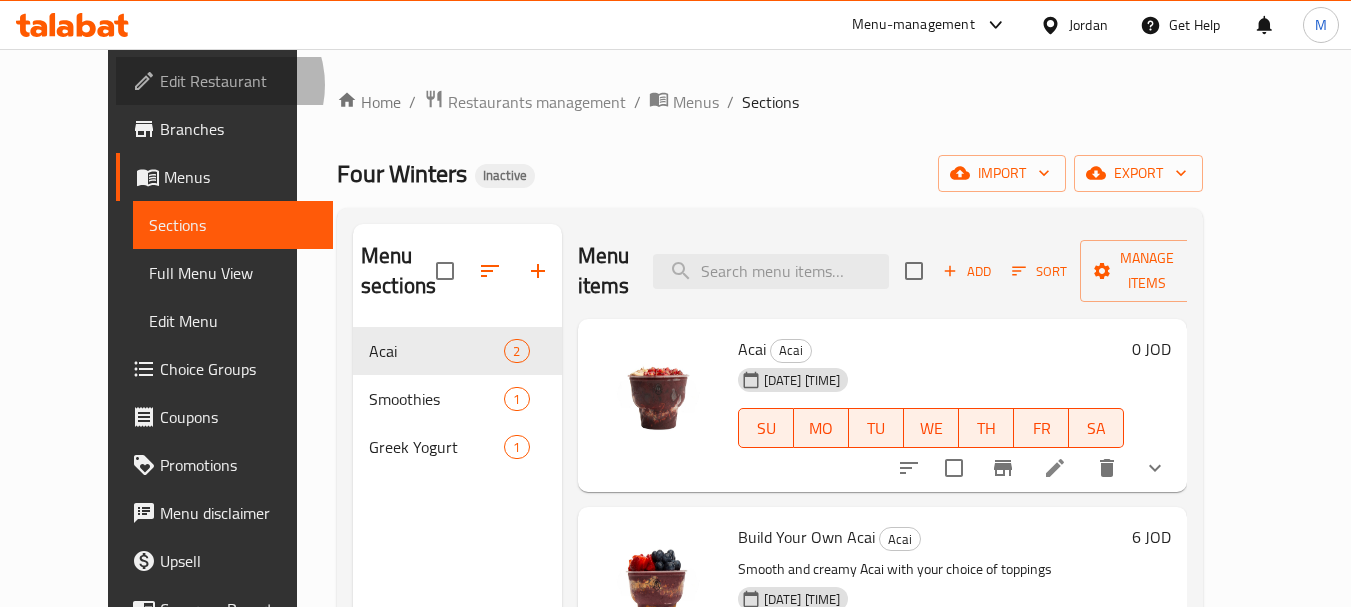 click on "Edit Restaurant" at bounding box center (239, 81) 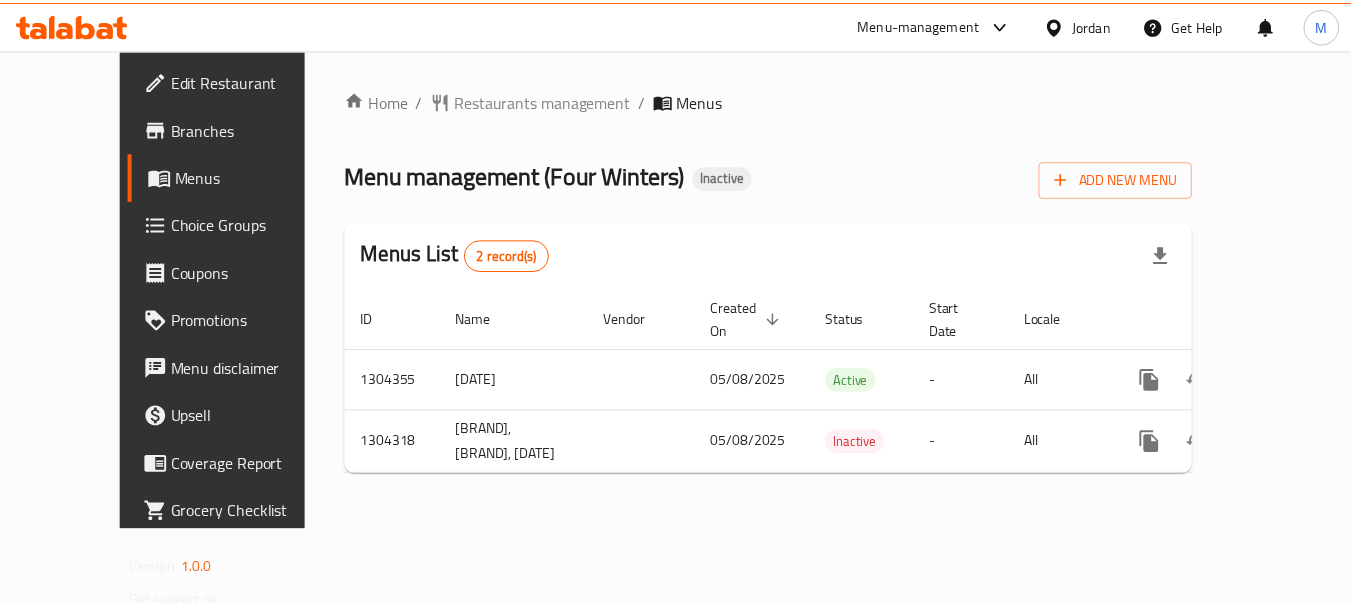 scroll, scrollTop: 0, scrollLeft: 0, axis: both 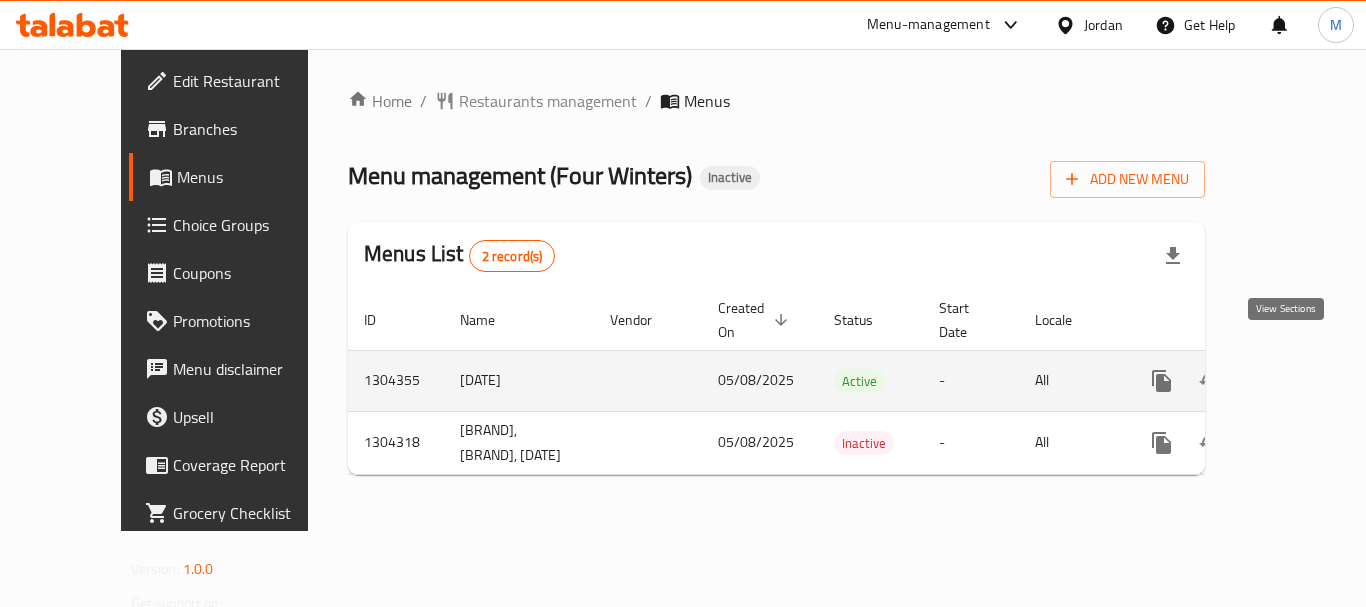 click 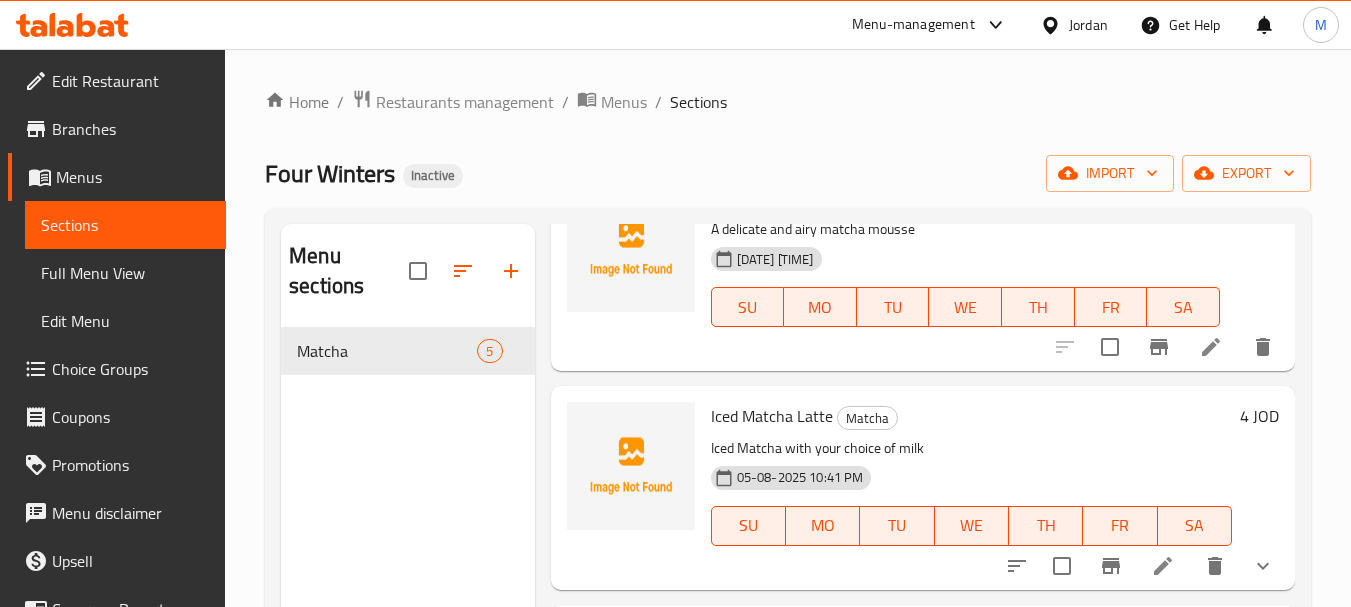scroll, scrollTop: 590, scrollLeft: 0, axis: vertical 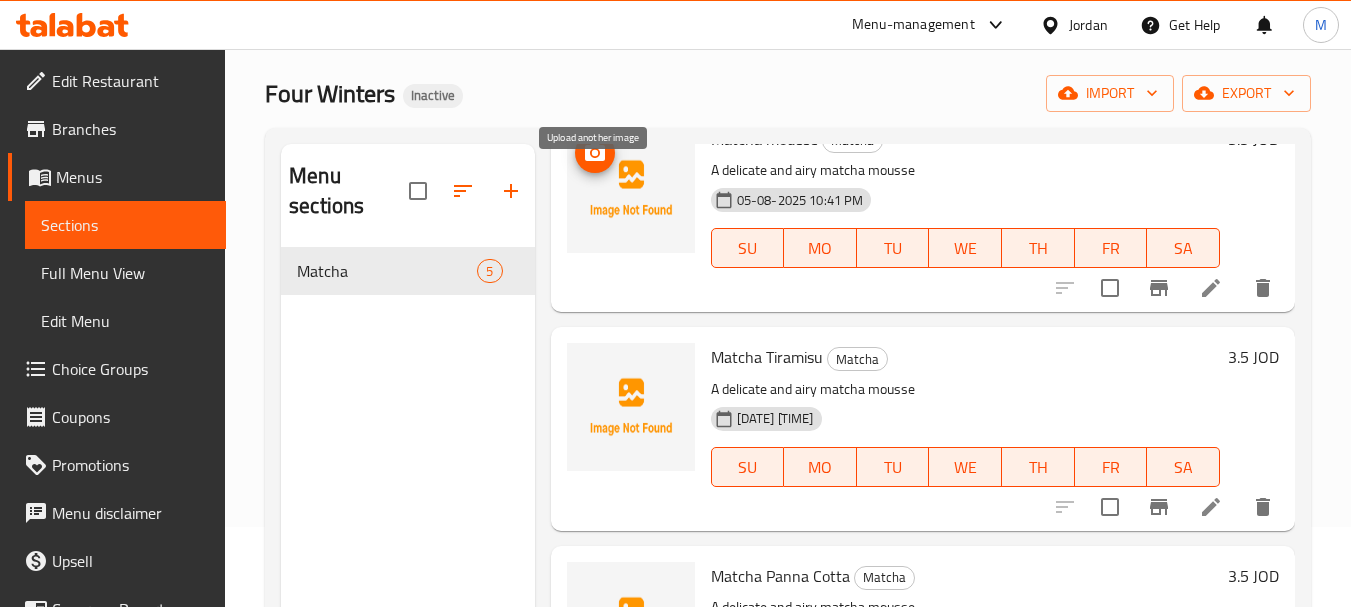 click 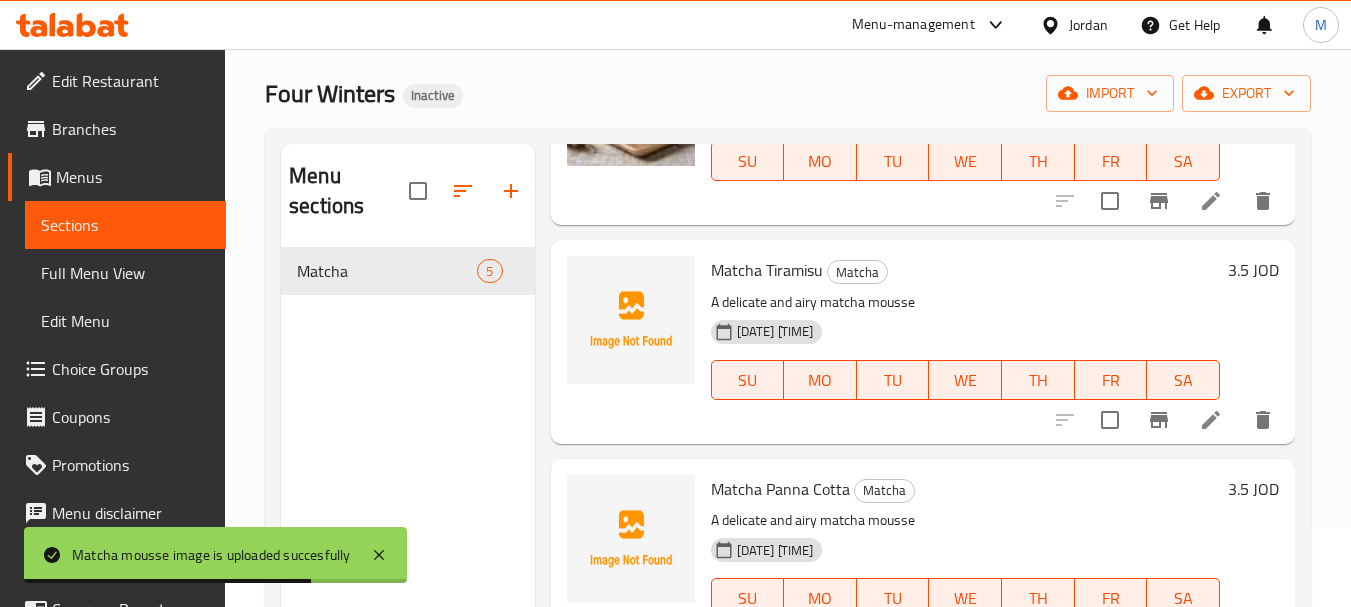 scroll, scrollTop: 200, scrollLeft: 0, axis: vertical 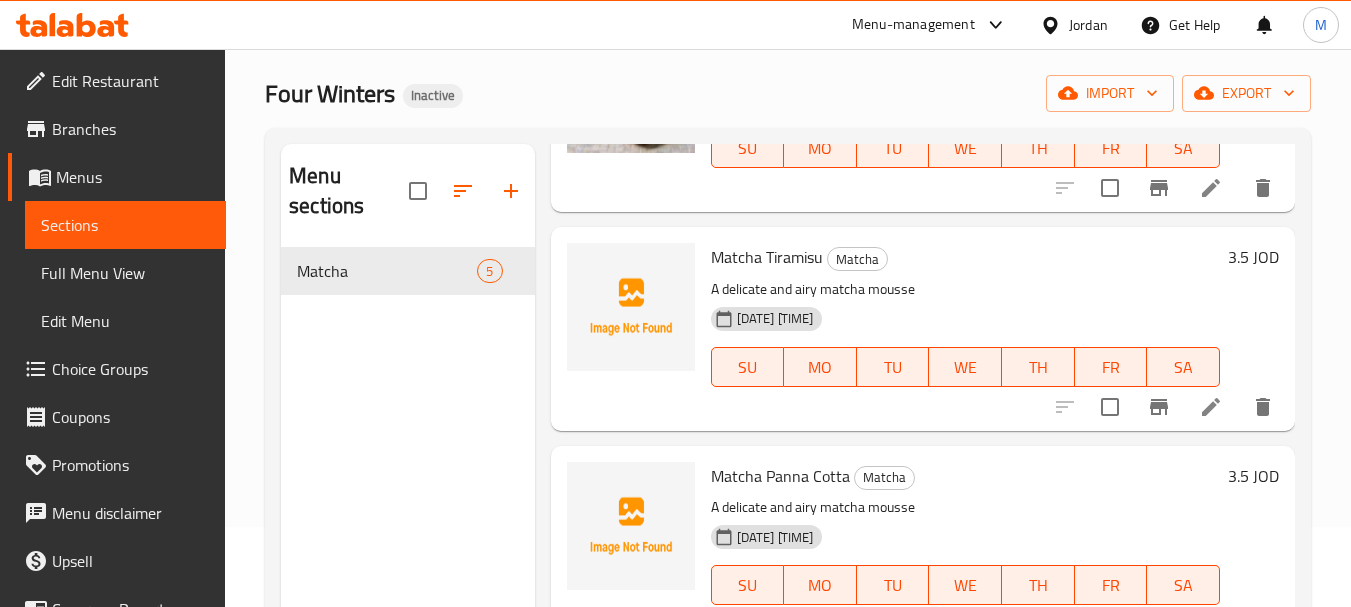 click on "Matcha Tiramisu" at bounding box center [767, 257] 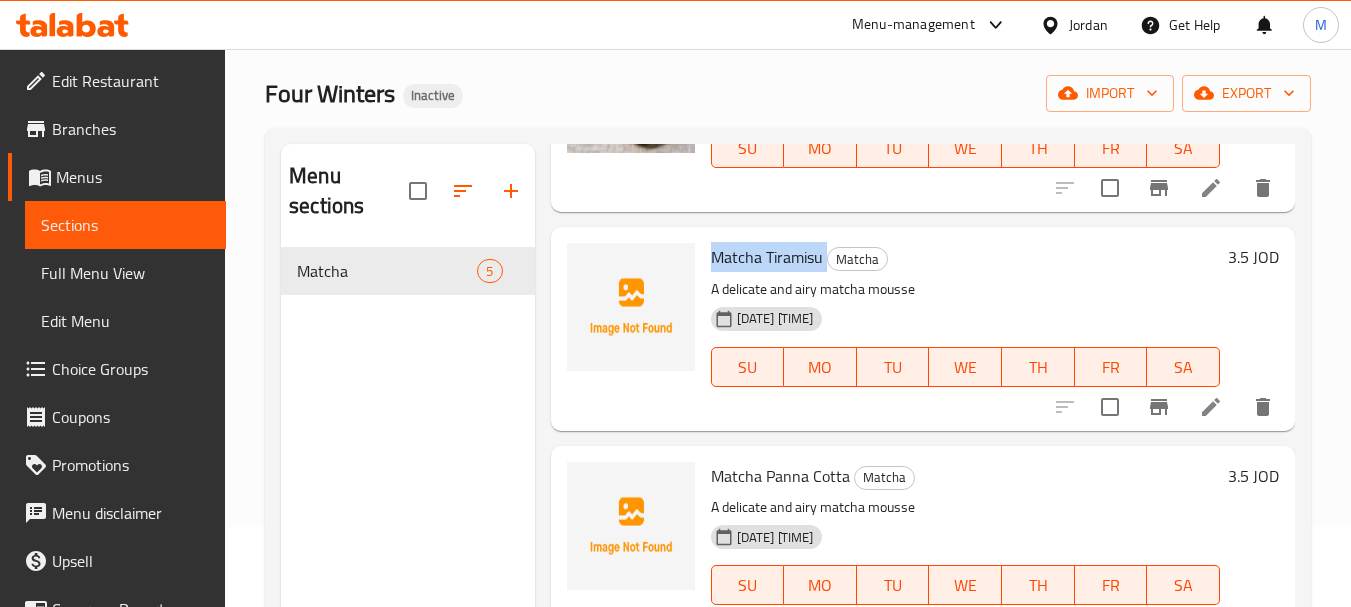 click on "Matcha Tiramisu" at bounding box center [767, 257] 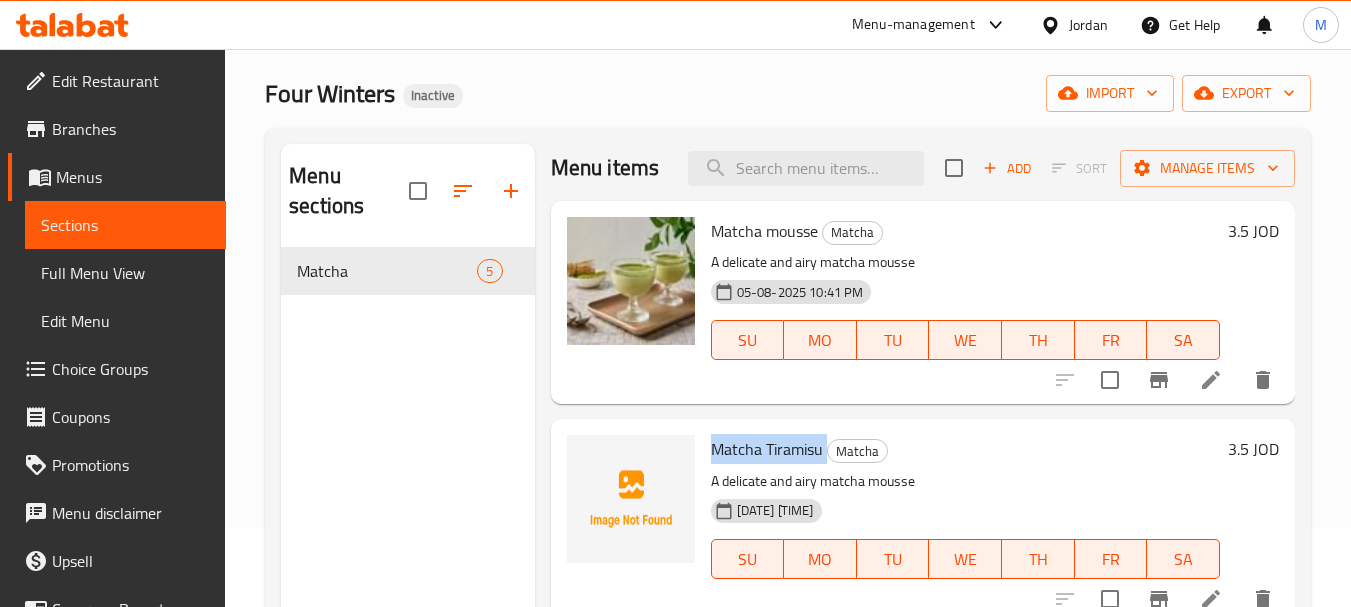 scroll, scrollTop: 0, scrollLeft: 0, axis: both 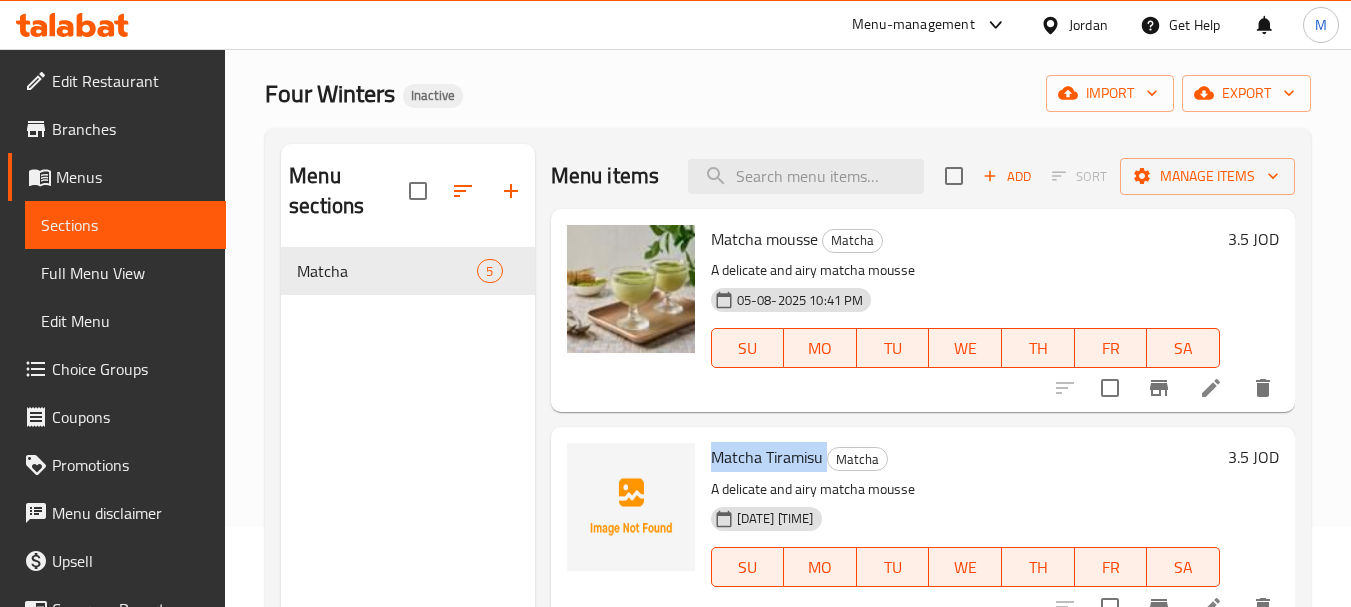 copy on "Matcha Tiramisu" 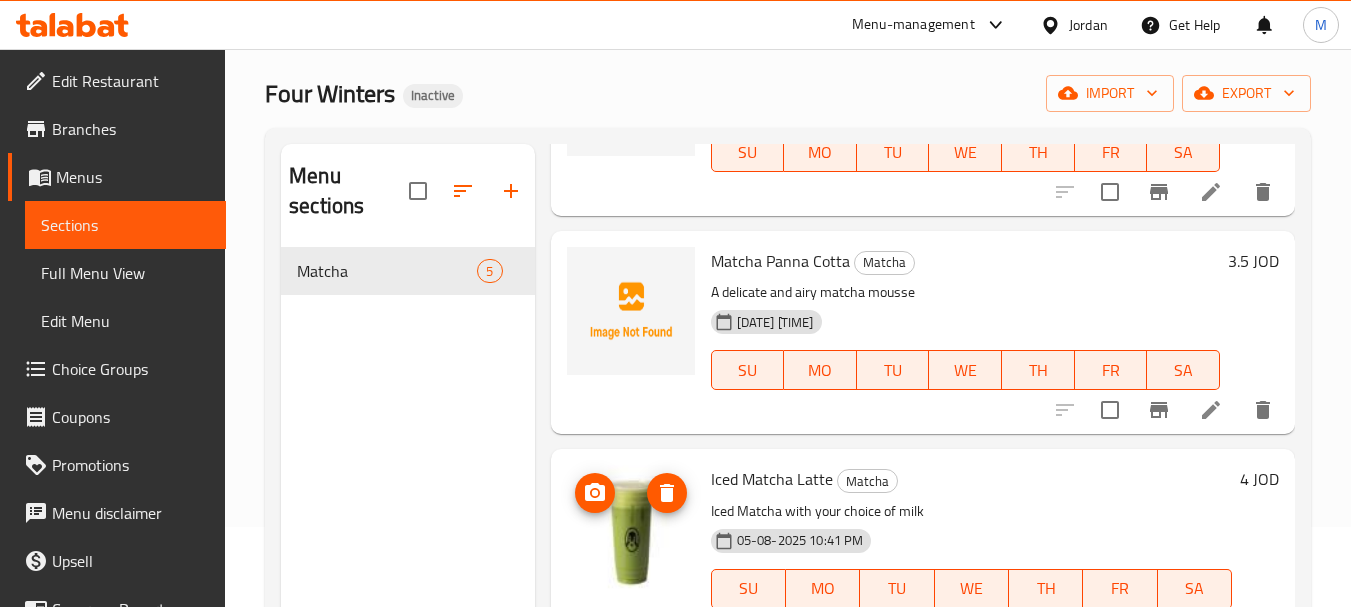 scroll, scrollTop: 590, scrollLeft: 0, axis: vertical 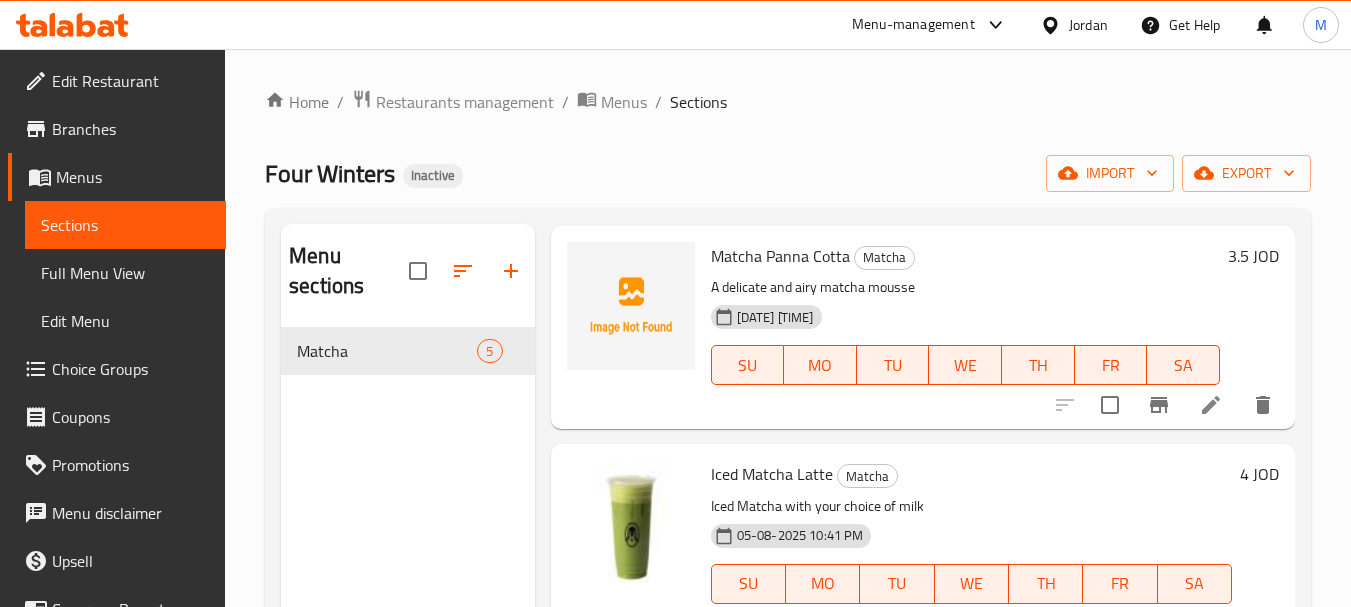 click on "Menu sections Matcha 5" at bounding box center [407, 527] 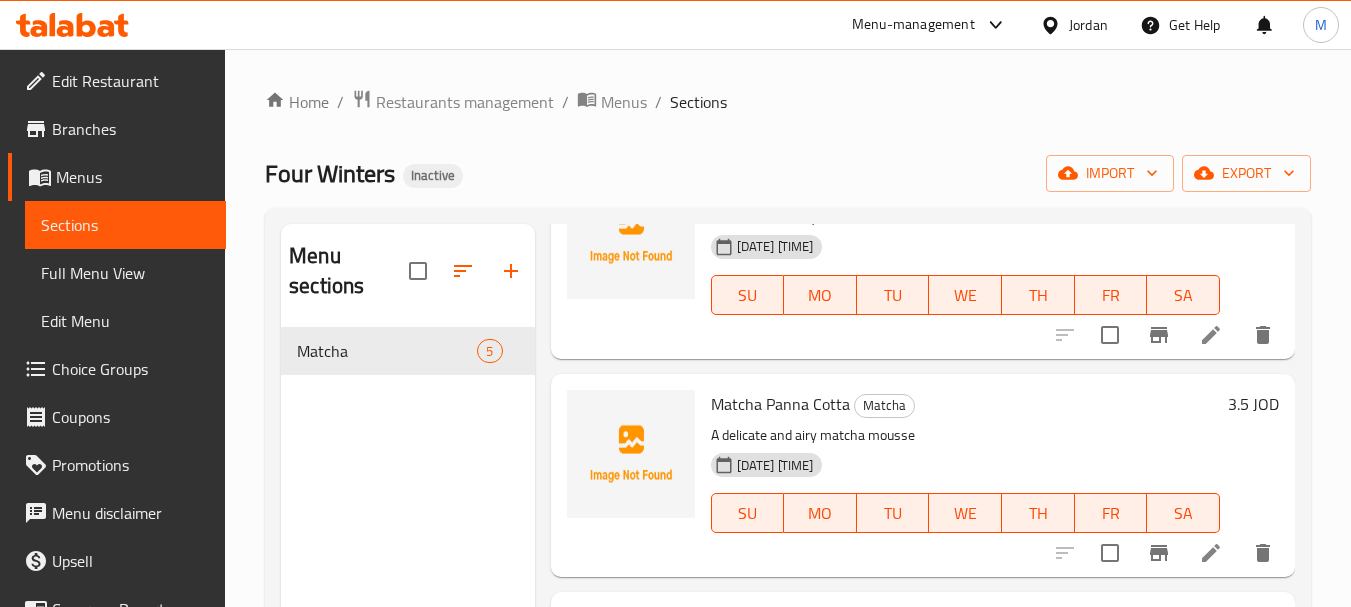 scroll, scrollTop: 0, scrollLeft: 0, axis: both 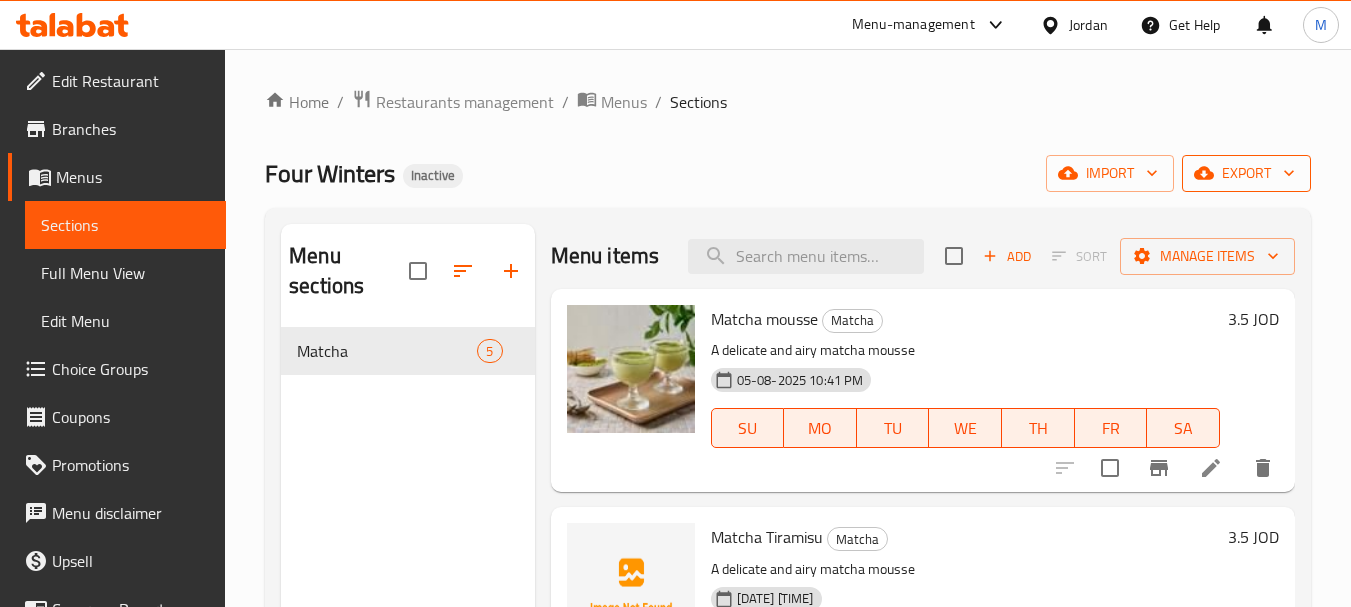 click on "export" at bounding box center (1246, 173) 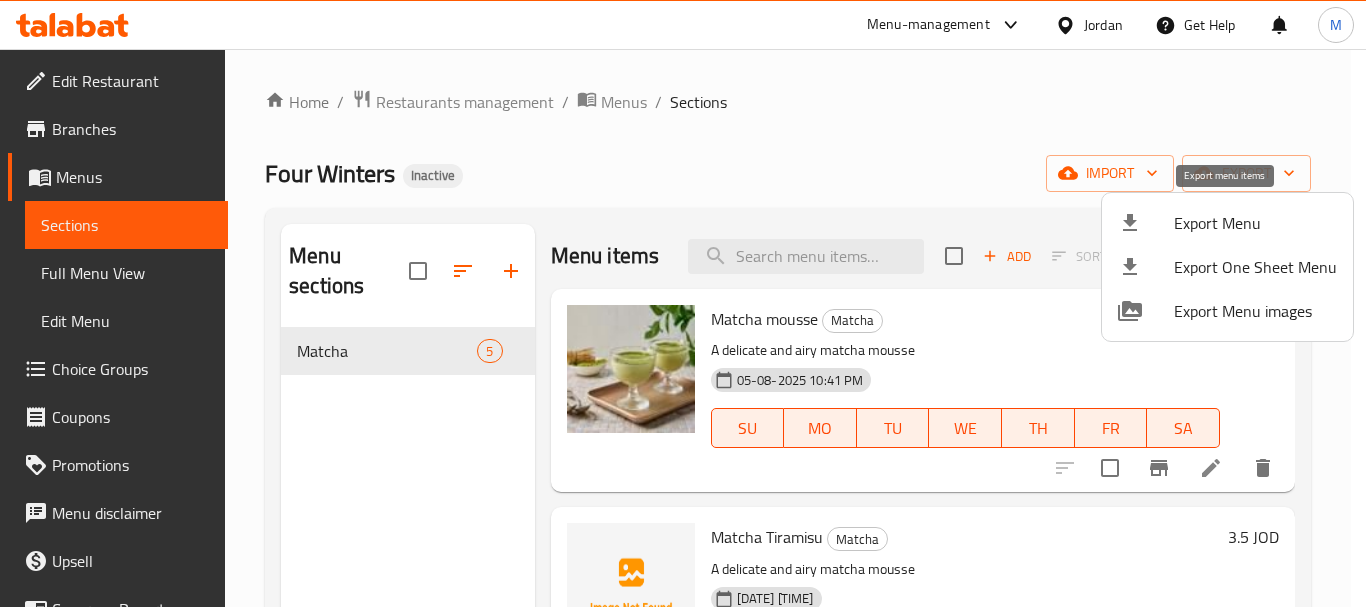 click on "Export Menu" at bounding box center [1255, 223] 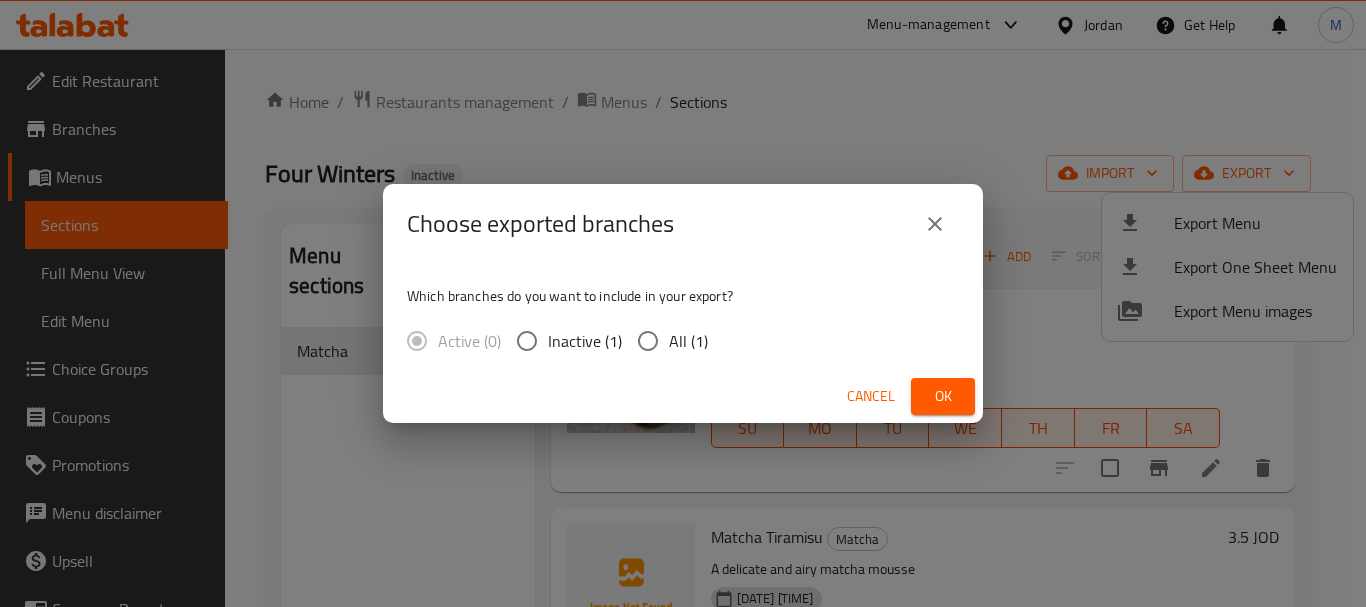 click on "All (1)" at bounding box center (667, 341) 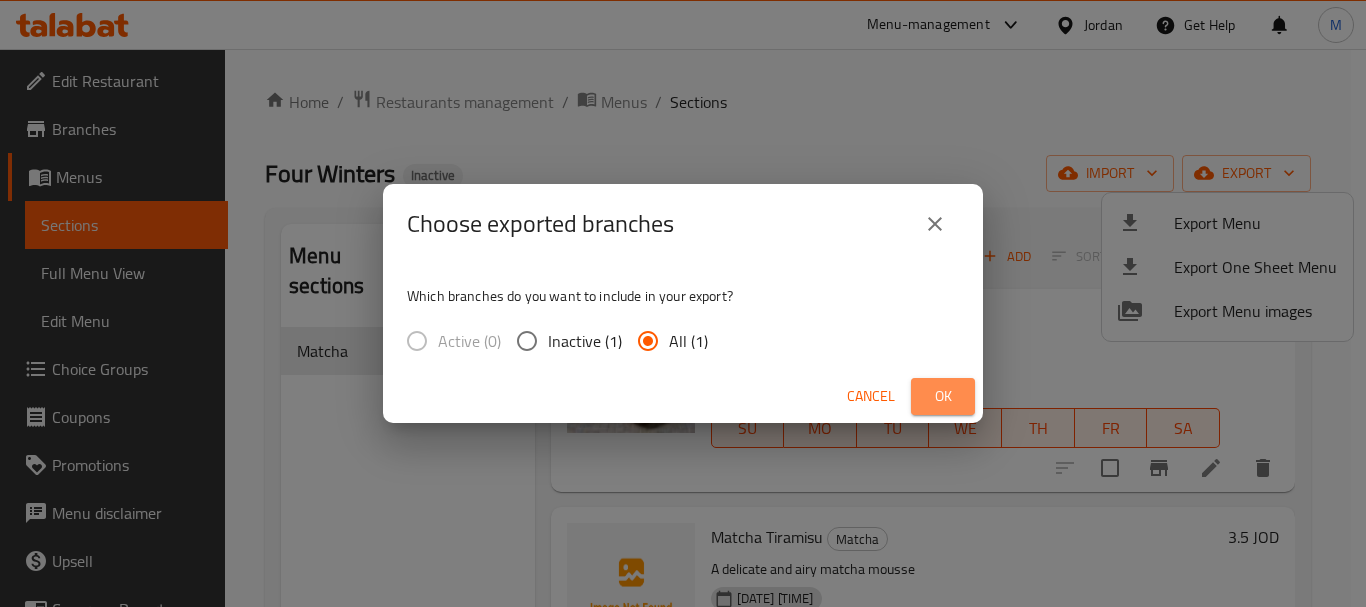 click on "Ok" at bounding box center (943, 396) 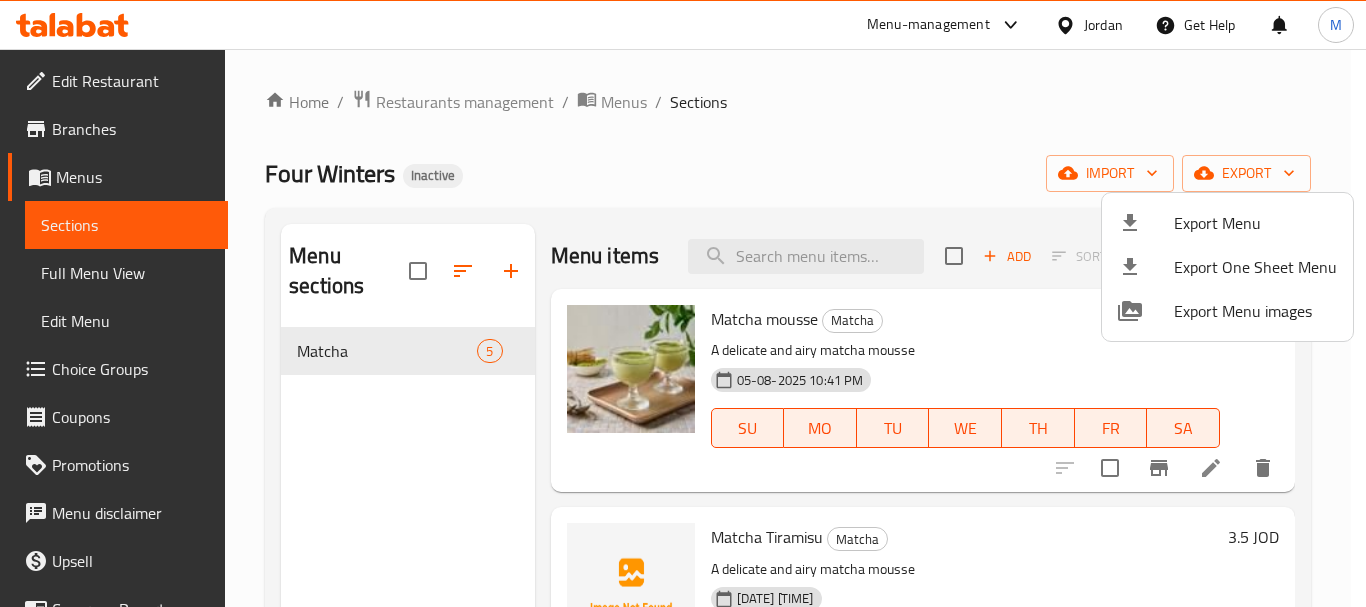 click at bounding box center (683, 303) 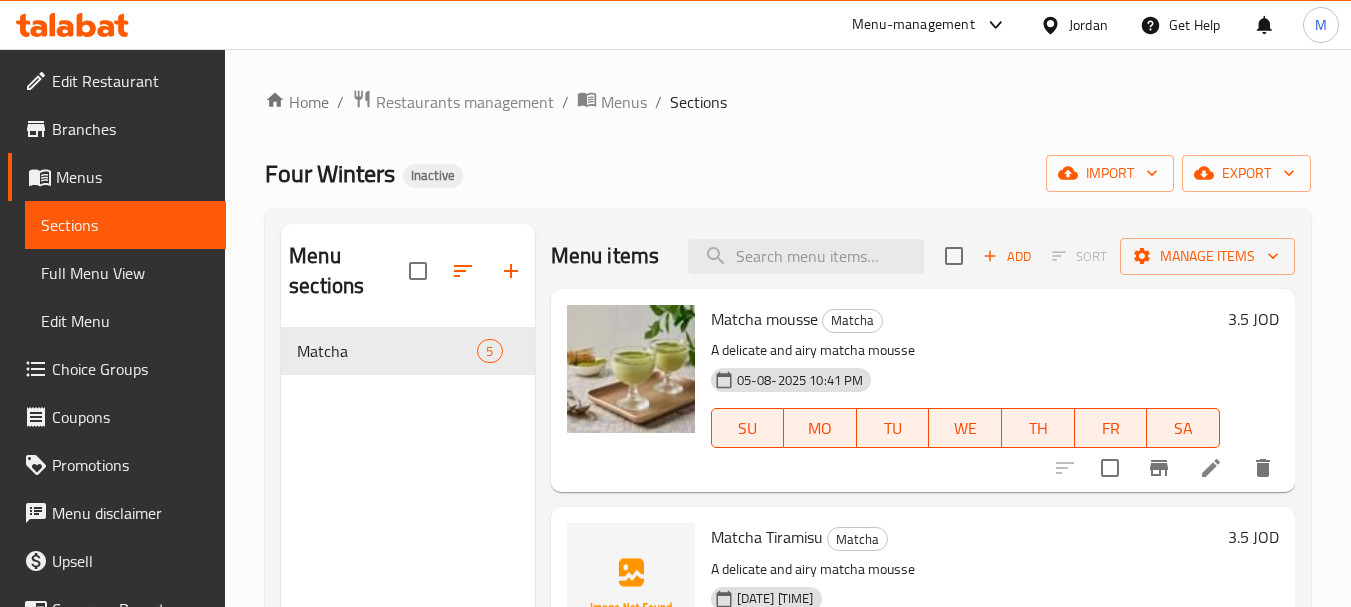click on "Edit Restaurant" at bounding box center (131, 81) 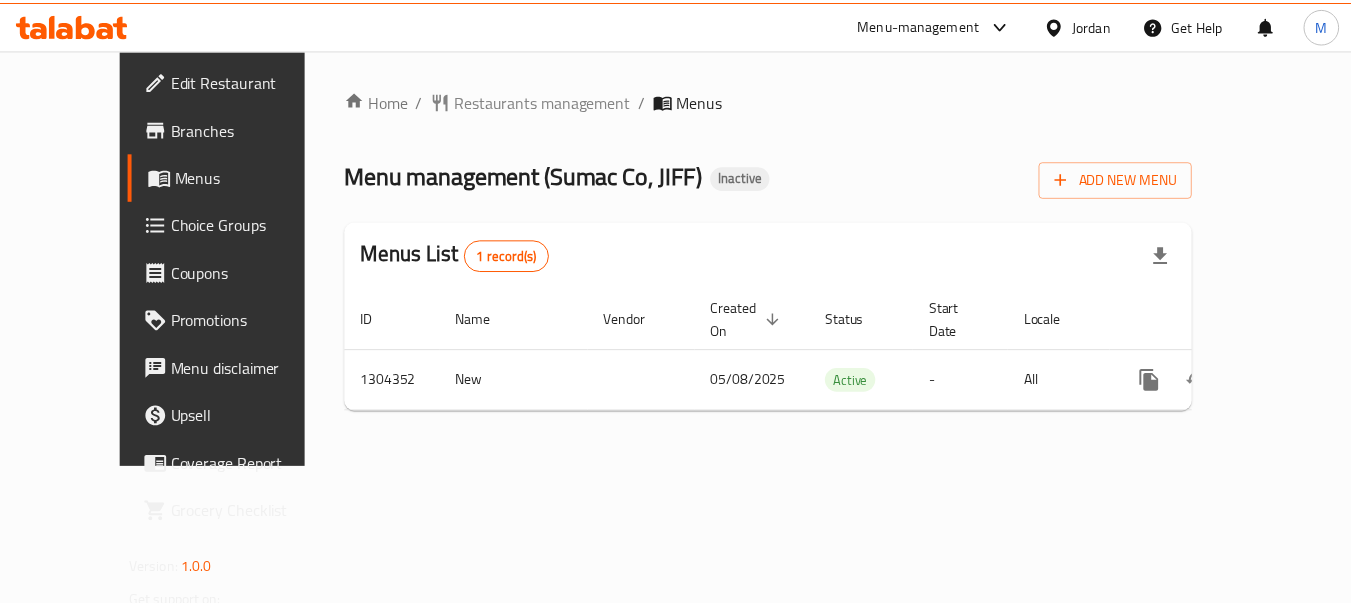 scroll, scrollTop: 0, scrollLeft: 0, axis: both 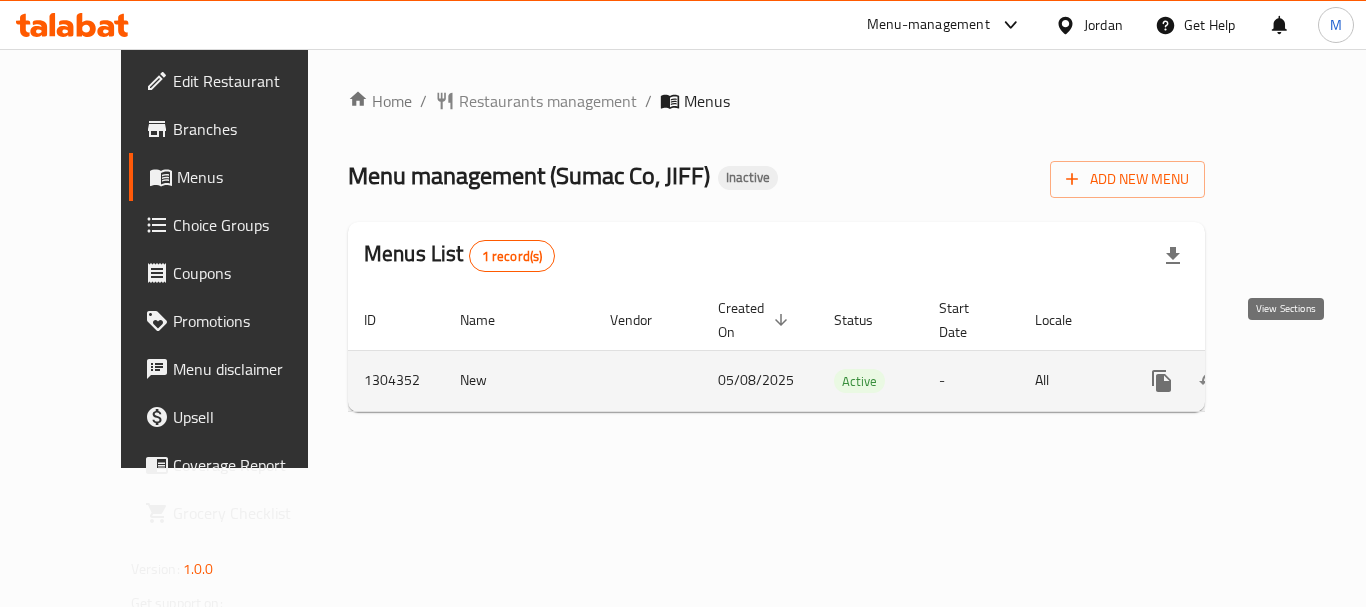 click 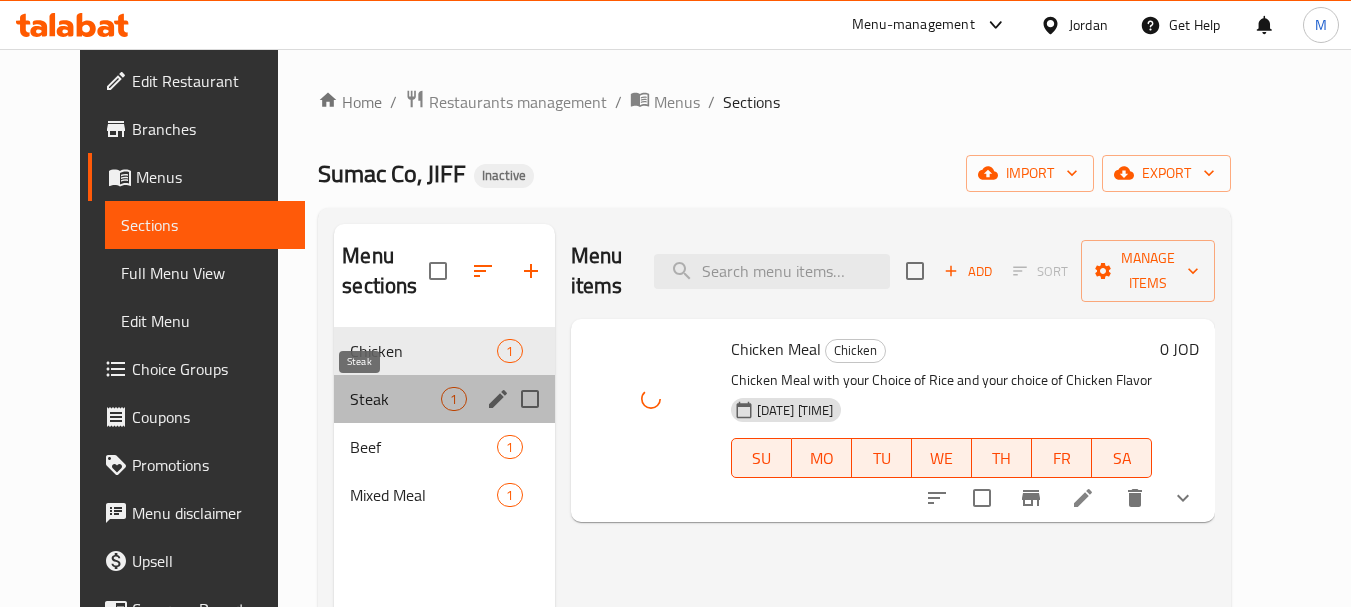 click on "Steak" at bounding box center (395, 399) 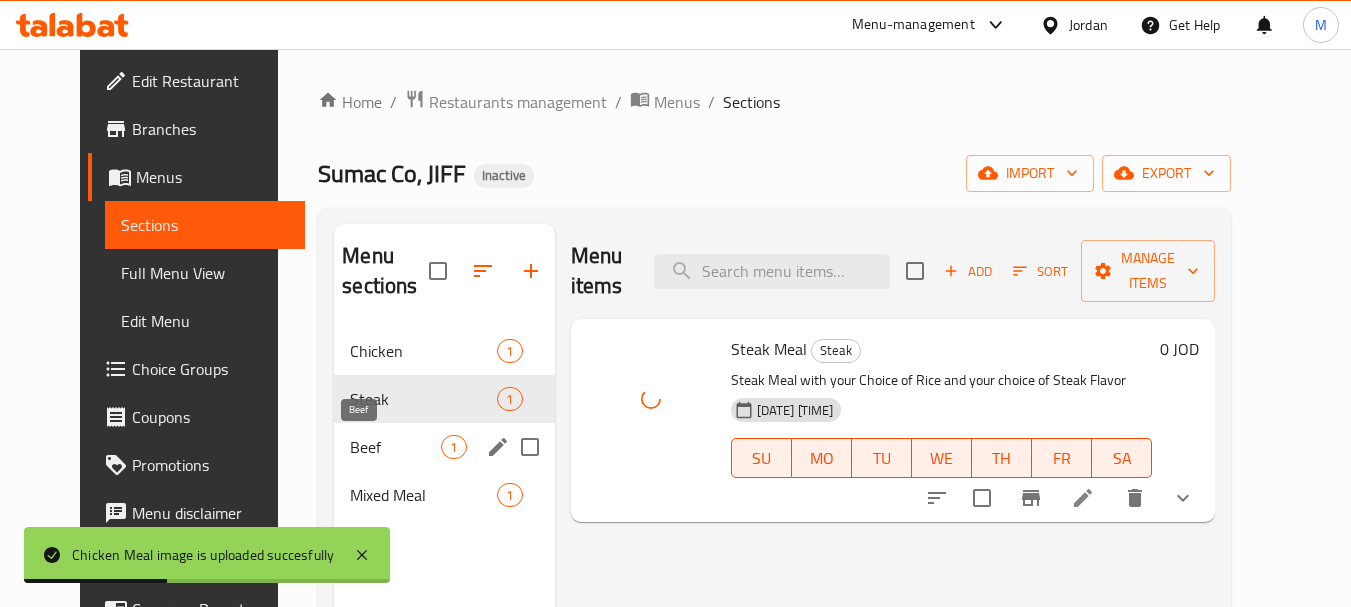 click on "Beef" at bounding box center [395, 447] 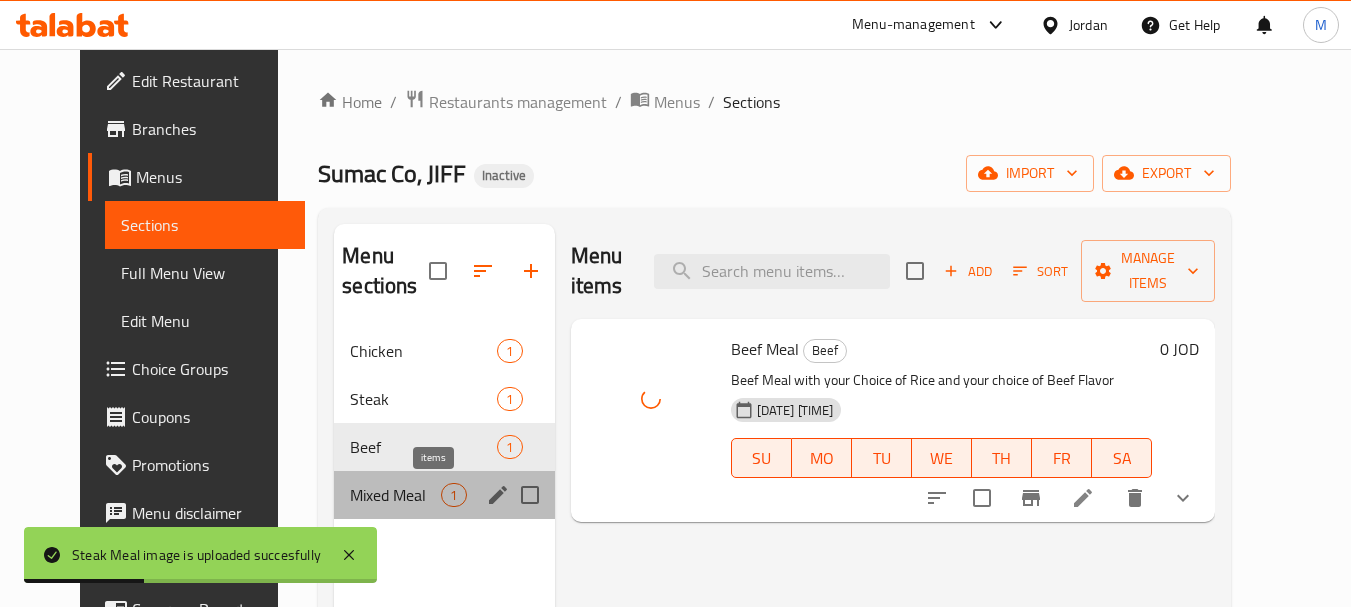 click on "1" at bounding box center (453, 495) 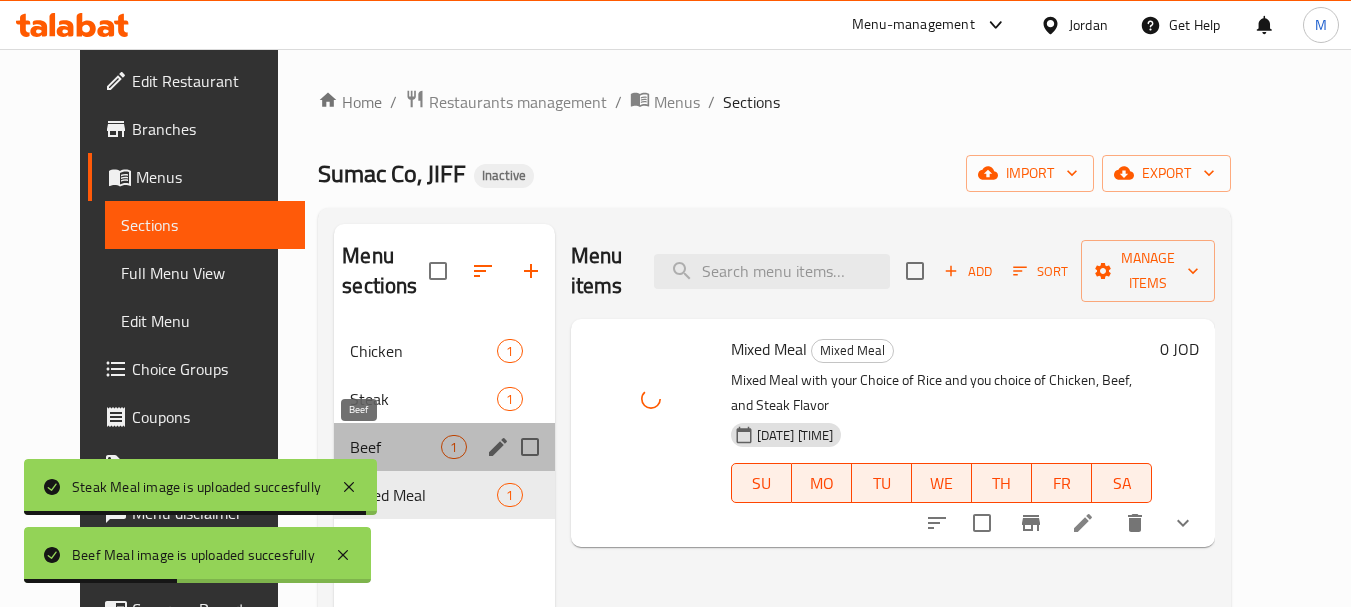 click on "Beef" at bounding box center [395, 447] 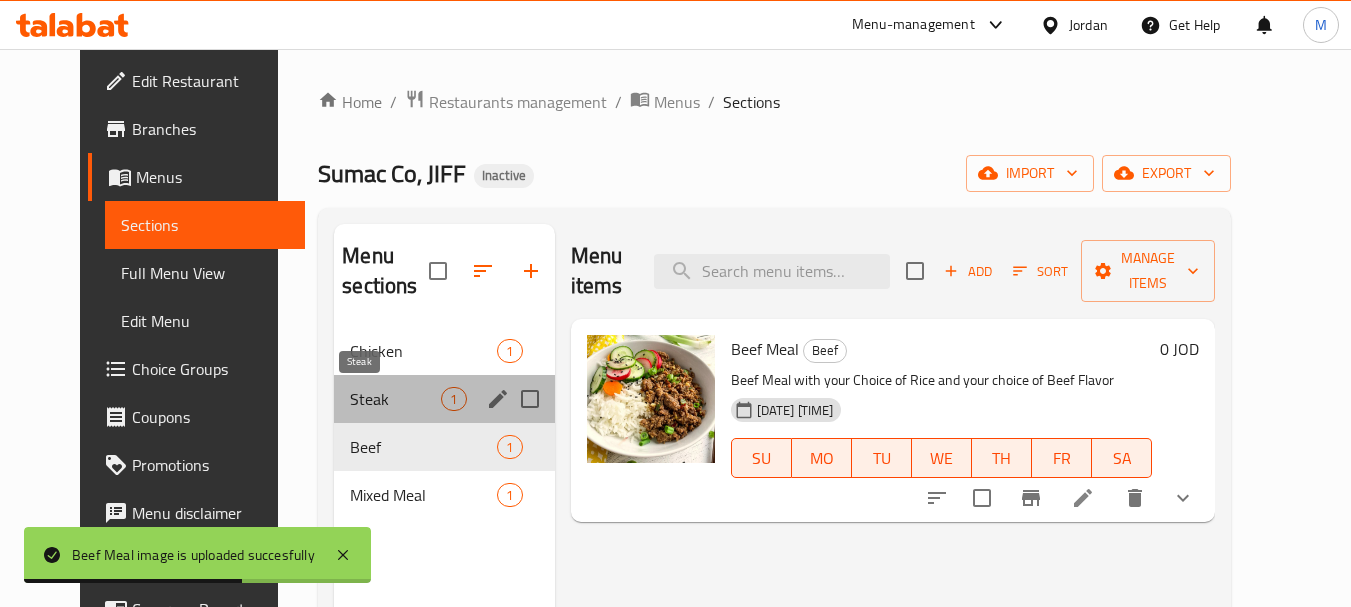 click on "Steak" at bounding box center (395, 399) 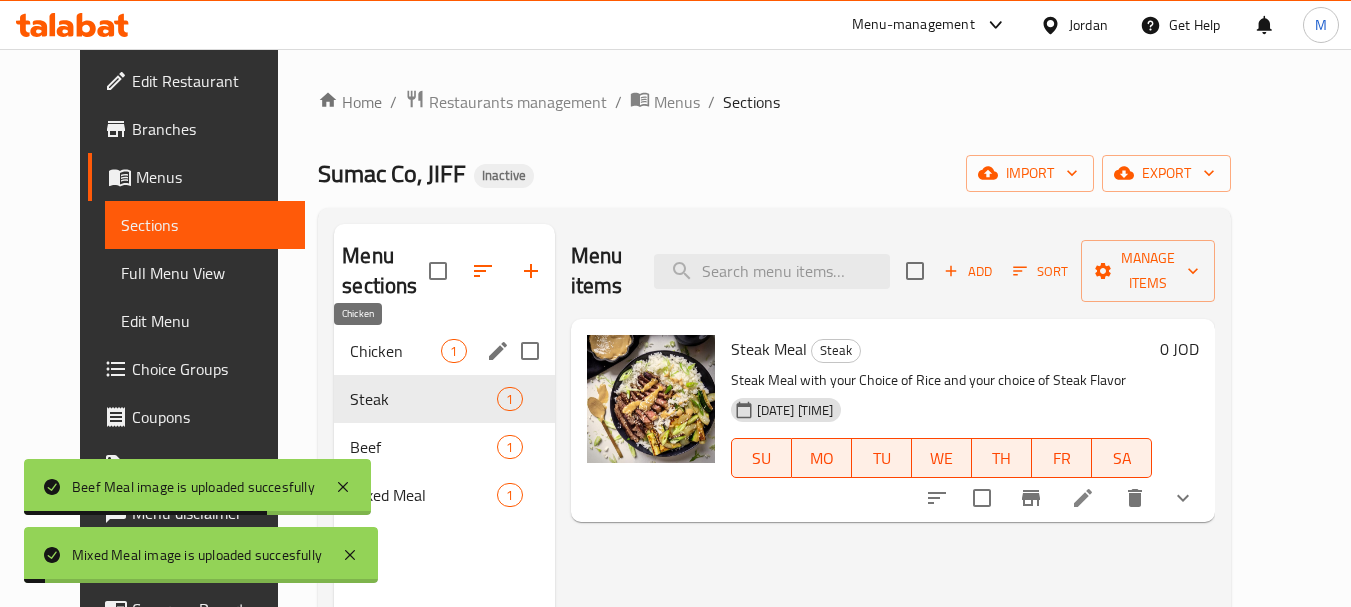 click on "Chicken" at bounding box center (395, 351) 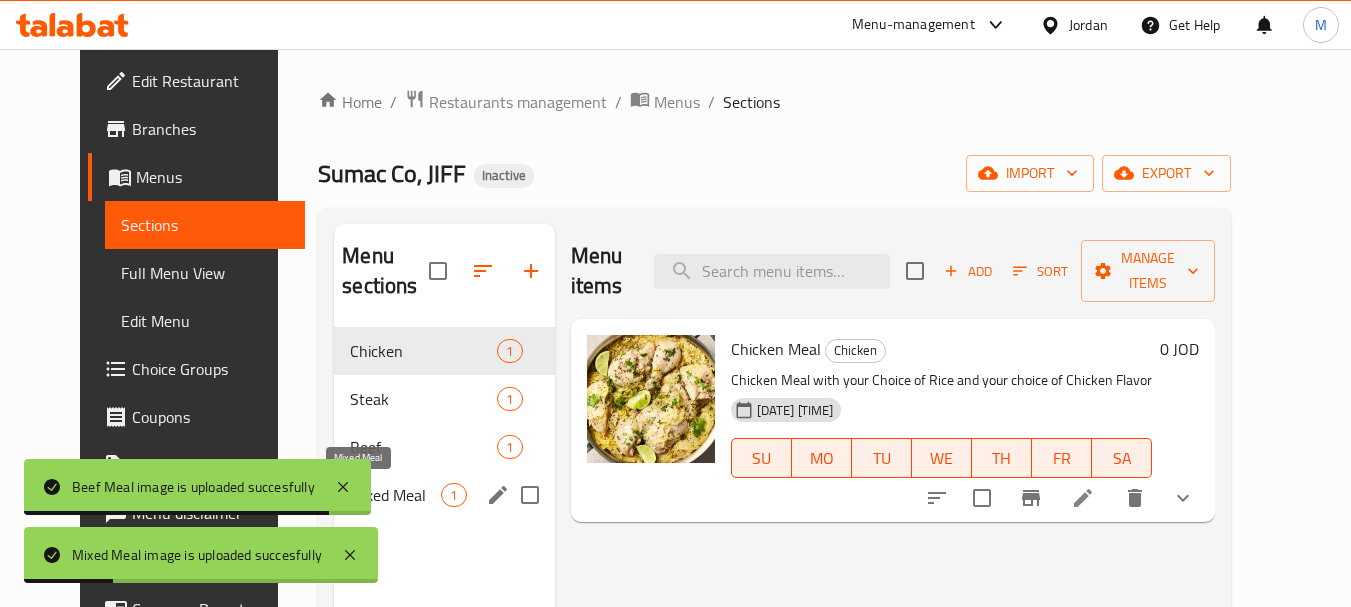 click on "Mixed Meal" at bounding box center (395, 495) 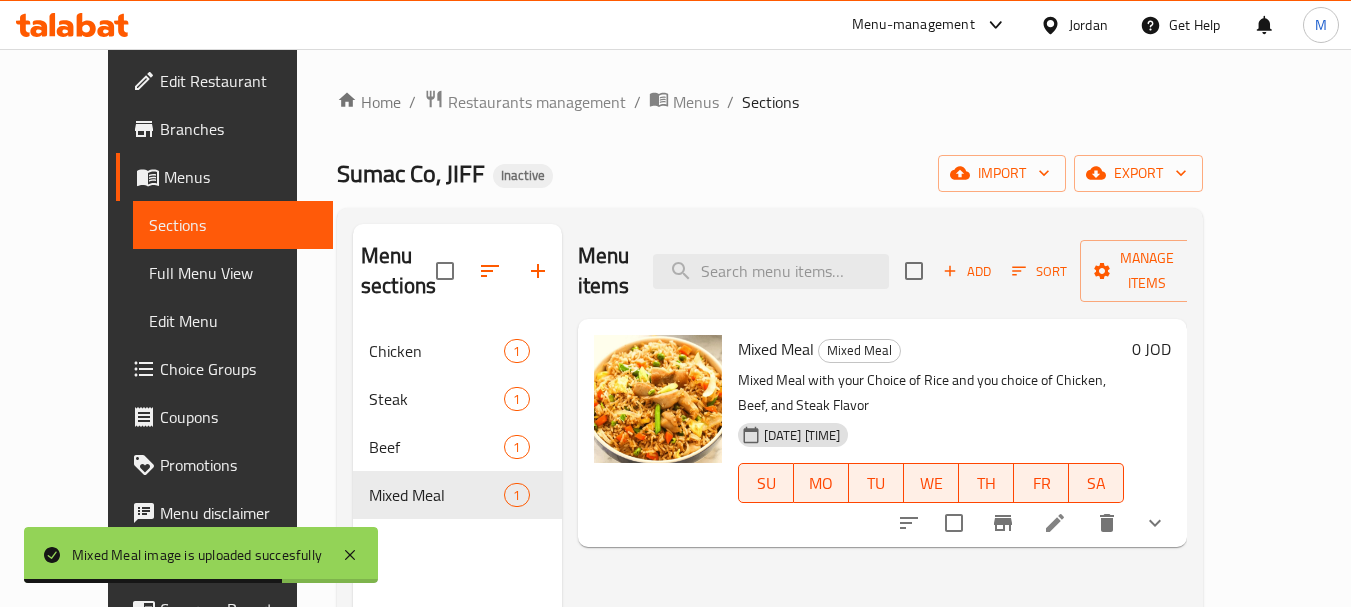 click on "Branches" at bounding box center [239, 129] 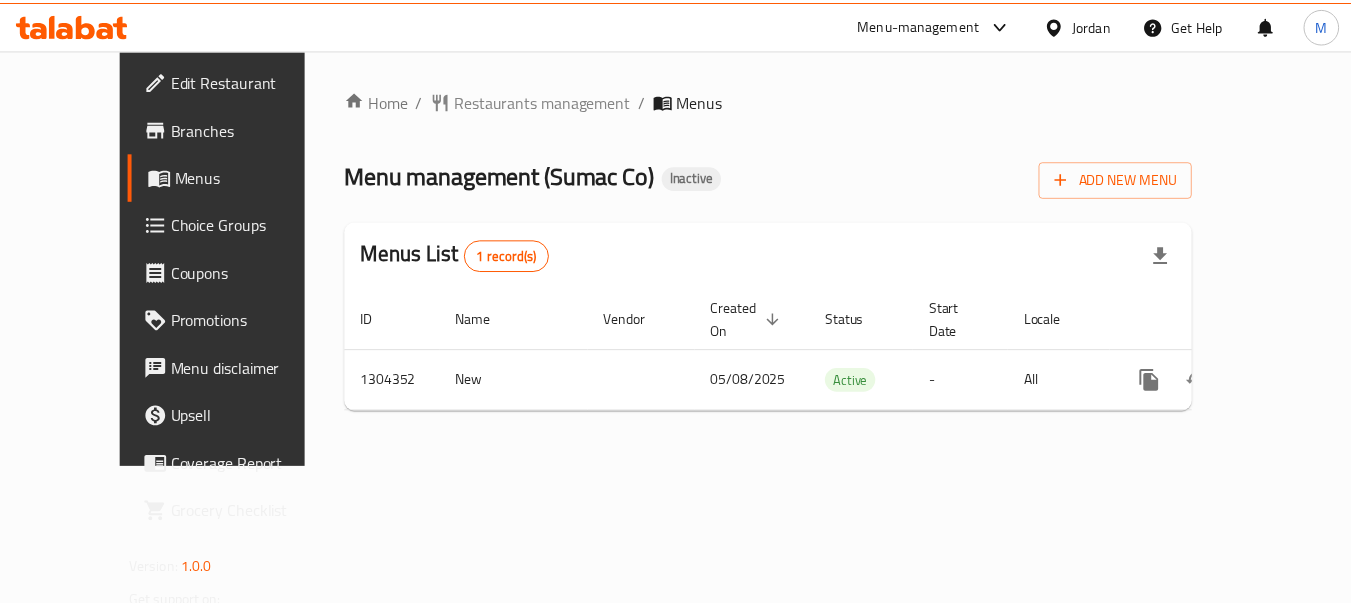 scroll, scrollTop: 0, scrollLeft: 0, axis: both 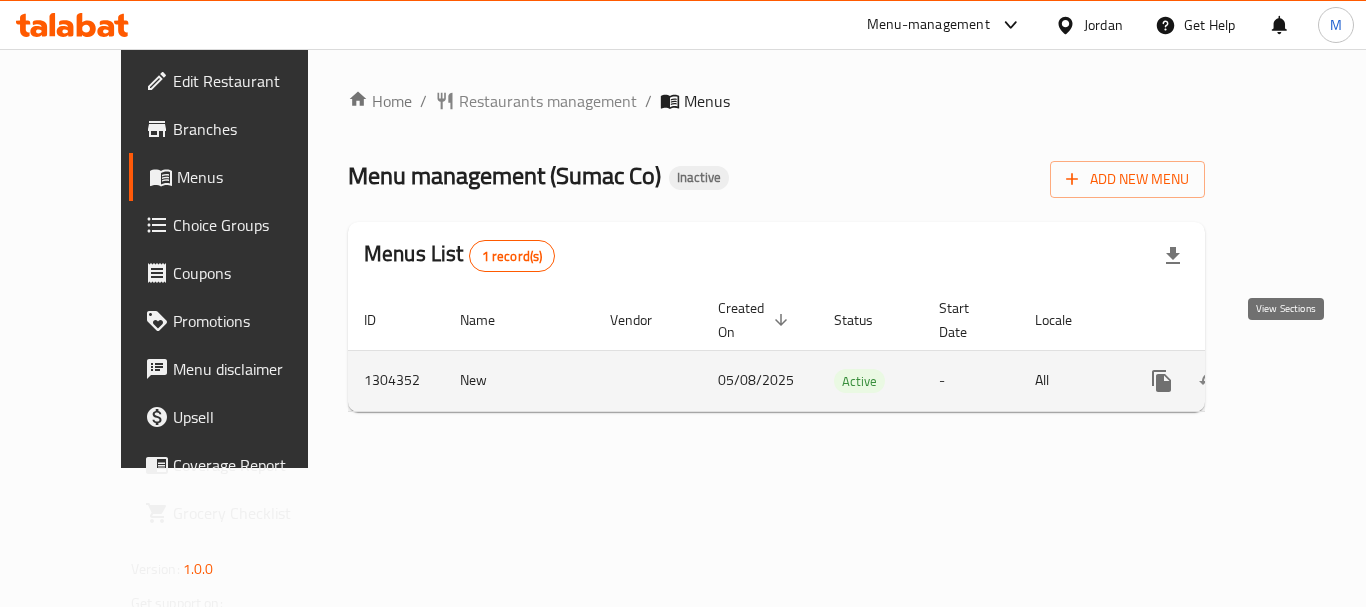 click 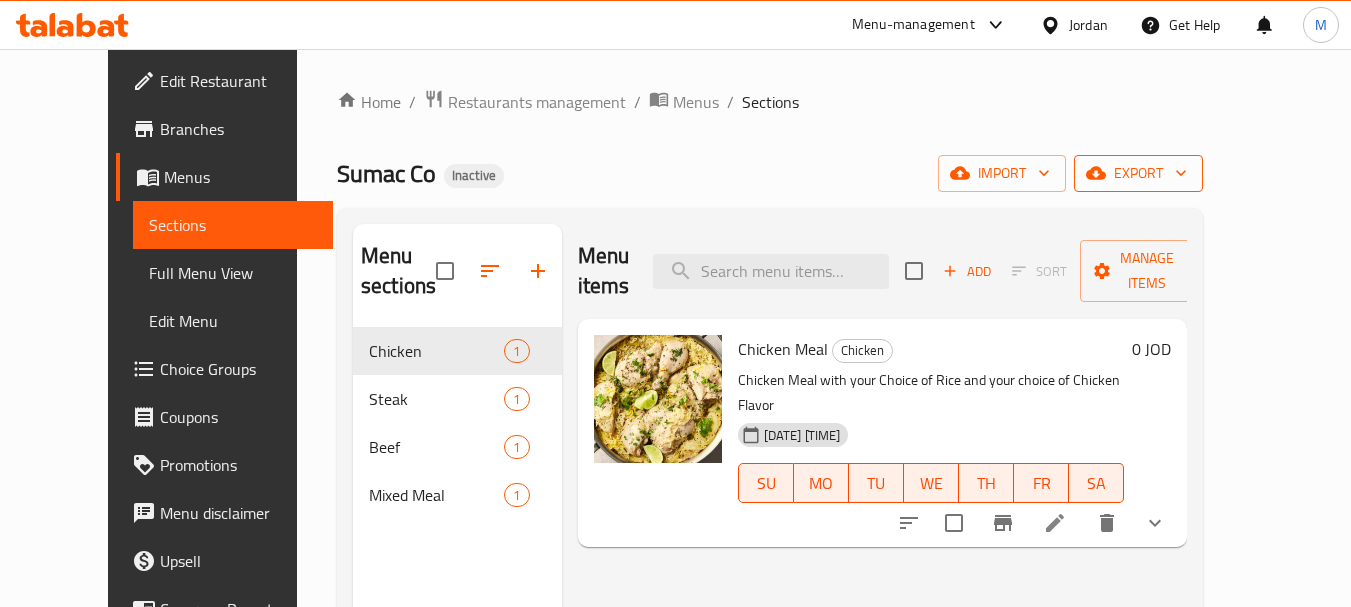 click on "export" at bounding box center (1138, 173) 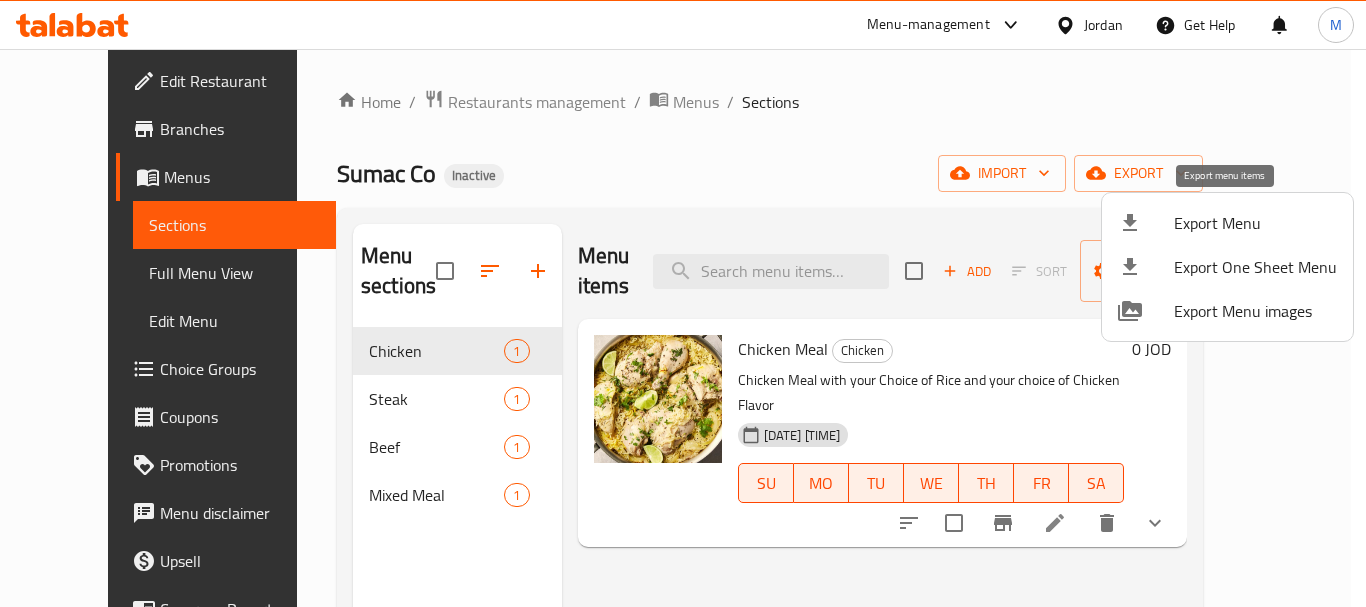 click on "Export Menu" at bounding box center (1255, 223) 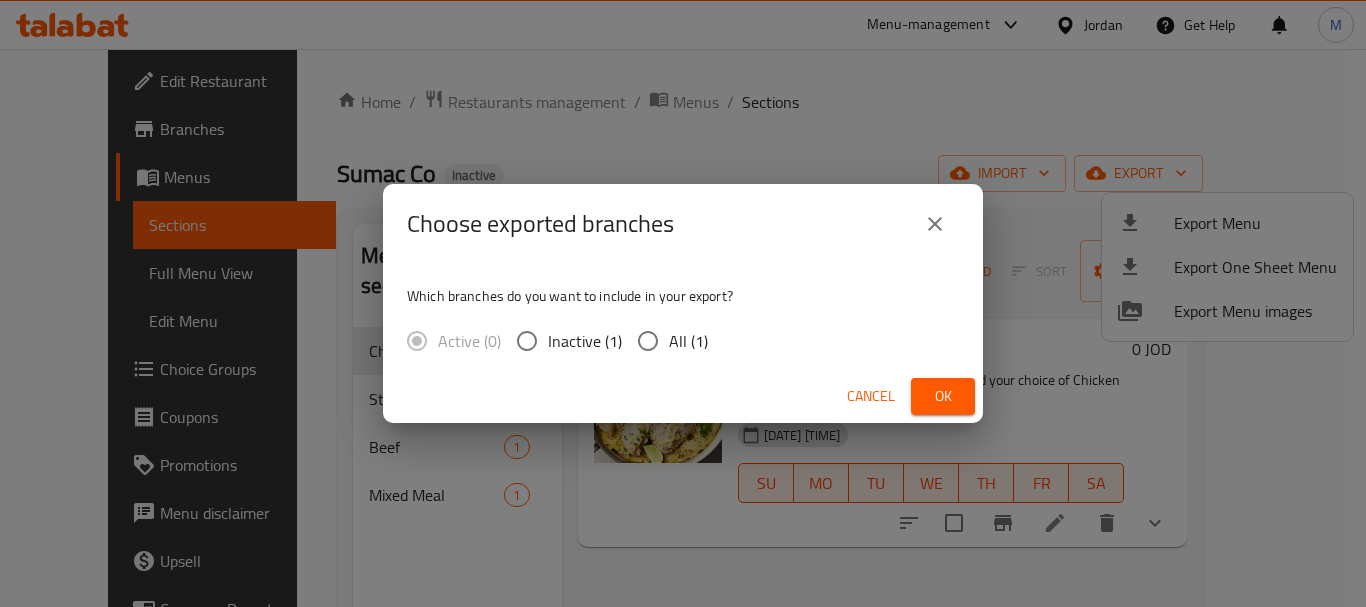 drag, startPoint x: 693, startPoint y: 341, endPoint x: 880, endPoint y: 407, distance: 198.30531 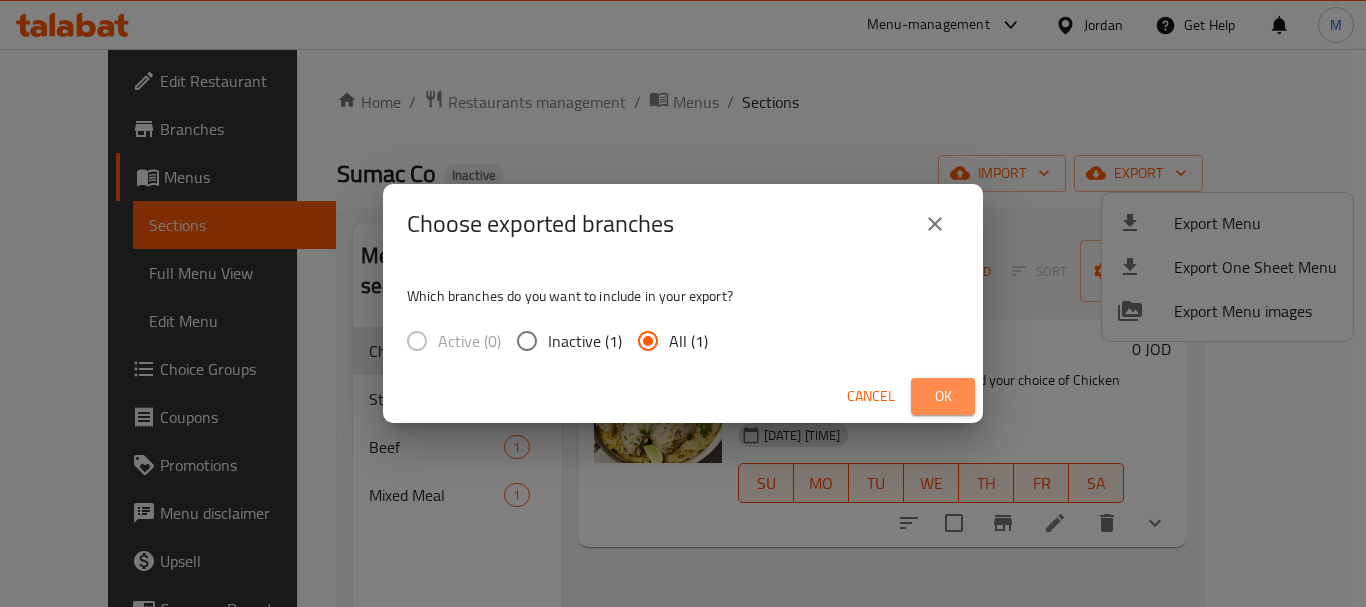 click on "Ok" at bounding box center (943, 396) 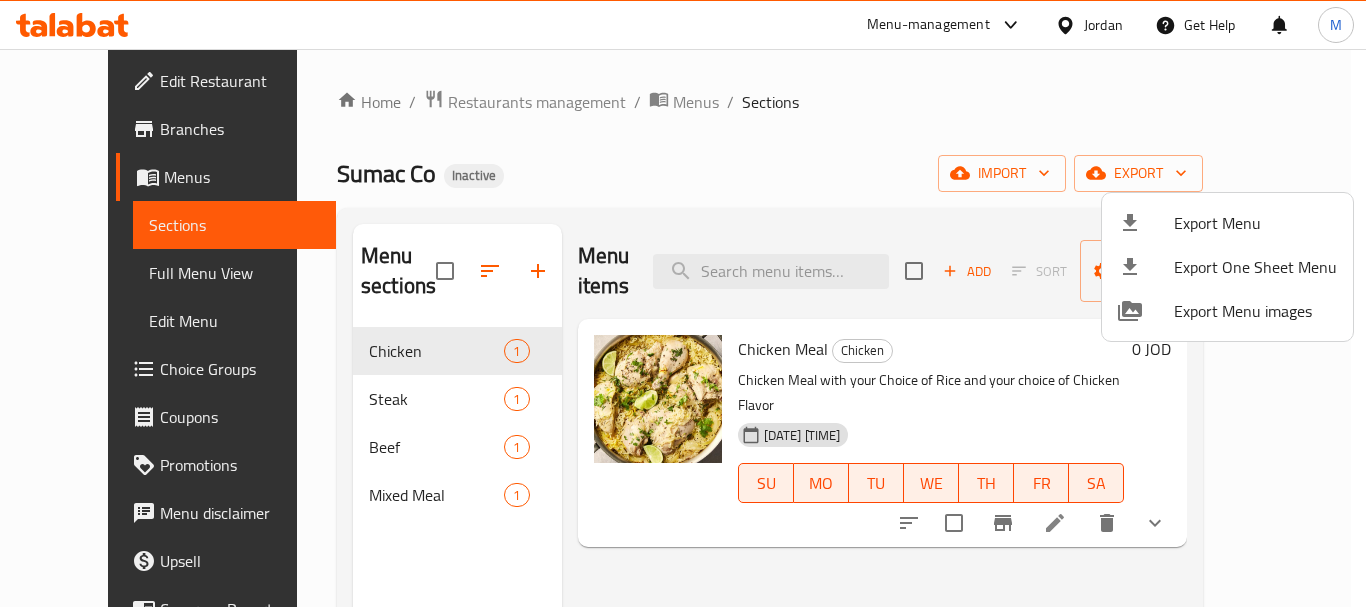 drag, startPoint x: 370, startPoint y: 389, endPoint x: 369, endPoint y: 404, distance: 15.033297 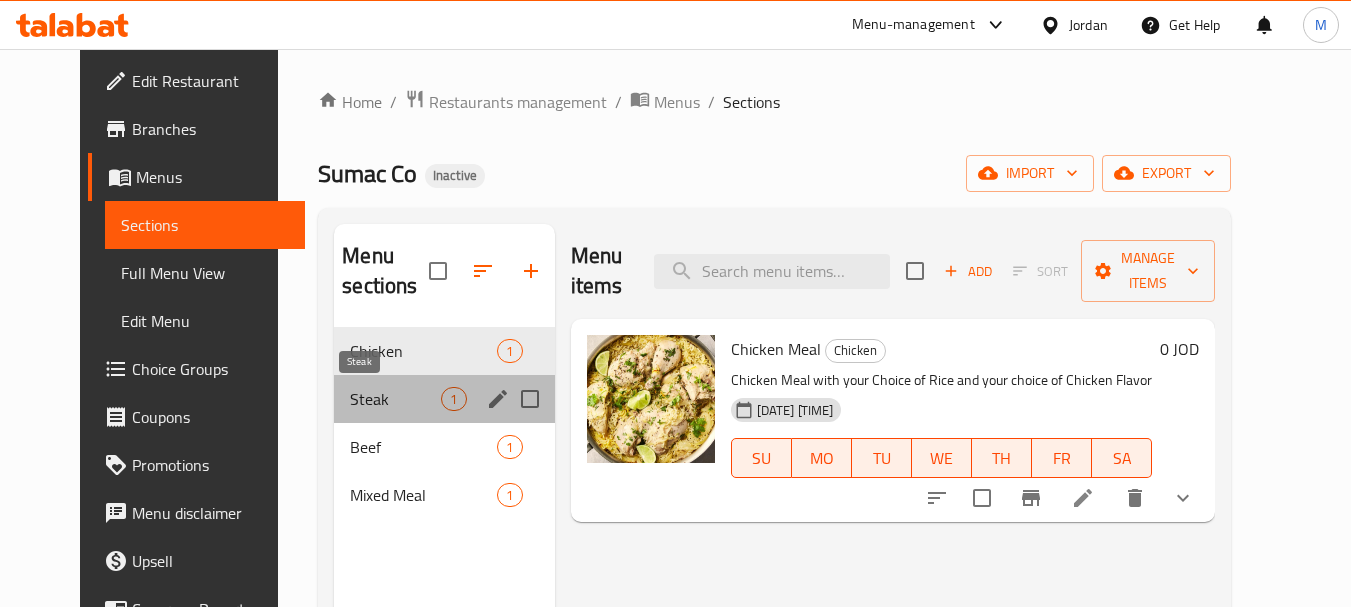 click on "Steak" at bounding box center [395, 399] 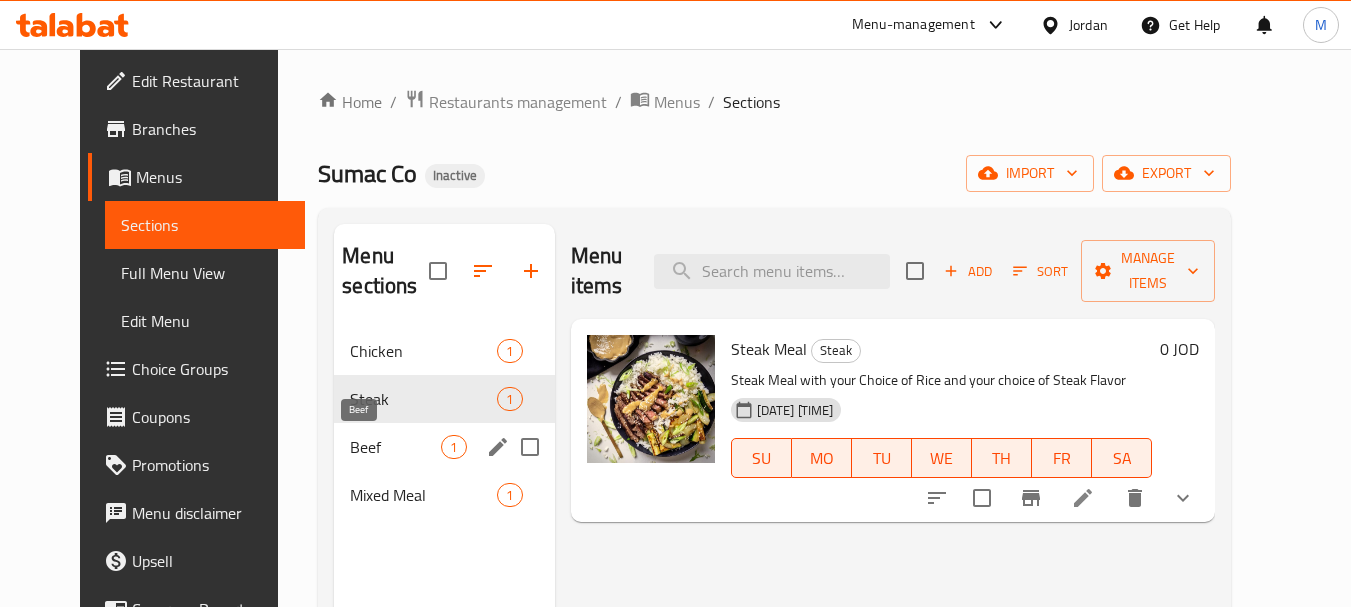 click on "Beef" at bounding box center [395, 447] 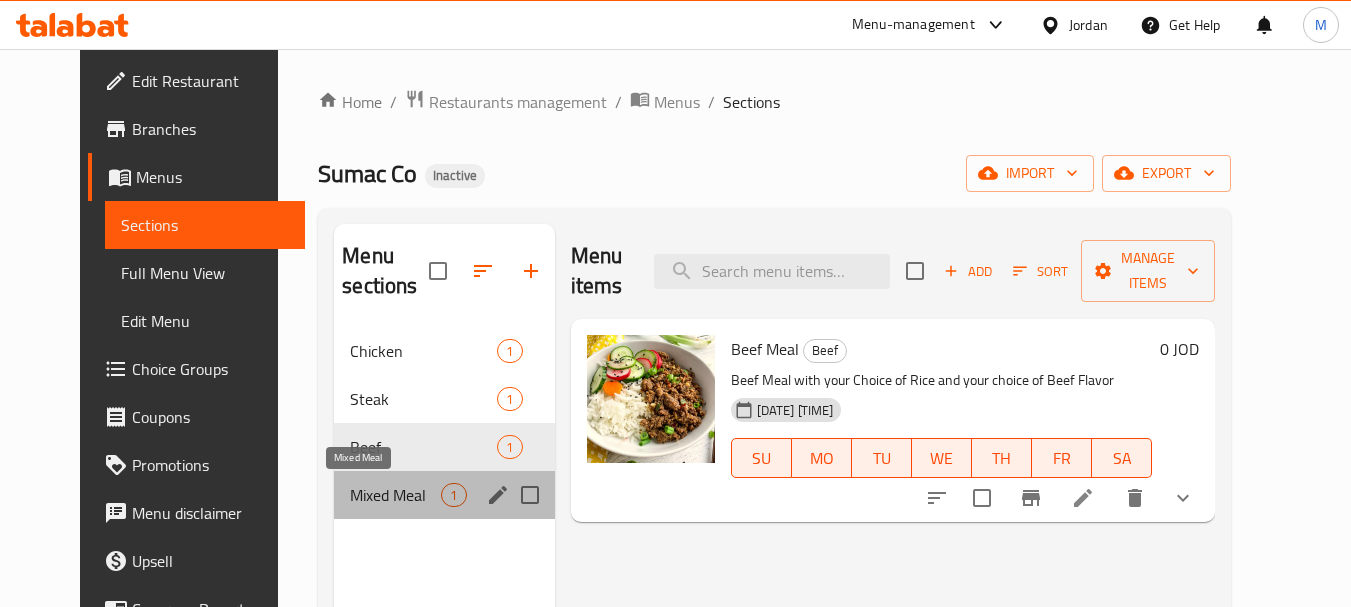 click on "Mixed Meal" at bounding box center [395, 495] 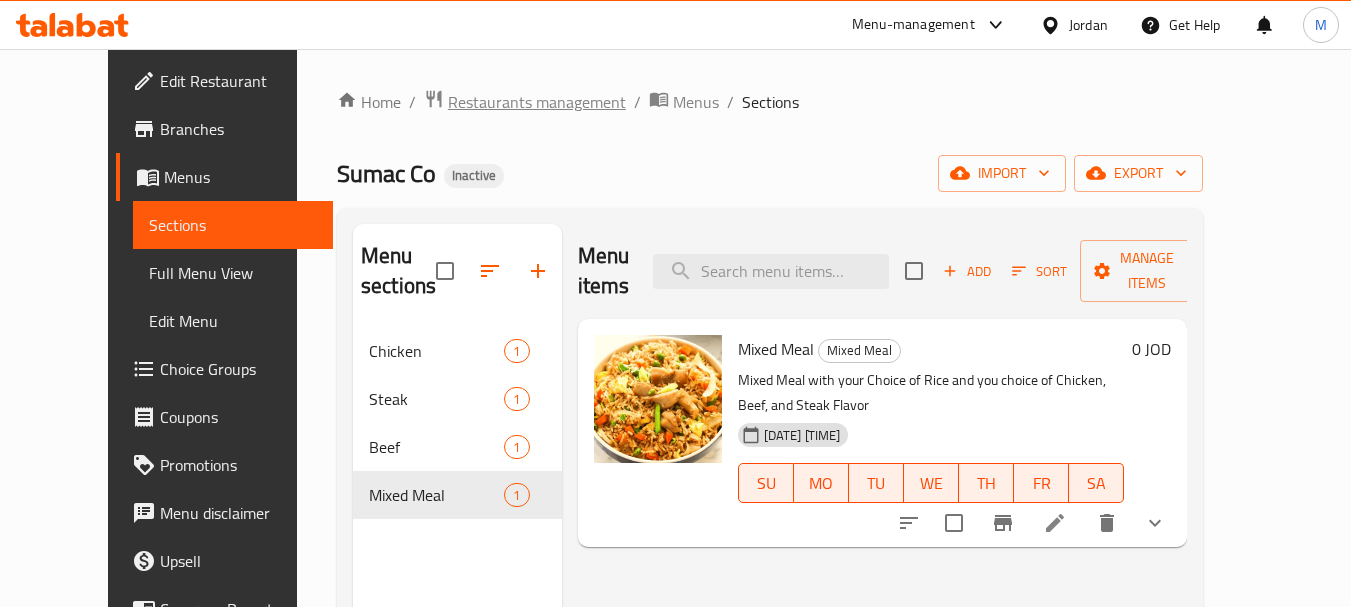 click on "Restaurants management" at bounding box center [537, 102] 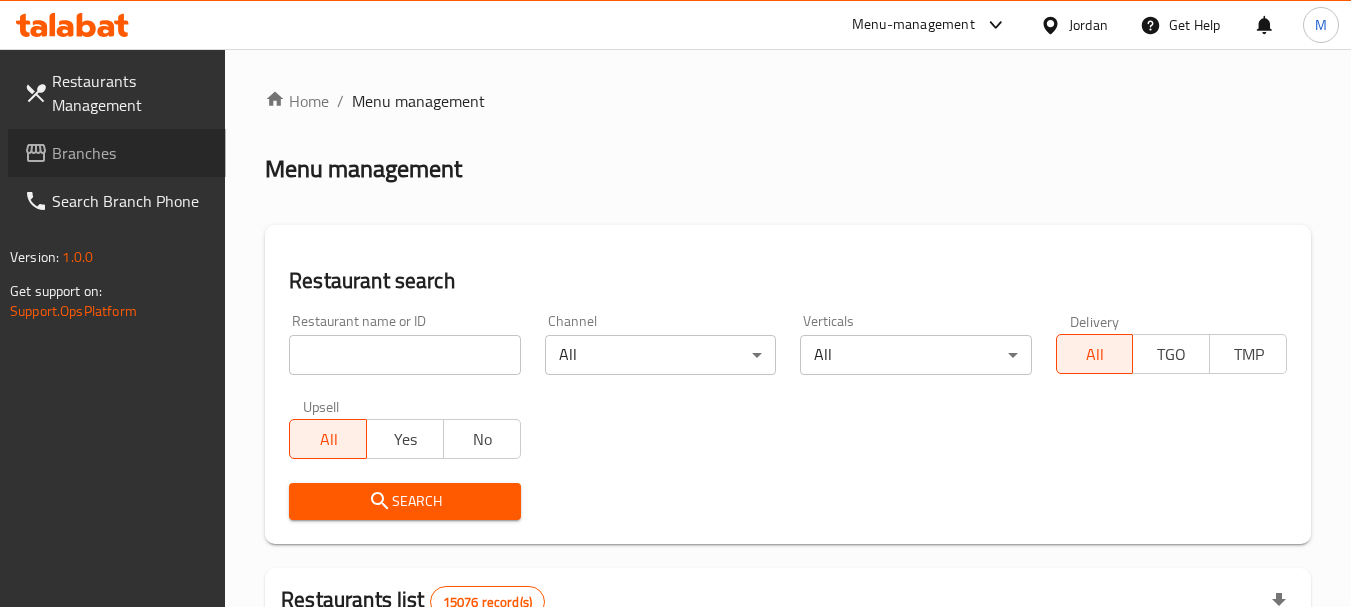 click on "Branches" at bounding box center [131, 153] 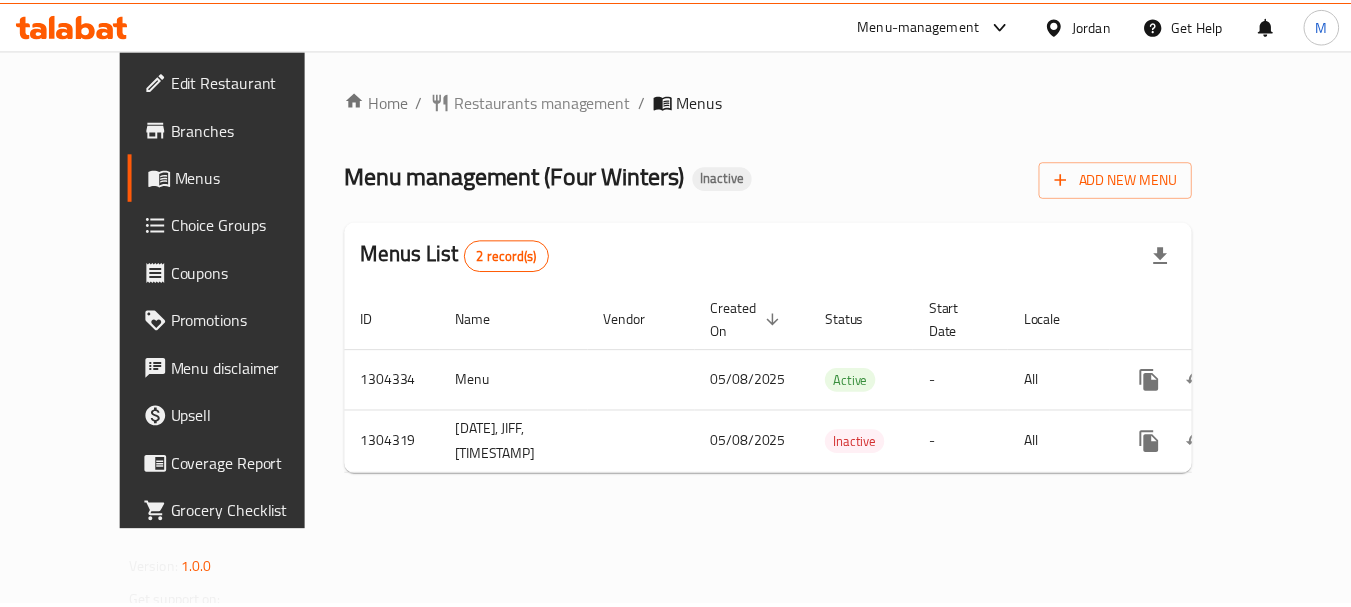 scroll, scrollTop: 0, scrollLeft: 0, axis: both 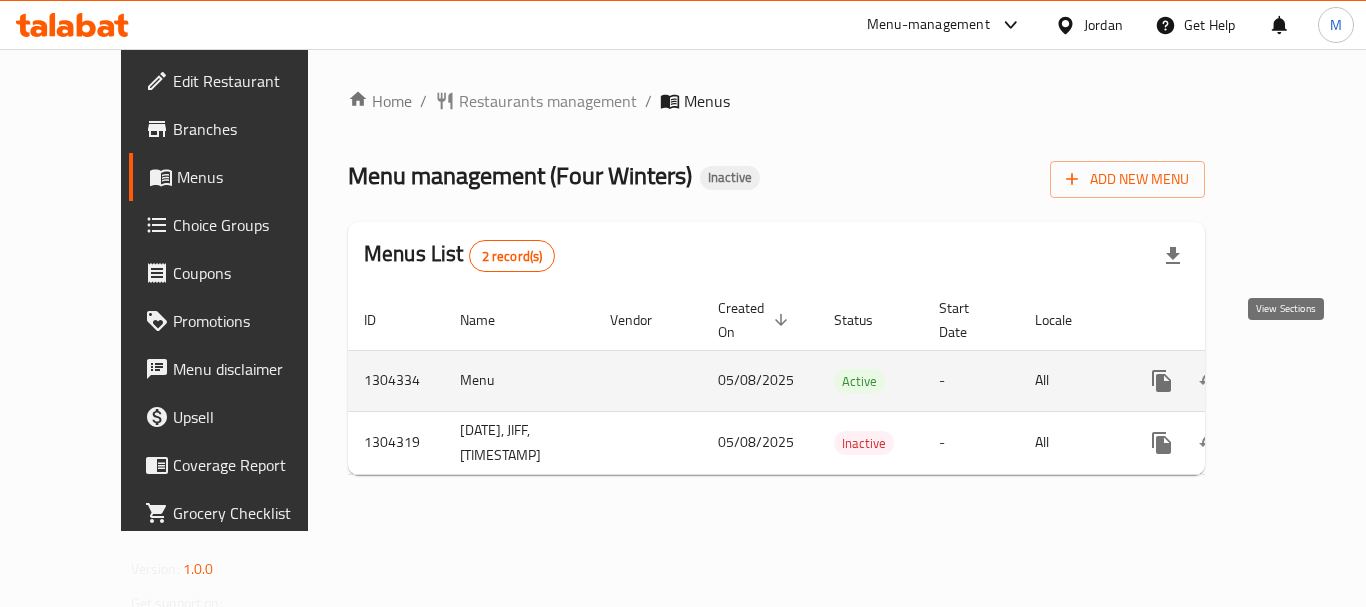 click 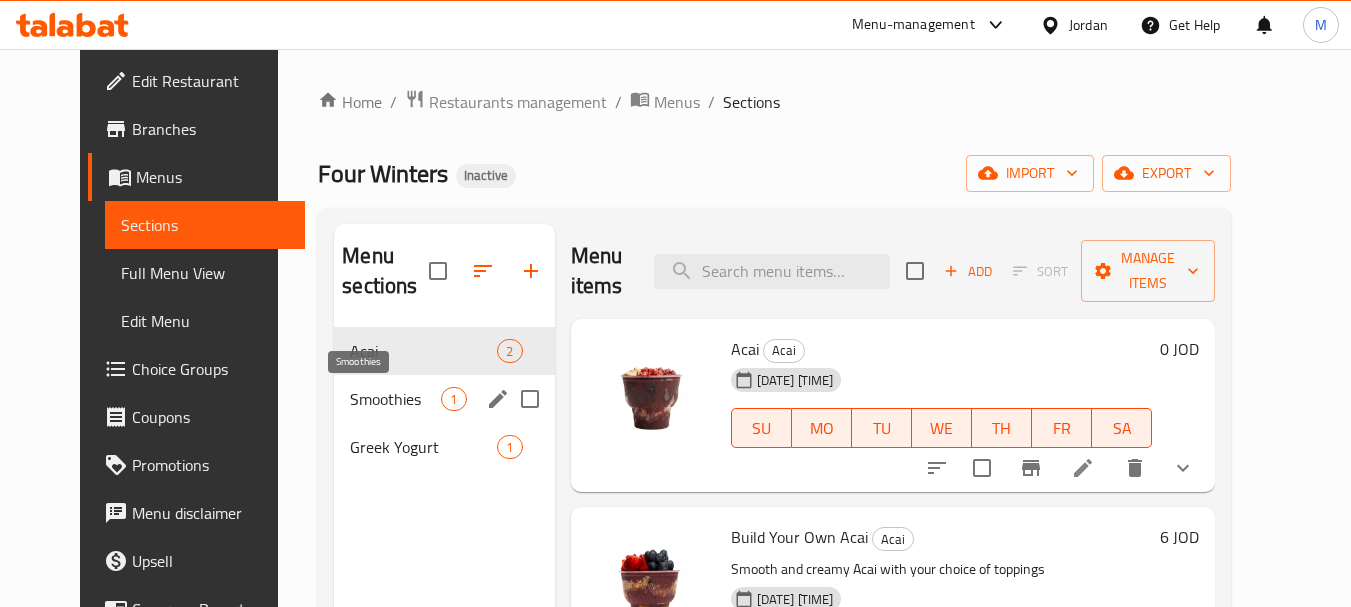 click on "Smoothies" at bounding box center [395, 399] 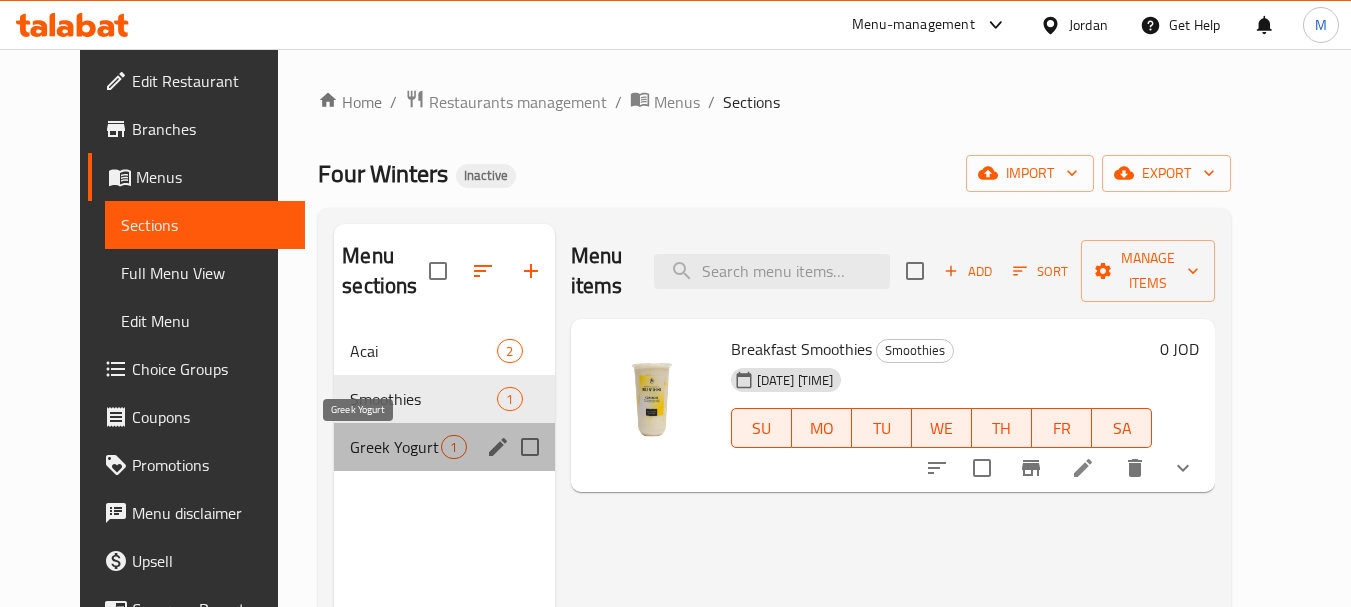 drag, startPoint x: 370, startPoint y: 452, endPoint x: 408, endPoint y: 448, distance: 38.209946 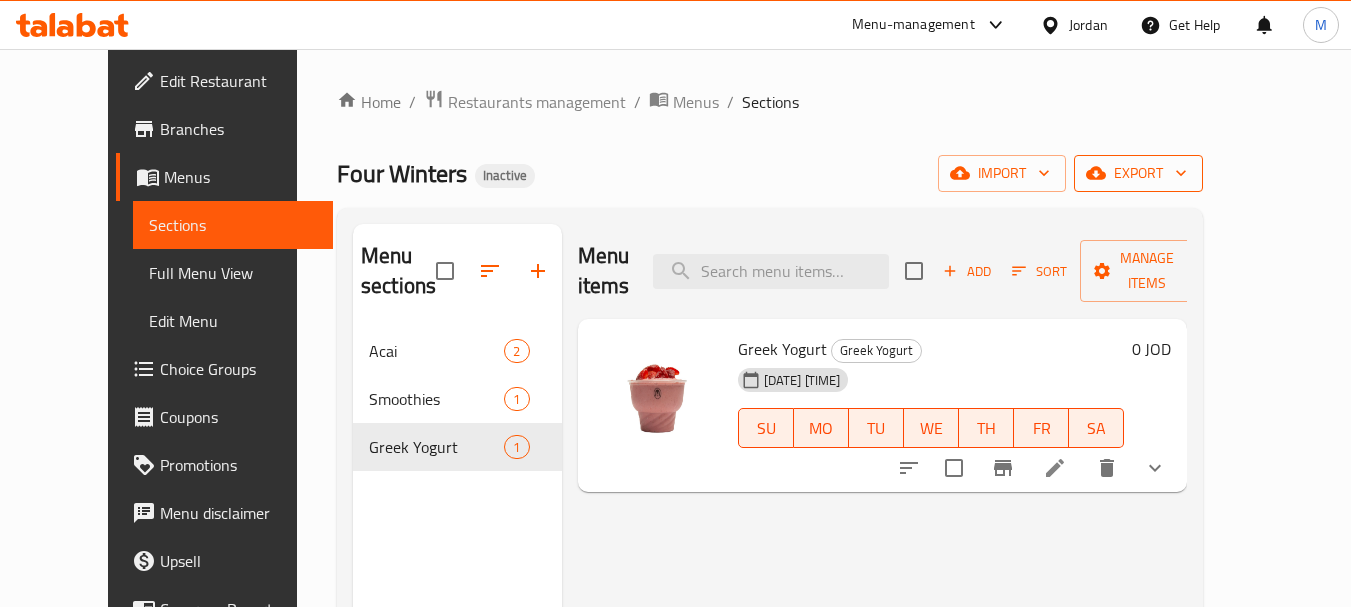 click on "export" at bounding box center (1138, 173) 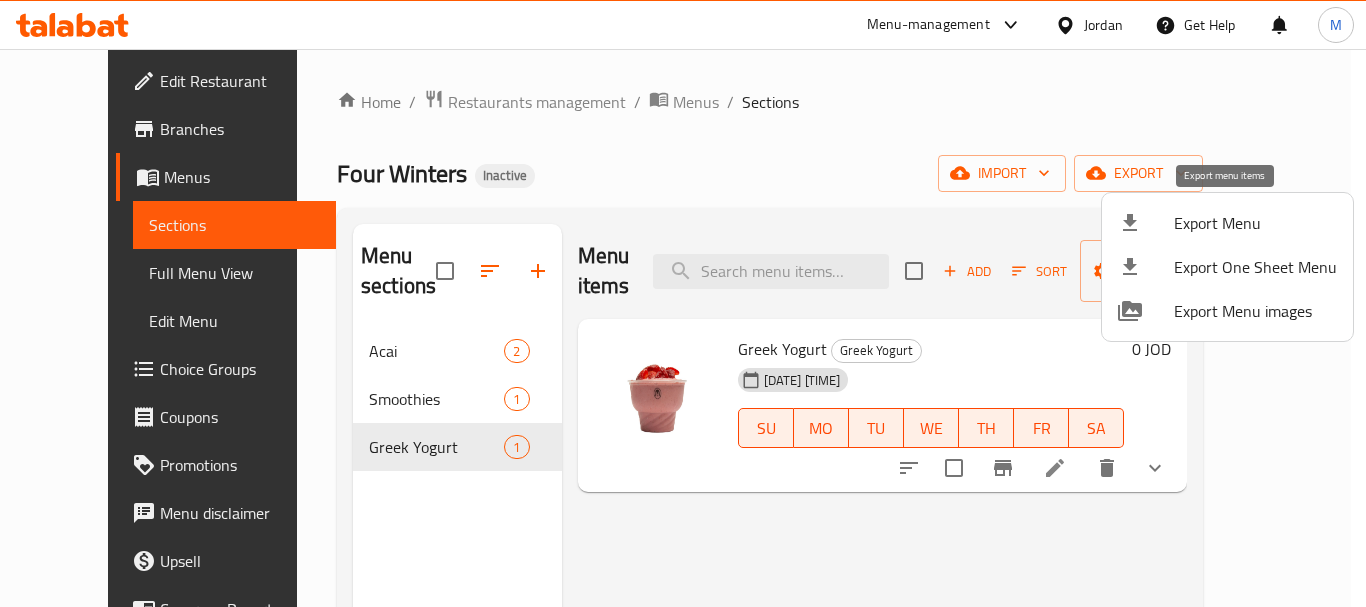 click on "Export Menu" at bounding box center (1255, 223) 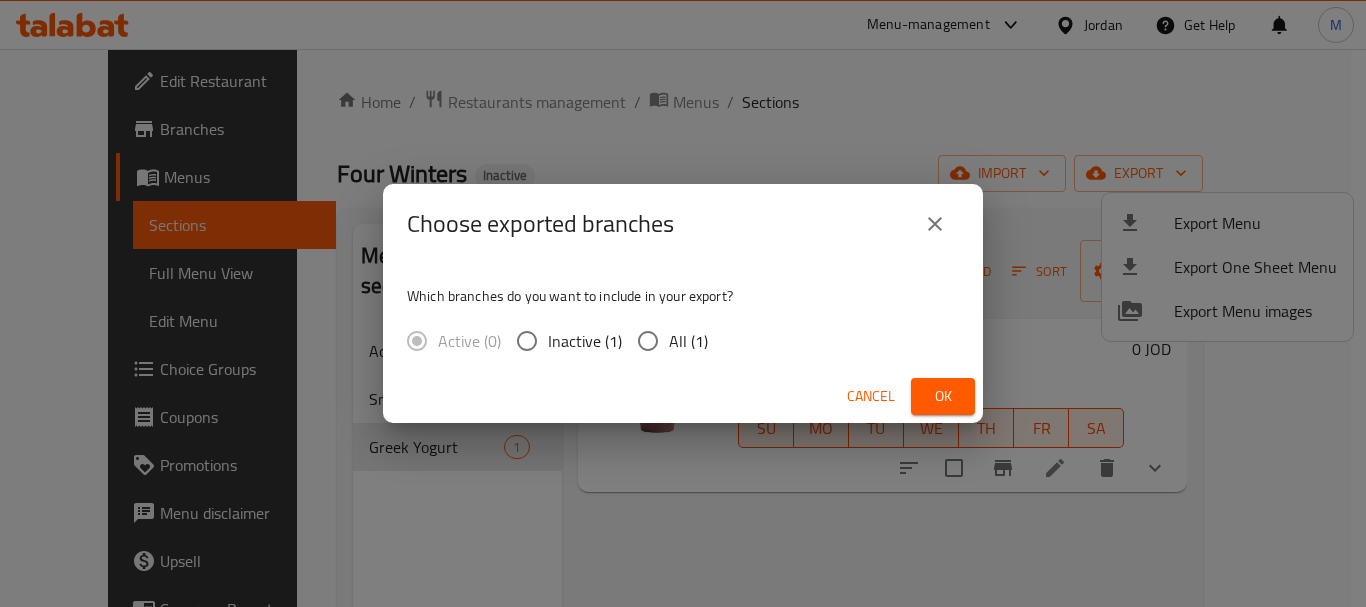 click on "All (1)" at bounding box center [648, 341] 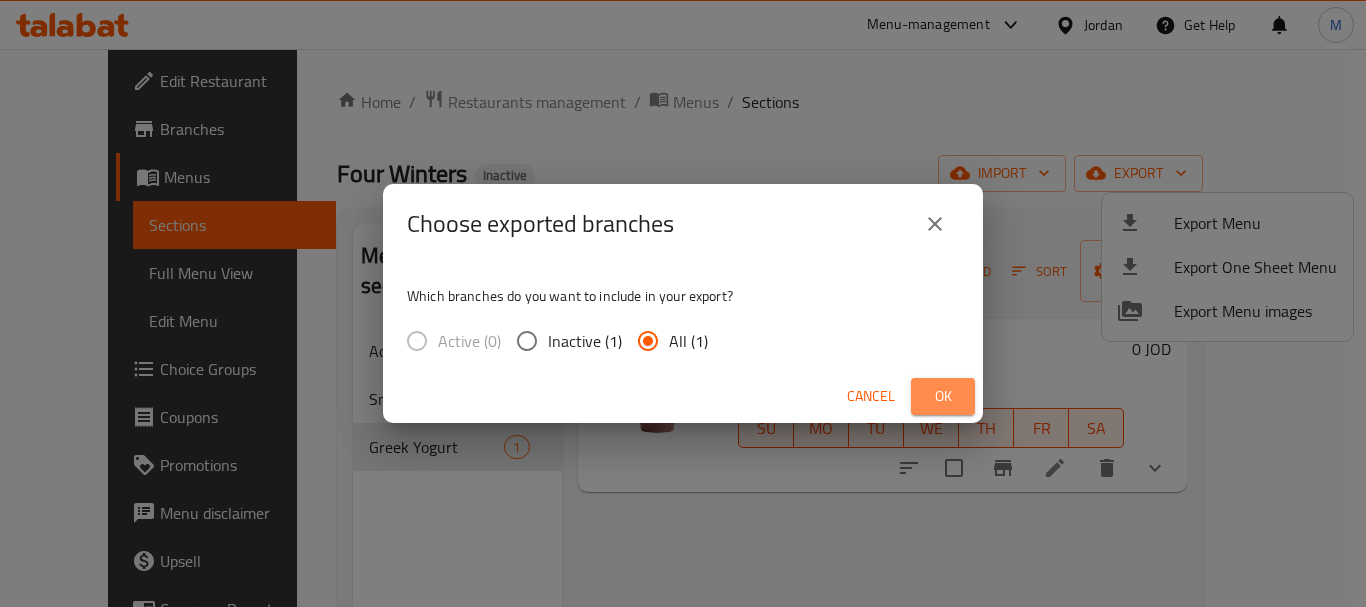 click on "Ok" at bounding box center (943, 396) 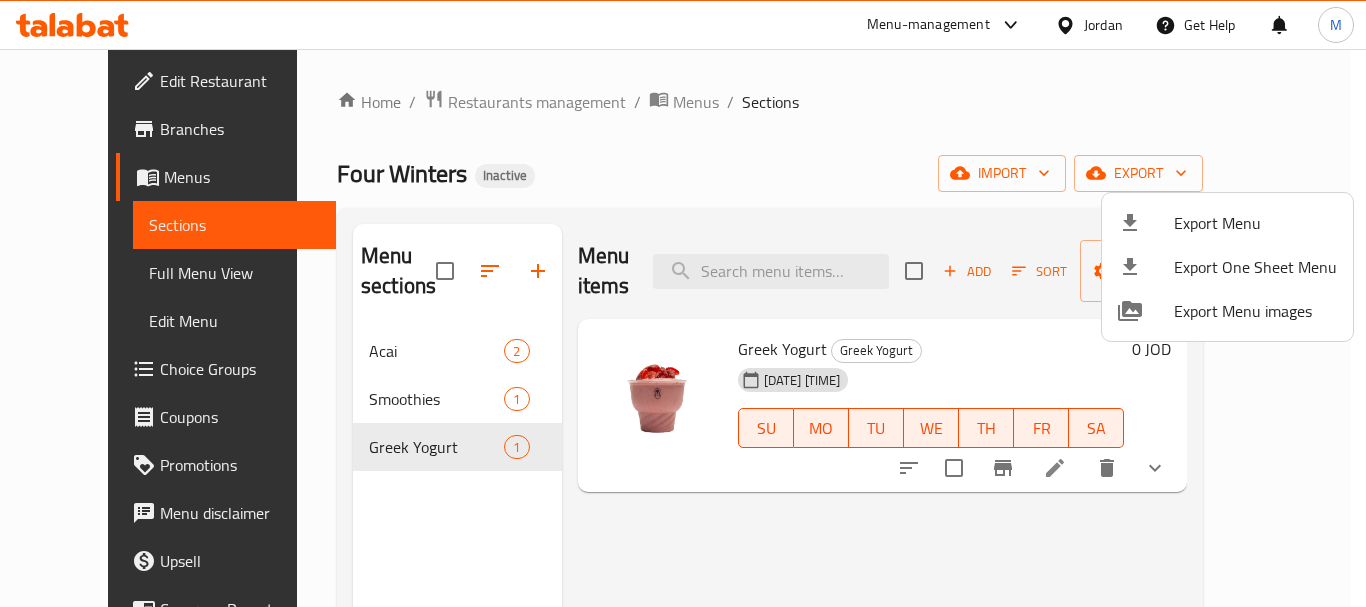 click at bounding box center (683, 303) 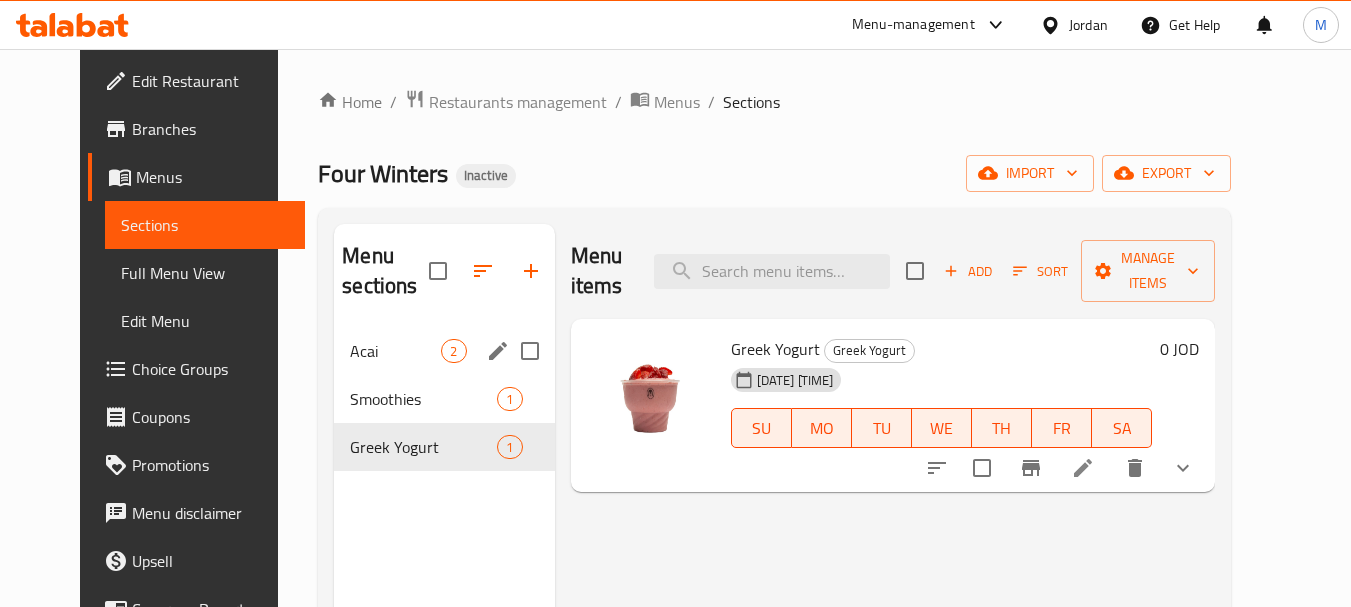 click on "Acai  2" at bounding box center [444, 351] 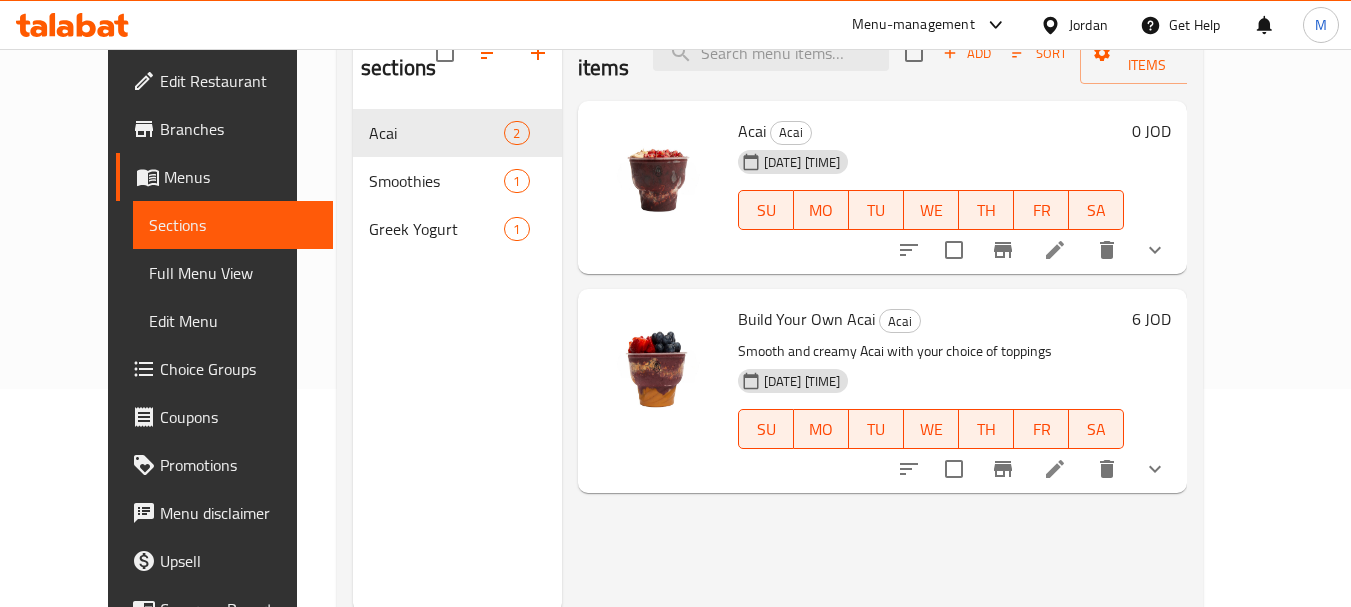 scroll, scrollTop: 280, scrollLeft: 0, axis: vertical 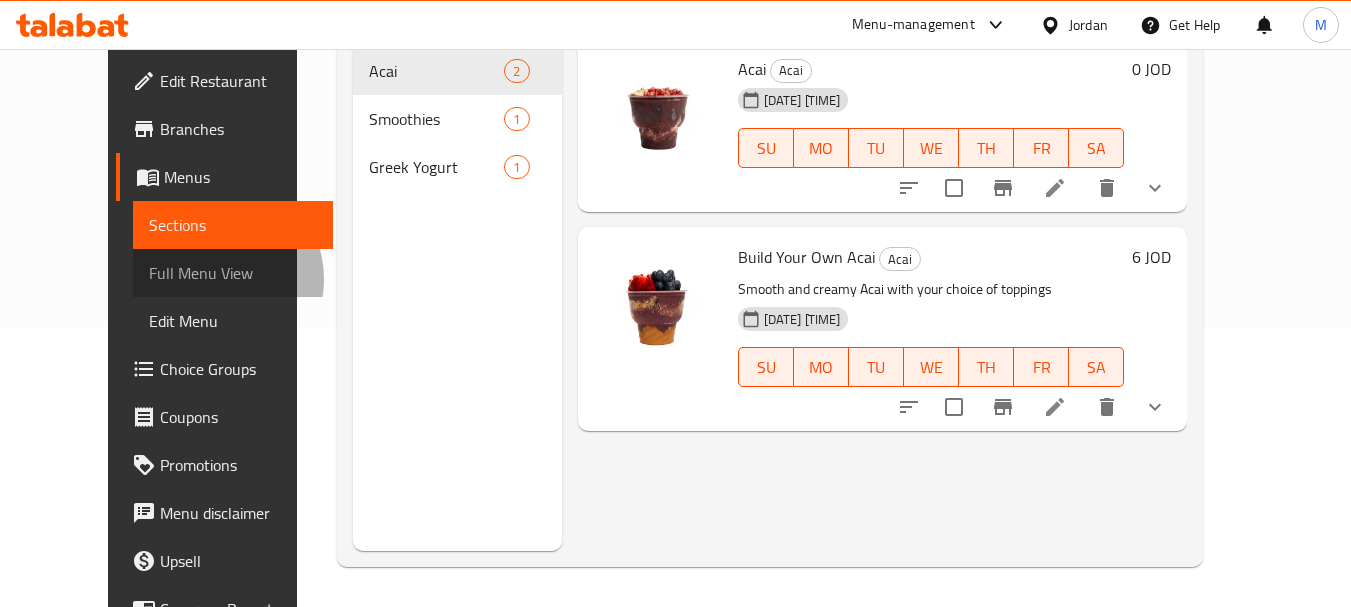 click on "Full Menu View" at bounding box center (233, 273) 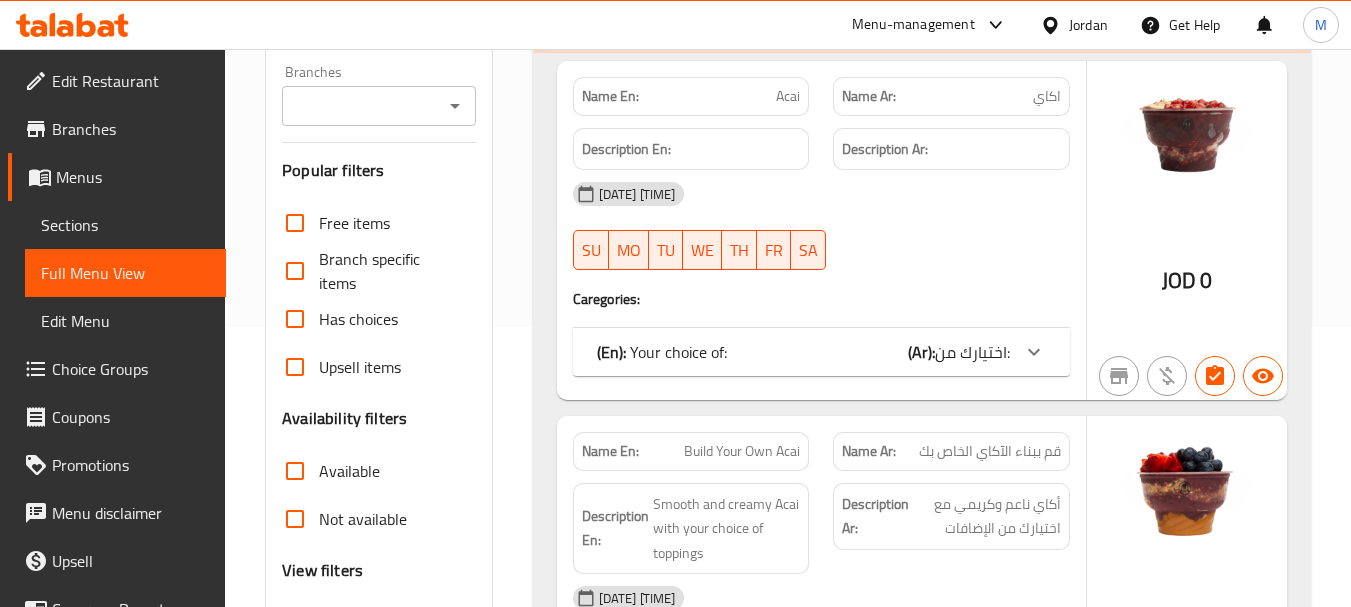 click on "(En):   Your choice of: (Ar): اختيارك من:" at bounding box center (803, 352) 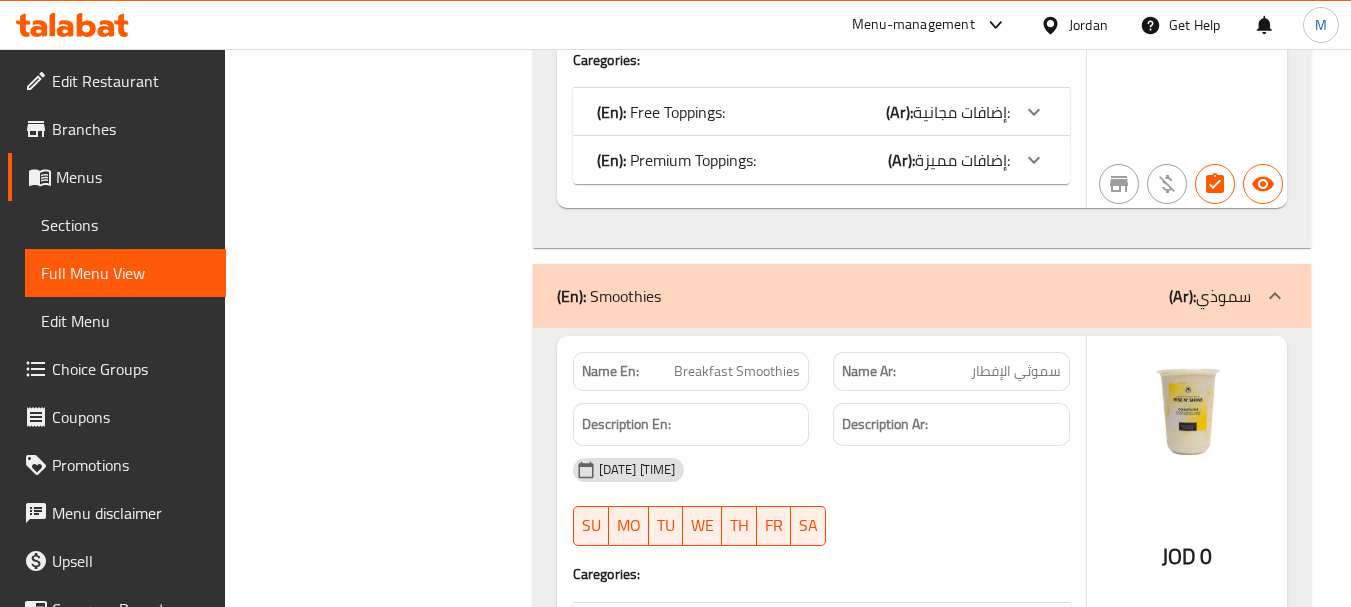 scroll, scrollTop: 1280, scrollLeft: 0, axis: vertical 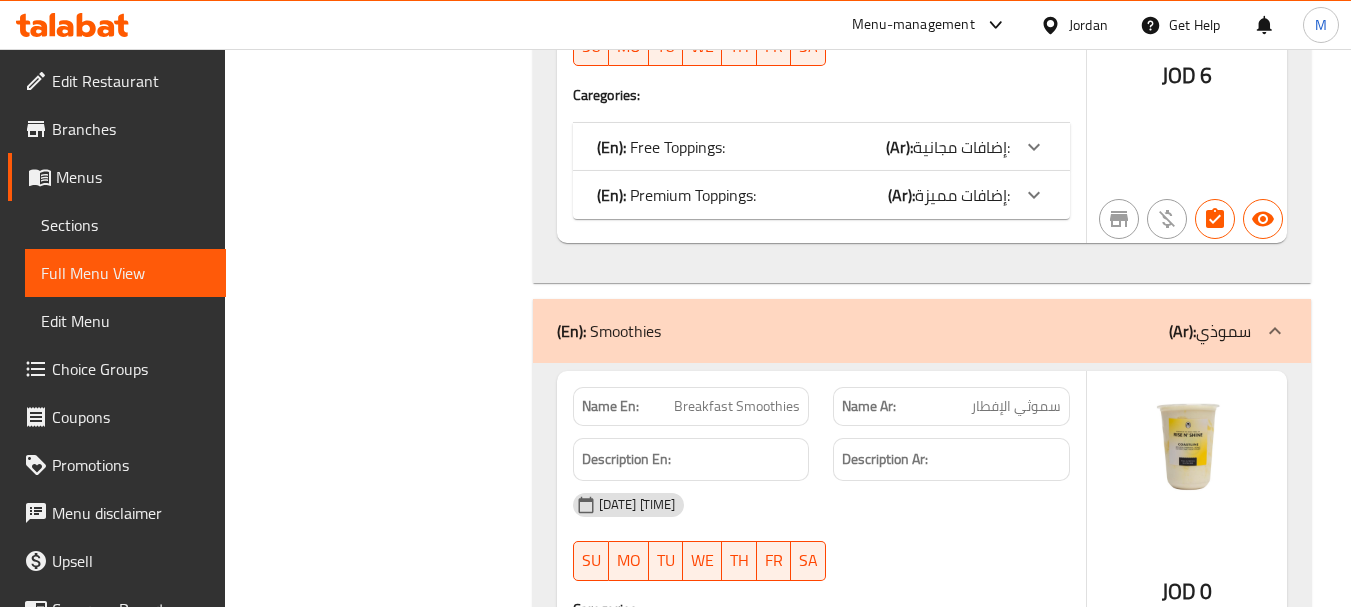 click on "(Ar):" at bounding box center [921, -640] 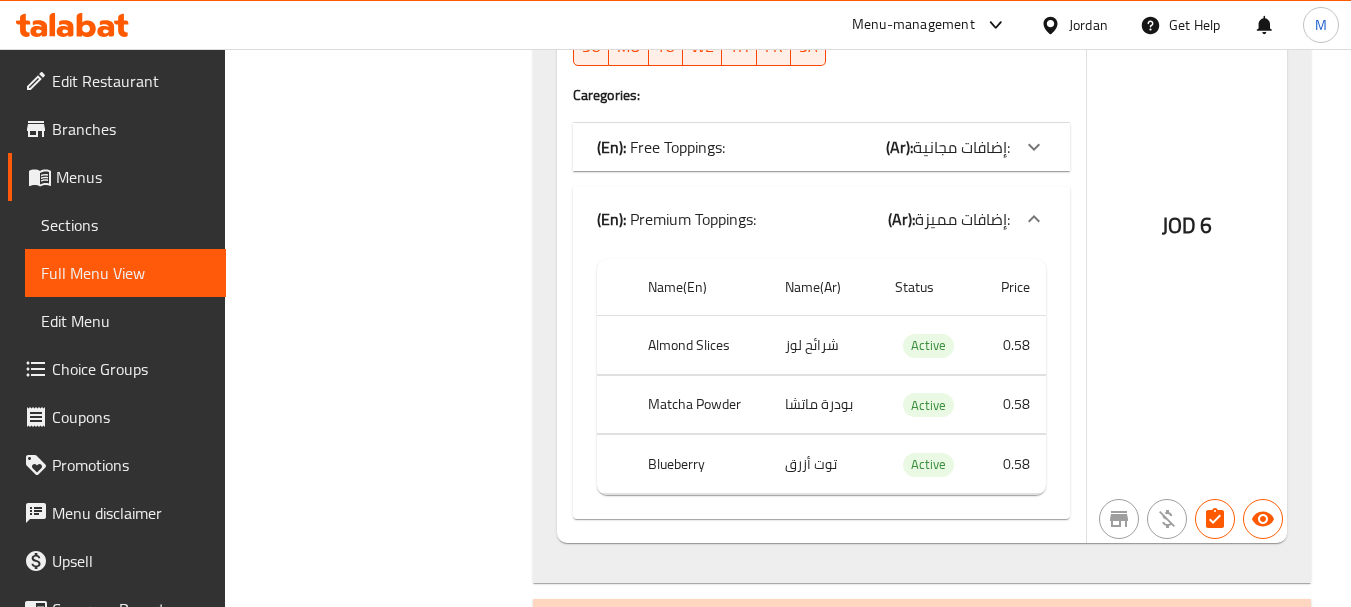 click on "إضافات مجانية:" at bounding box center [972, -640] 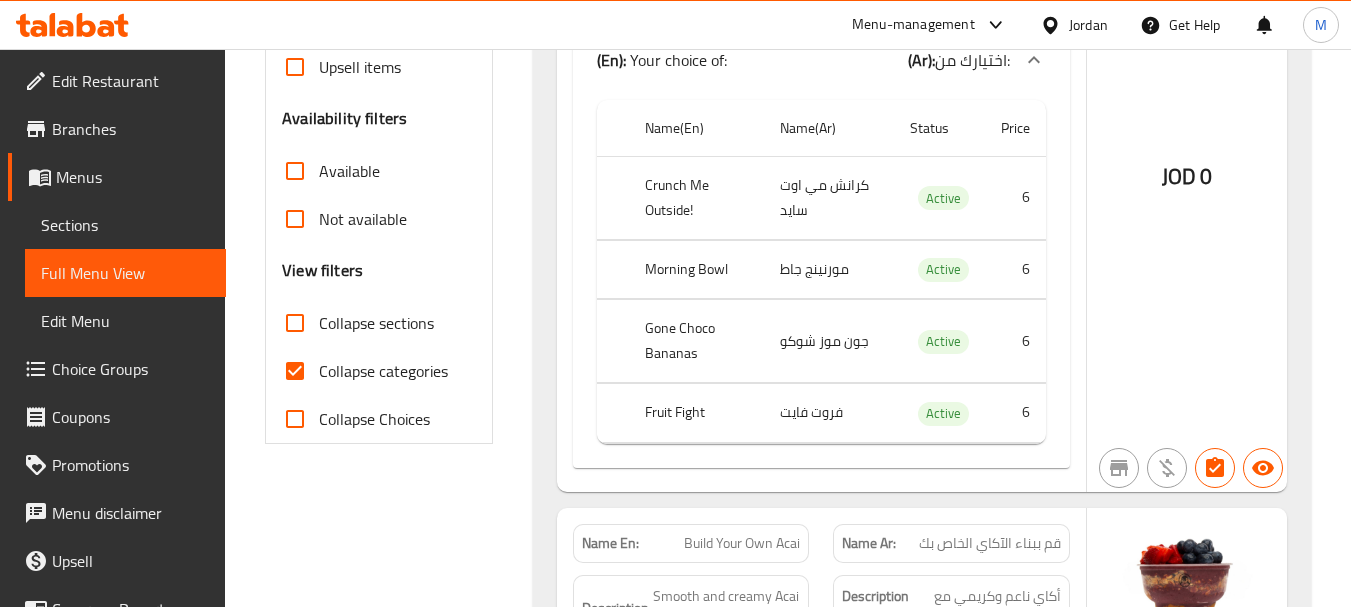 scroll, scrollTop: 0, scrollLeft: 0, axis: both 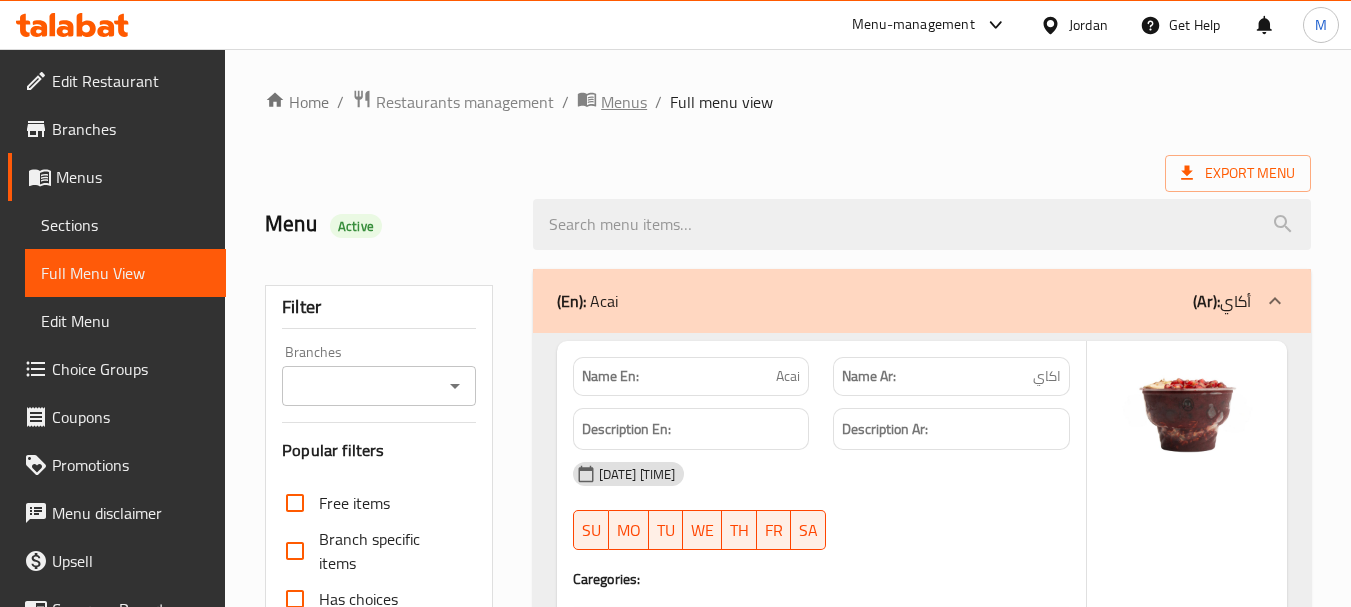 click on "Menus" at bounding box center (624, 102) 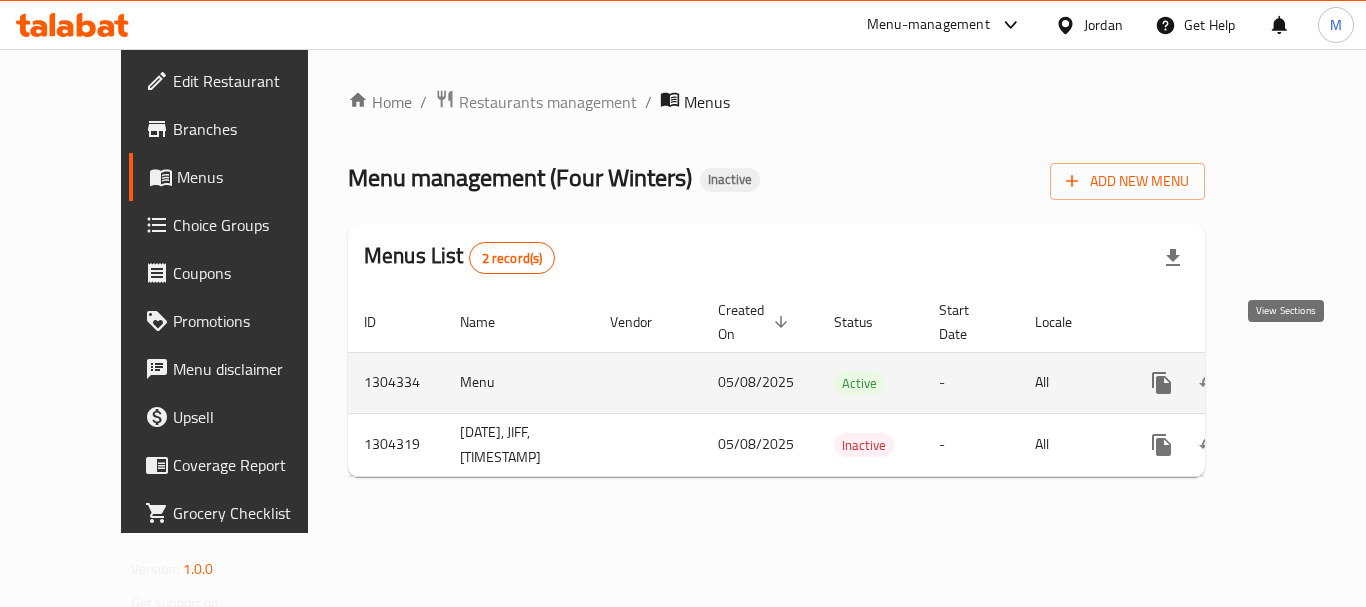 click 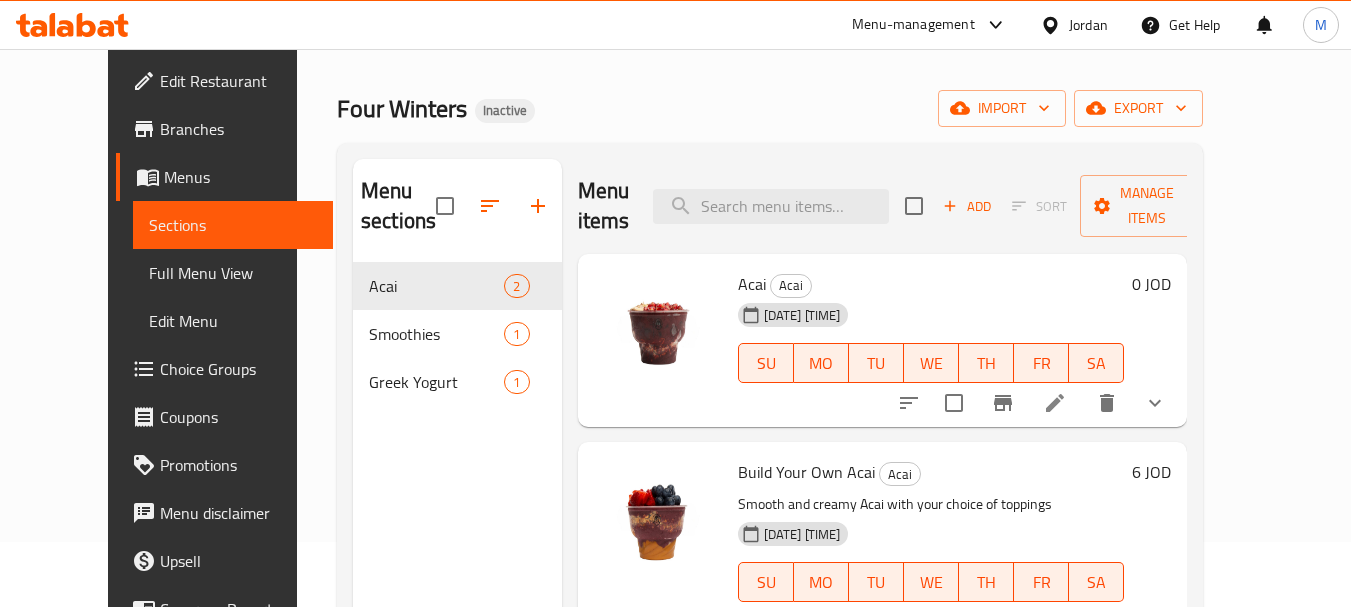 scroll, scrollTop: 100, scrollLeft: 0, axis: vertical 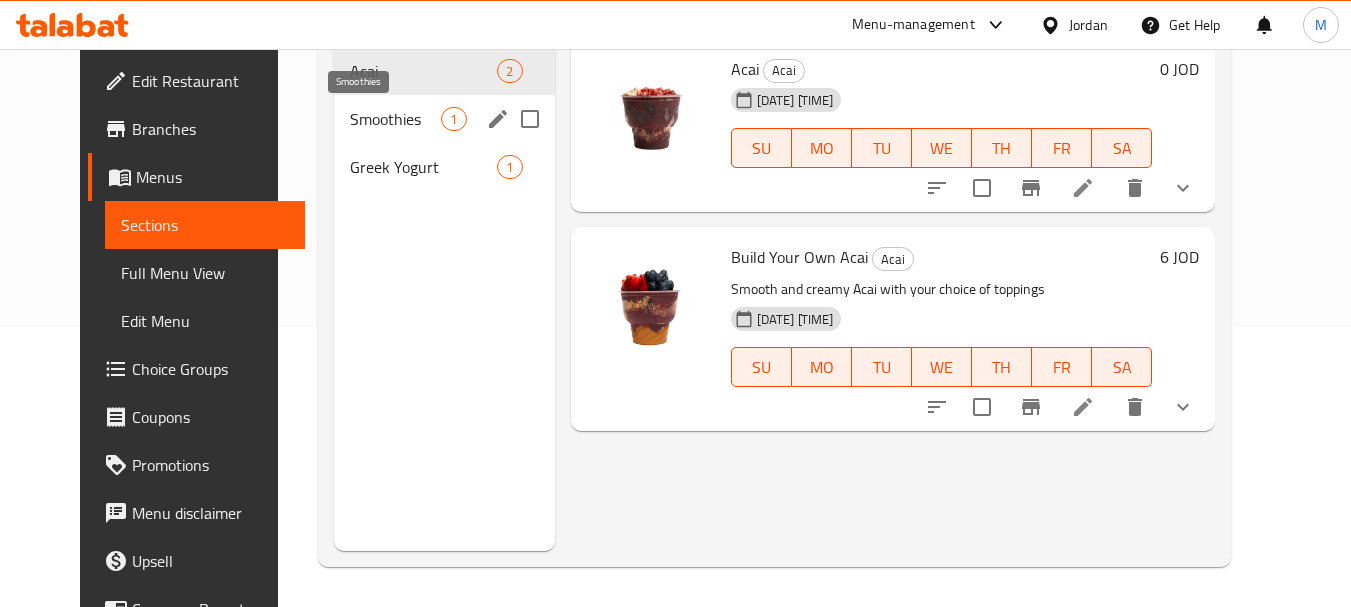 click on "Smoothies" at bounding box center (395, 119) 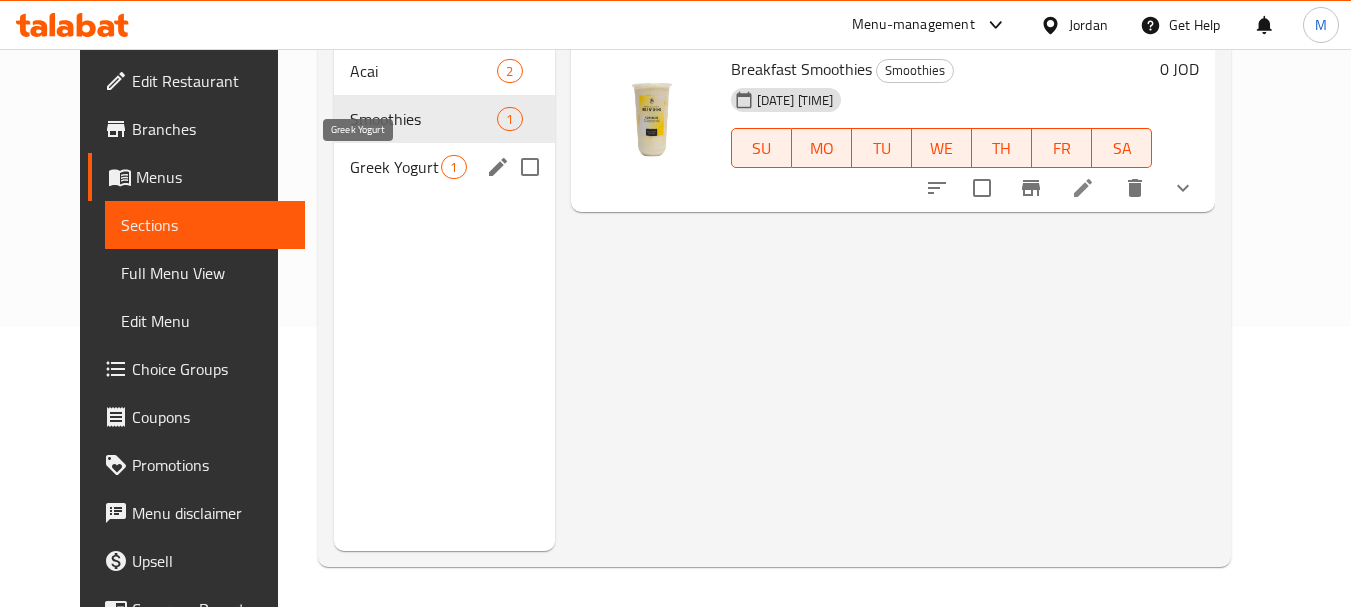 click on "Greek Yogurt" at bounding box center (395, 167) 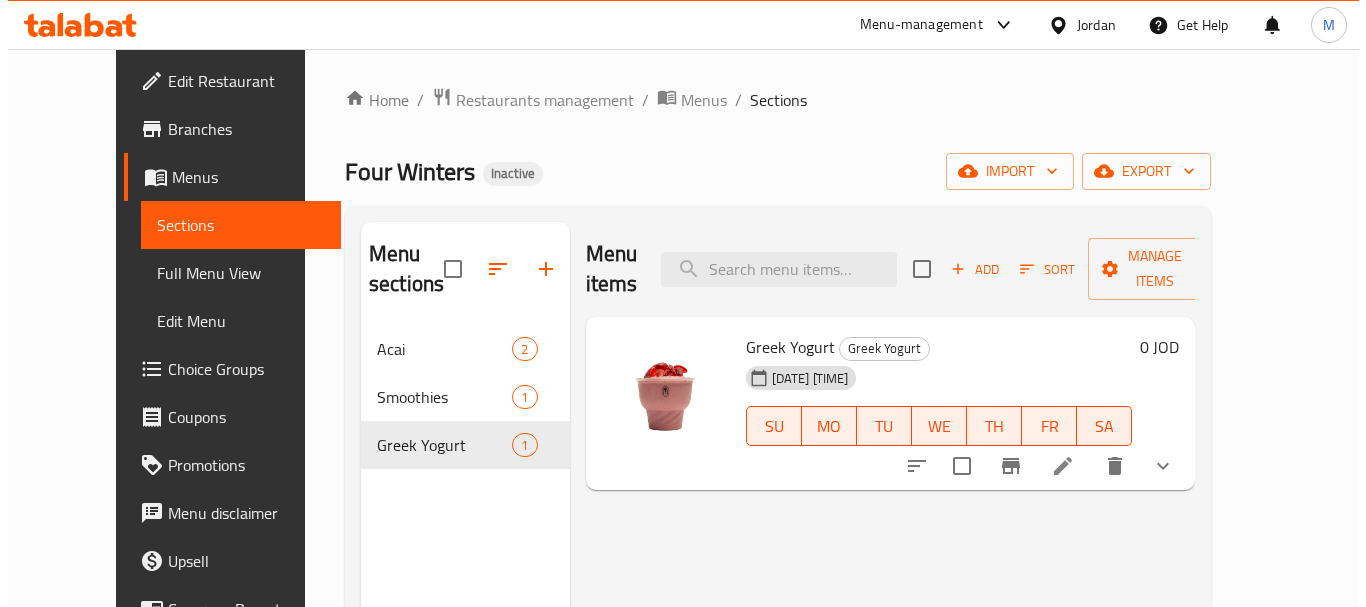 scroll, scrollTop: 0, scrollLeft: 0, axis: both 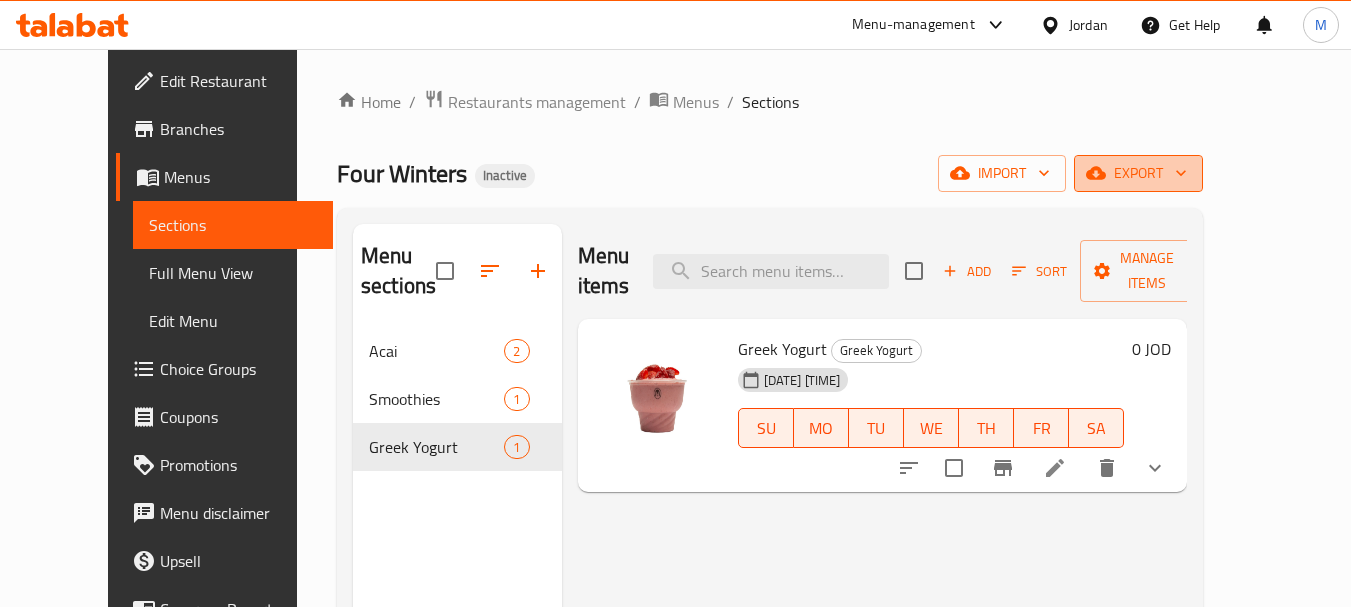 click on "export" at bounding box center [1138, 173] 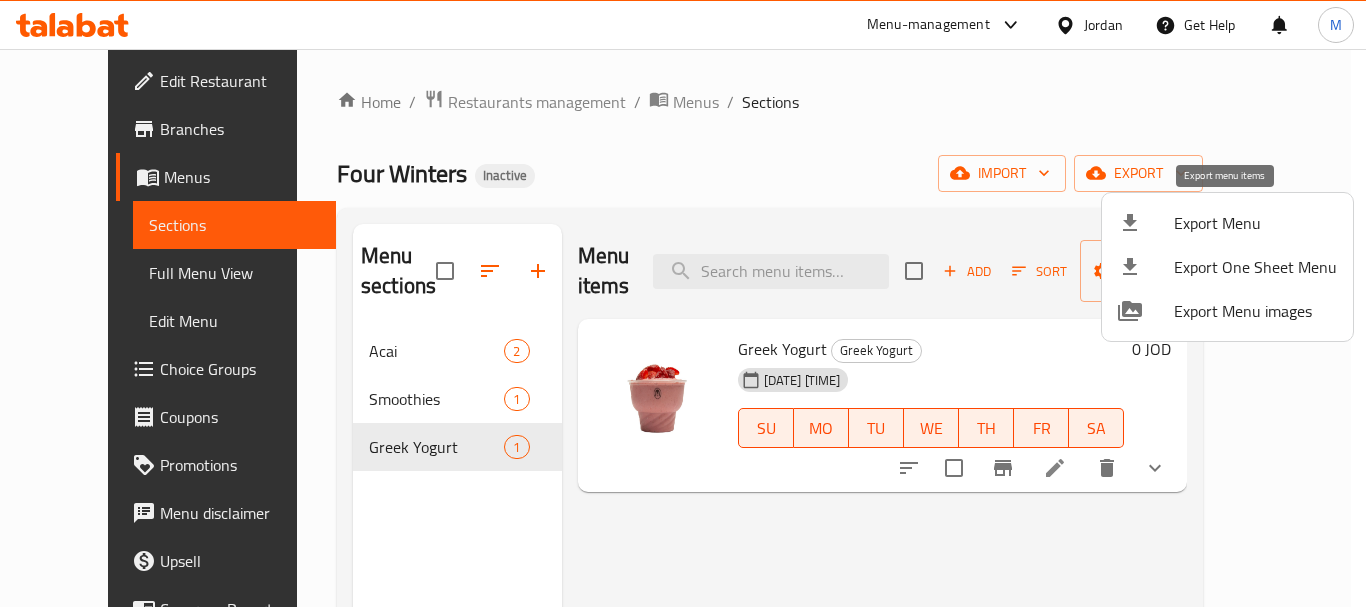 click on "Export Menu" at bounding box center [1255, 223] 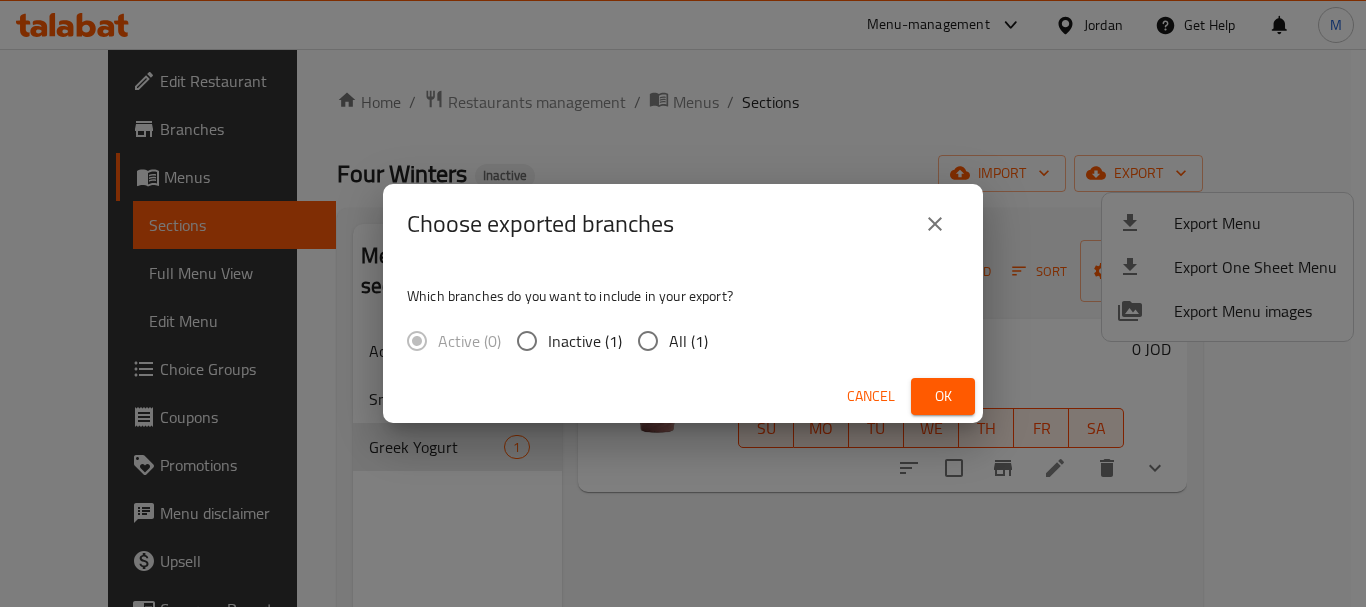 click on "All (1)" at bounding box center (648, 341) 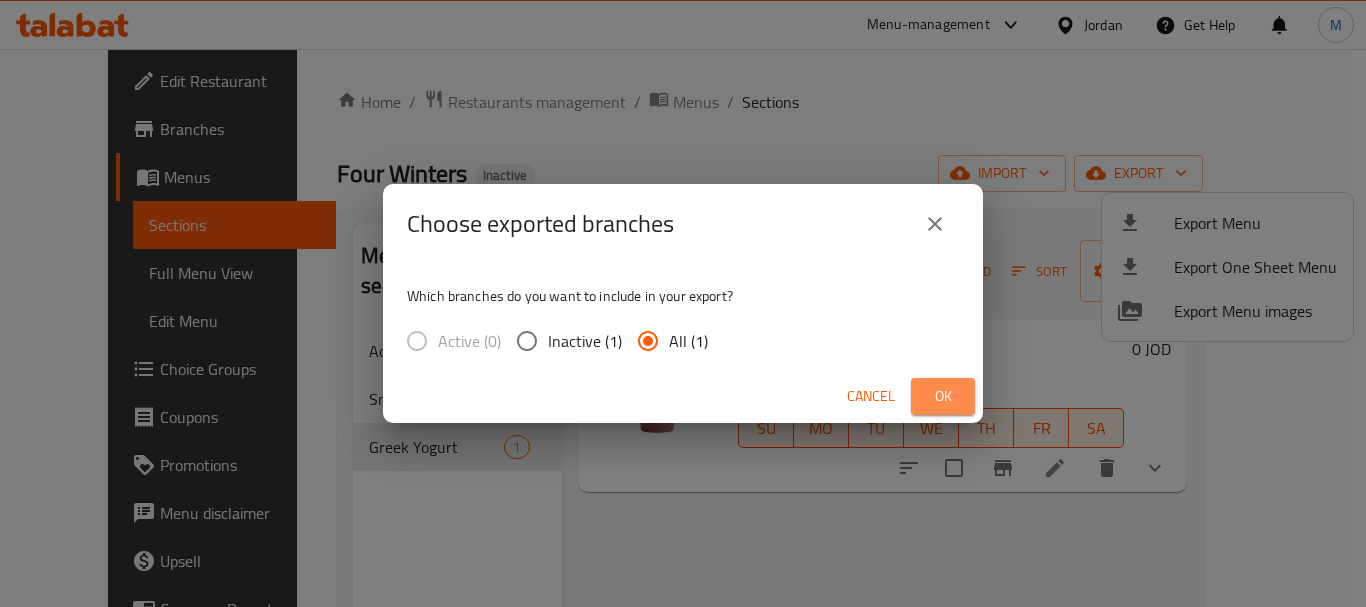 drag, startPoint x: 939, startPoint y: 402, endPoint x: 590, endPoint y: 22, distance: 515.9467 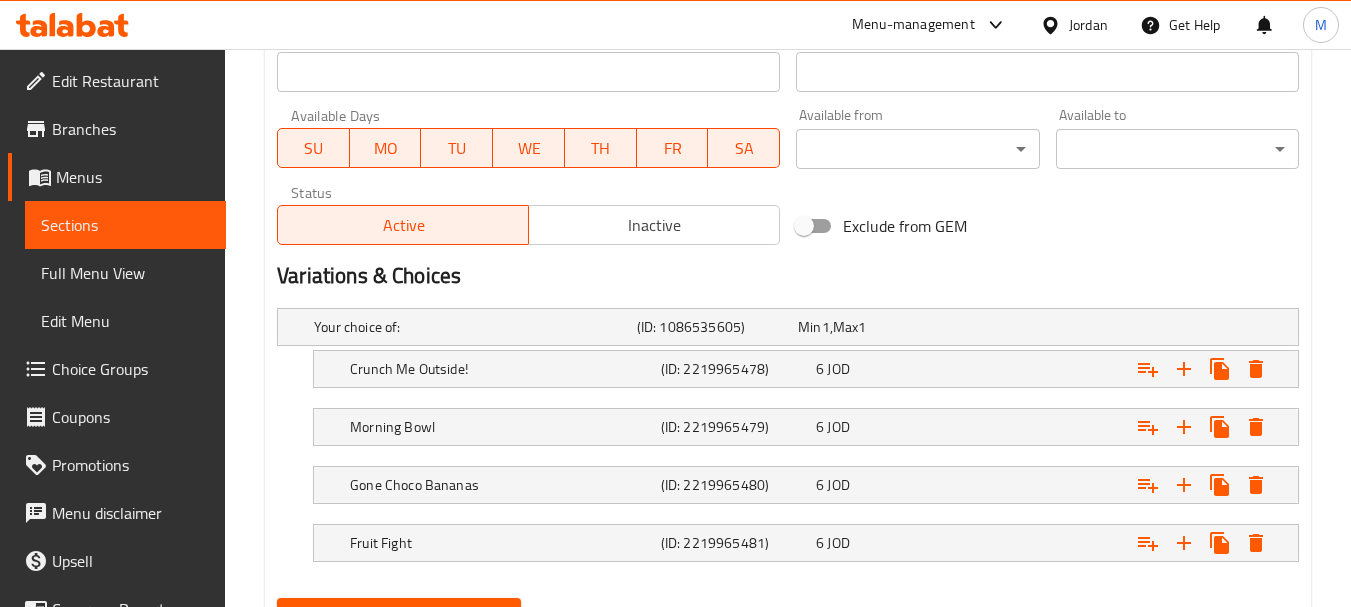 scroll, scrollTop: 996, scrollLeft: 0, axis: vertical 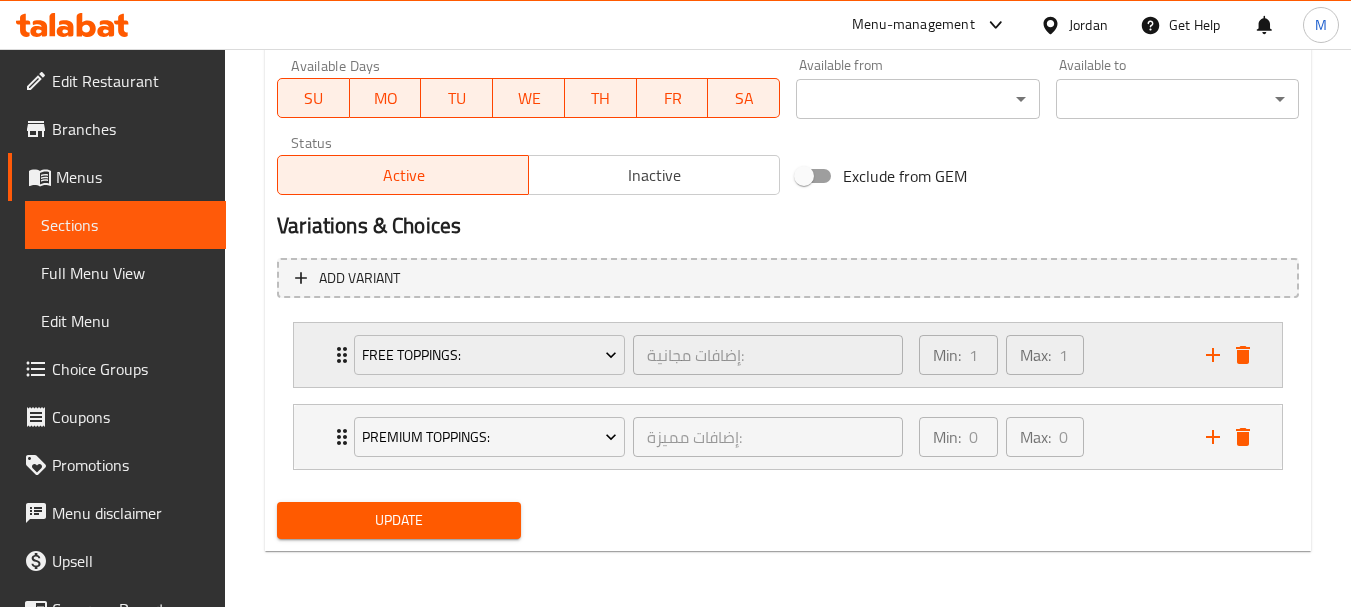 click on "Min: 1 ​ Max: 1 ​" at bounding box center [1050, 355] 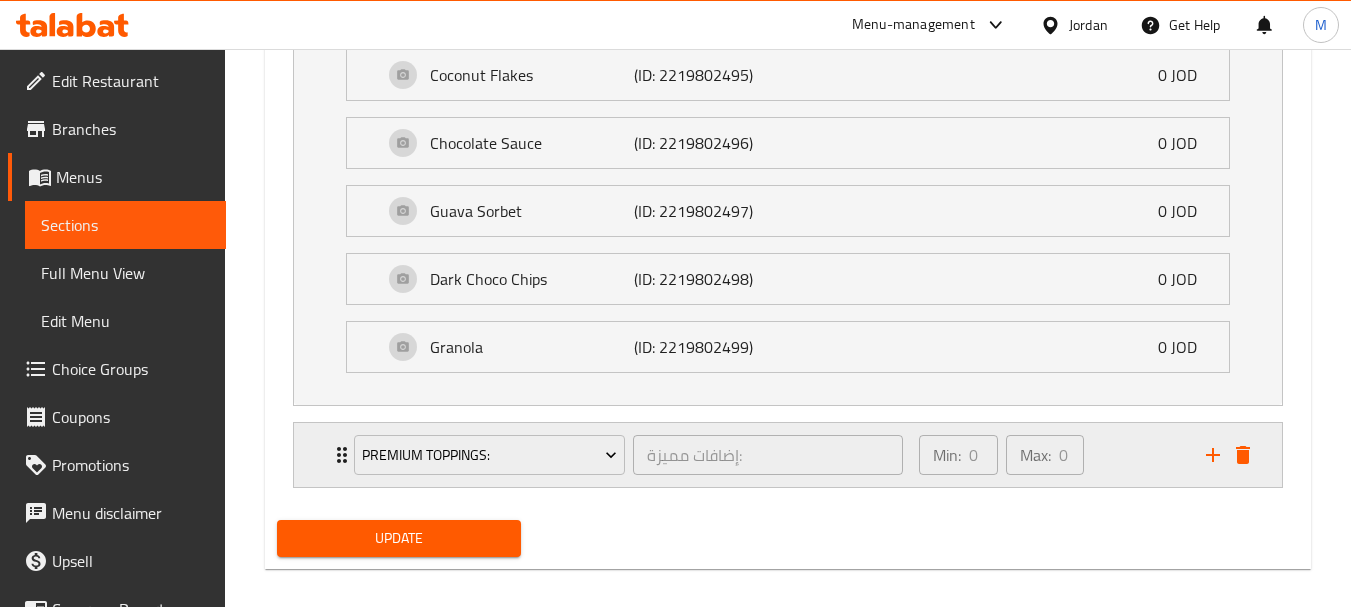 scroll, scrollTop: 1671, scrollLeft: 0, axis: vertical 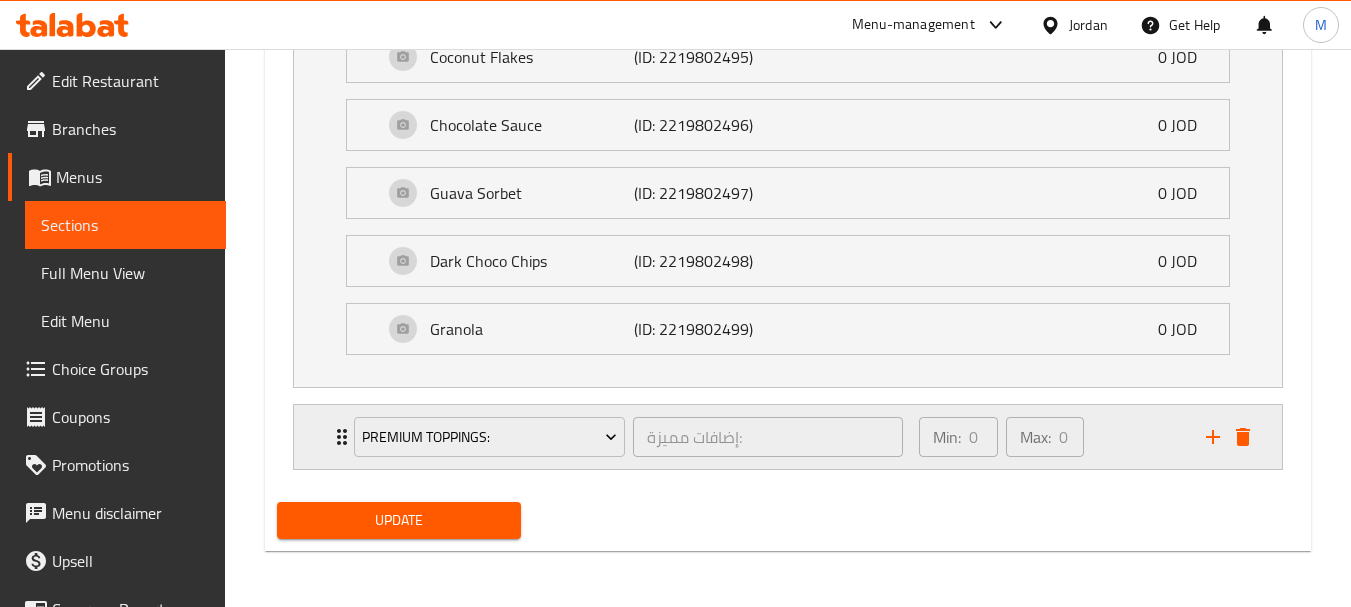 click on "Min: 0 ​" at bounding box center [958, 437] 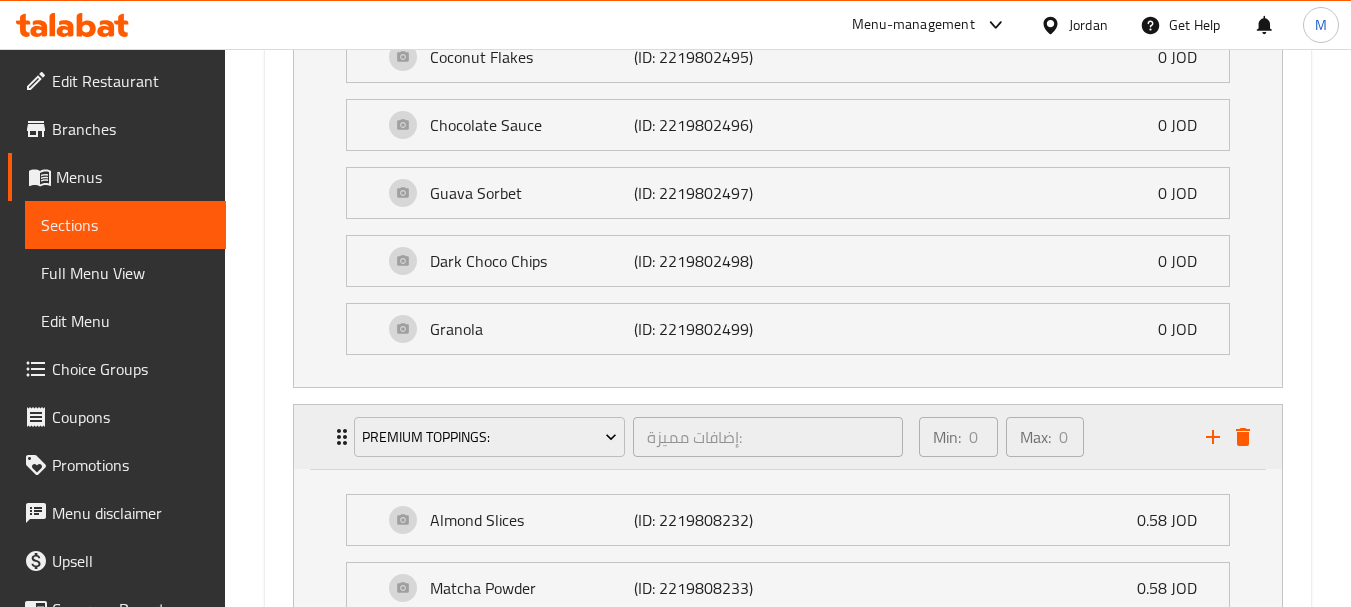 click on "Min: 0 ​ Max: 0 ​" at bounding box center (1050, 437) 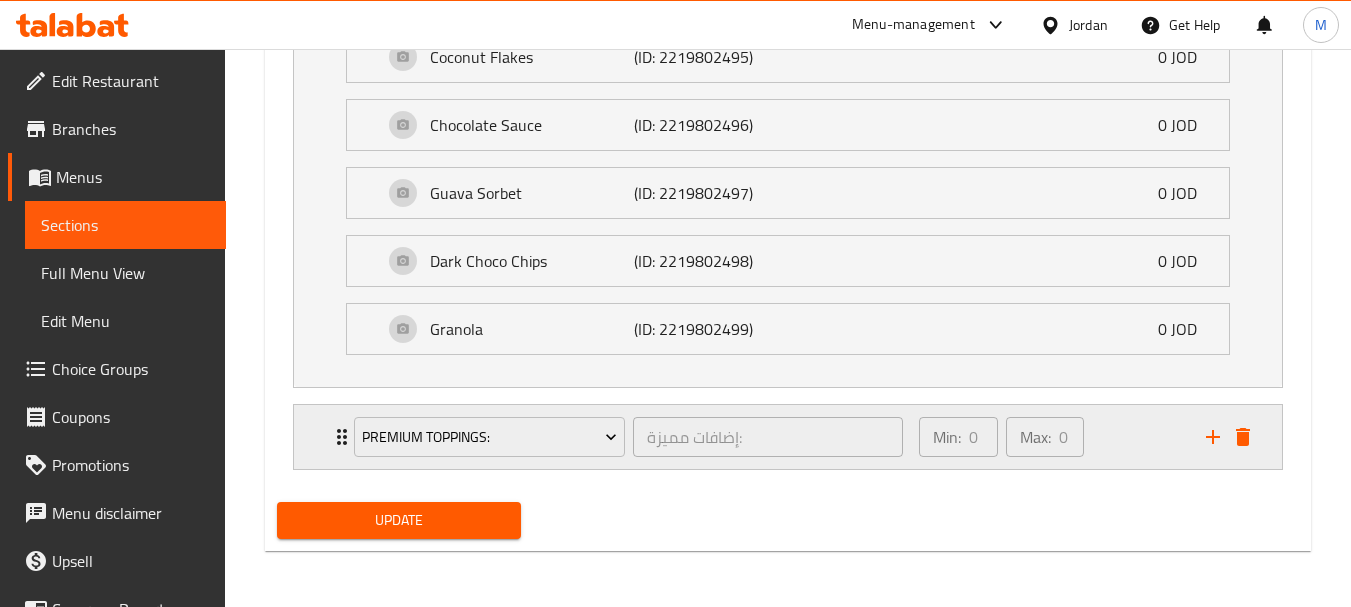 click on "Min: 0 ​ Max: 0 ​" at bounding box center (1050, 437) 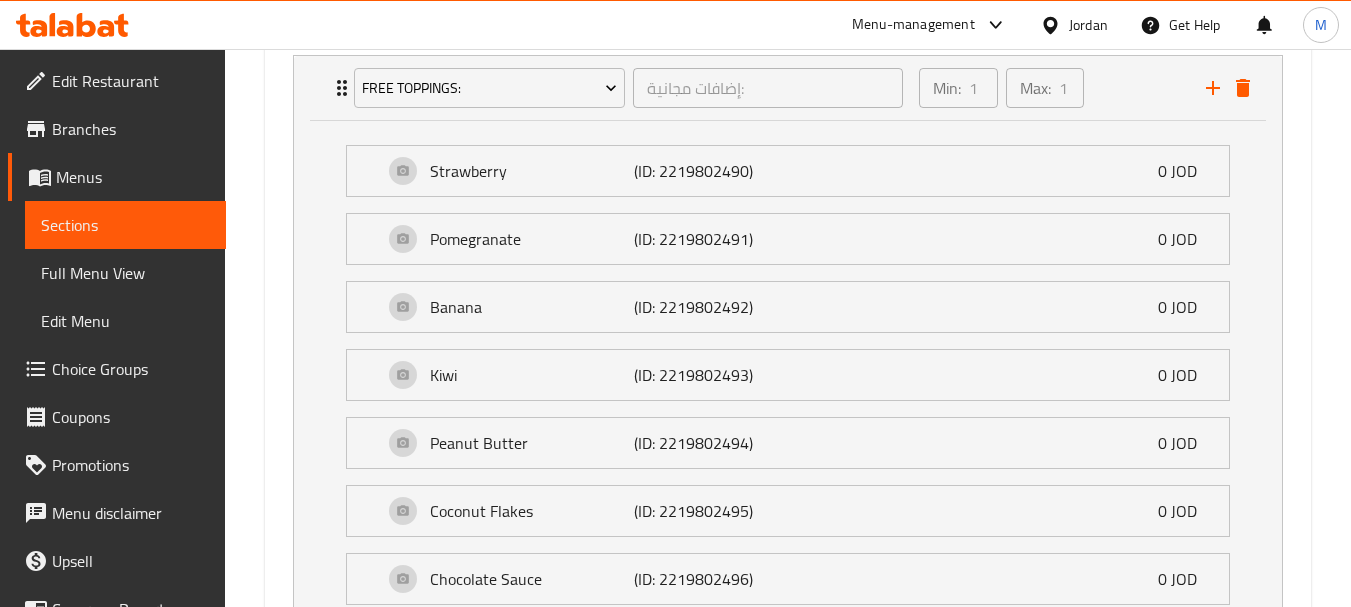 scroll, scrollTop: 1216, scrollLeft: 0, axis: vertical 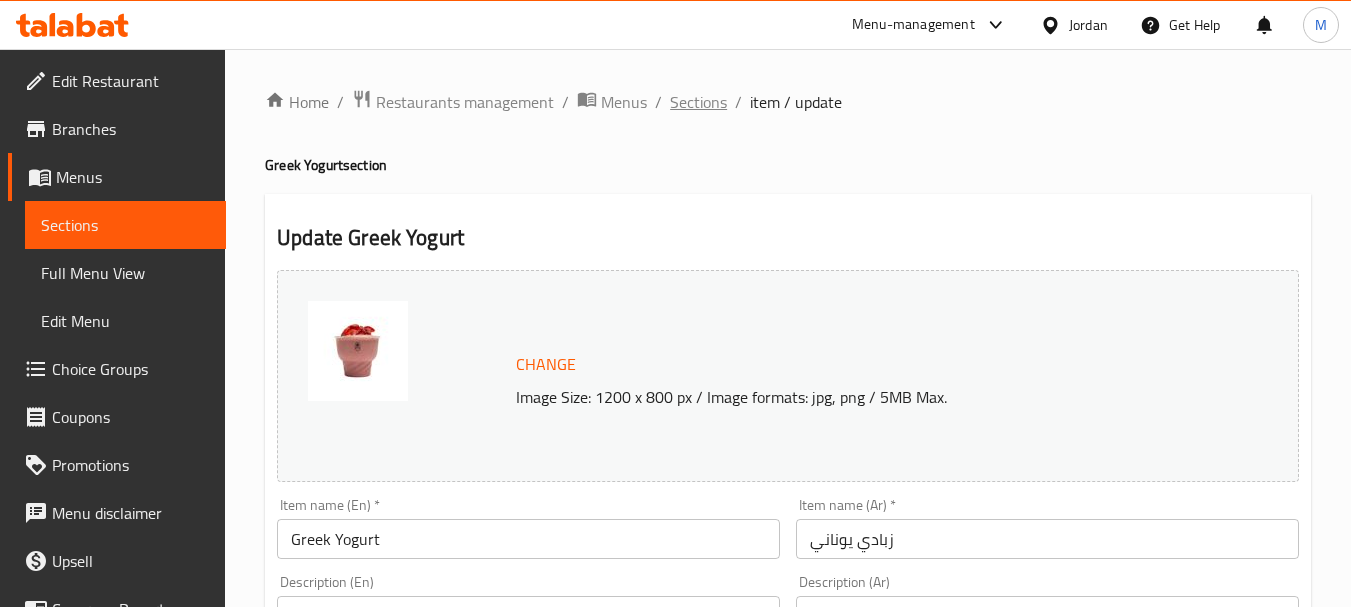 click on "Sections" at bounding box center (698, 102) 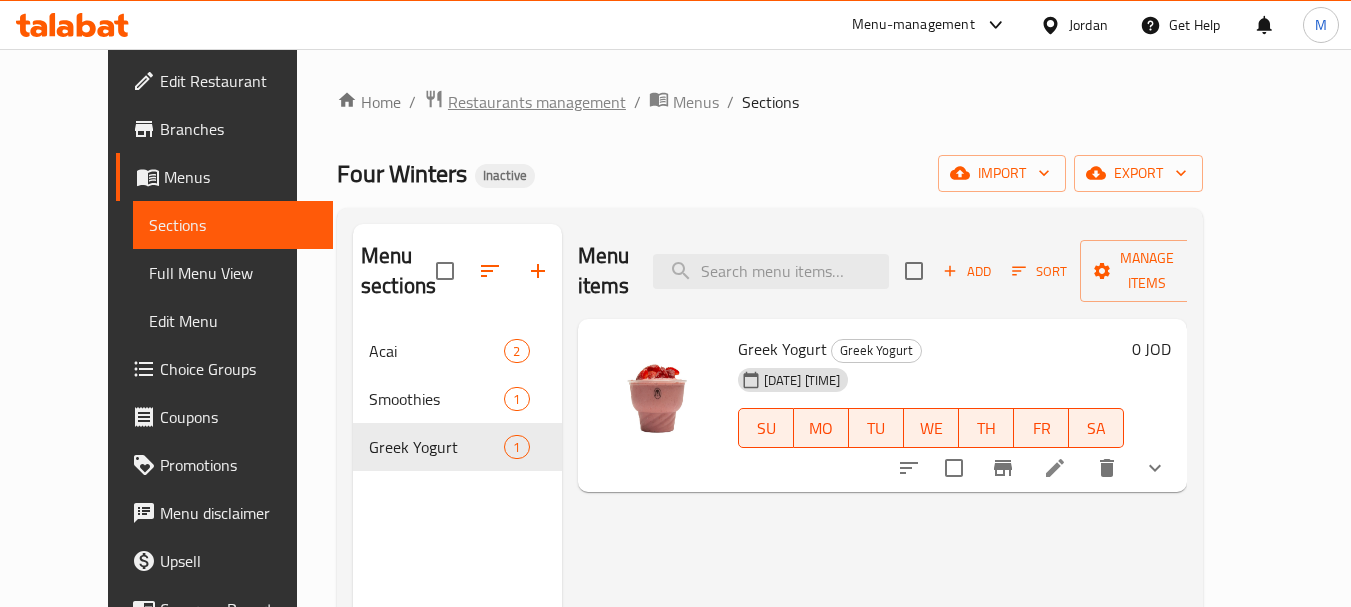 click on "Restaurants management" at bounding box center (537, 102) 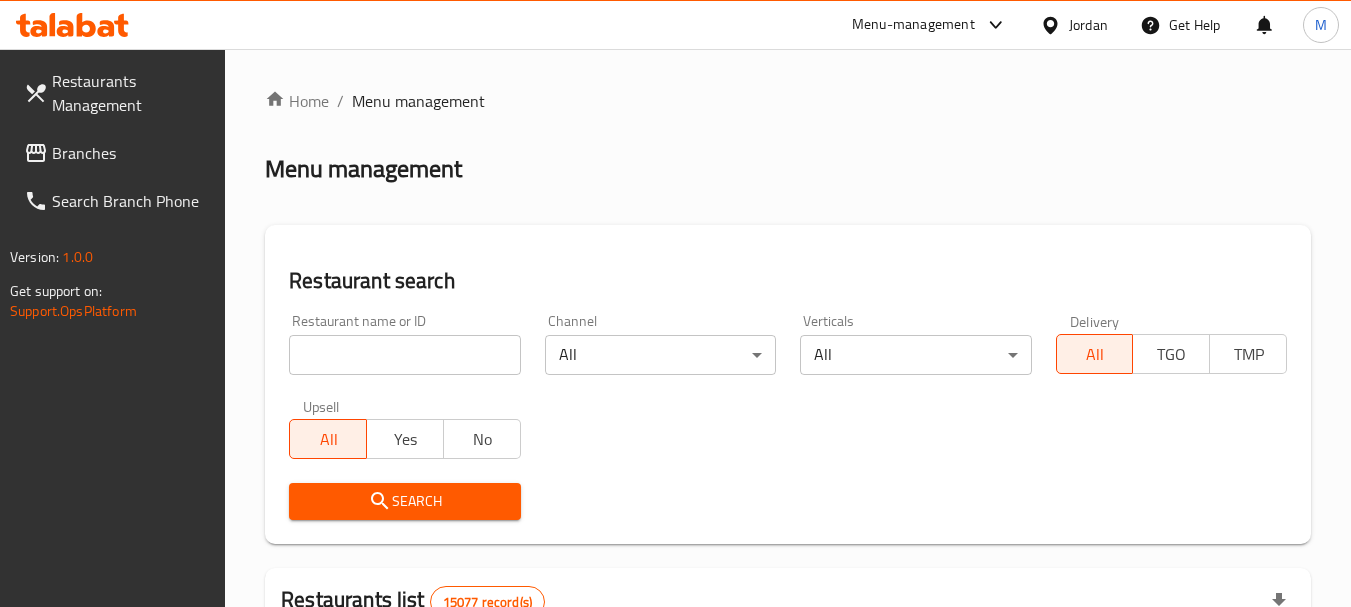 click on "Branches" at bounding box center [131, 153] 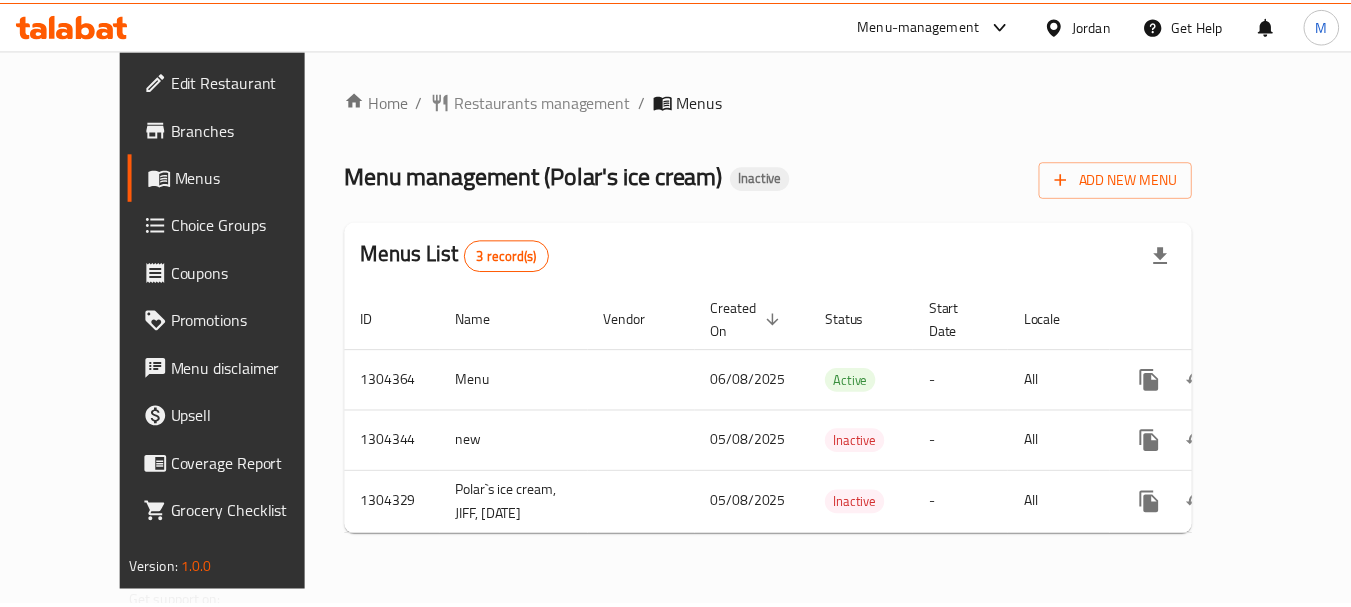 scroll, scrollTop: 0, scrollLeft: 0, axis: both 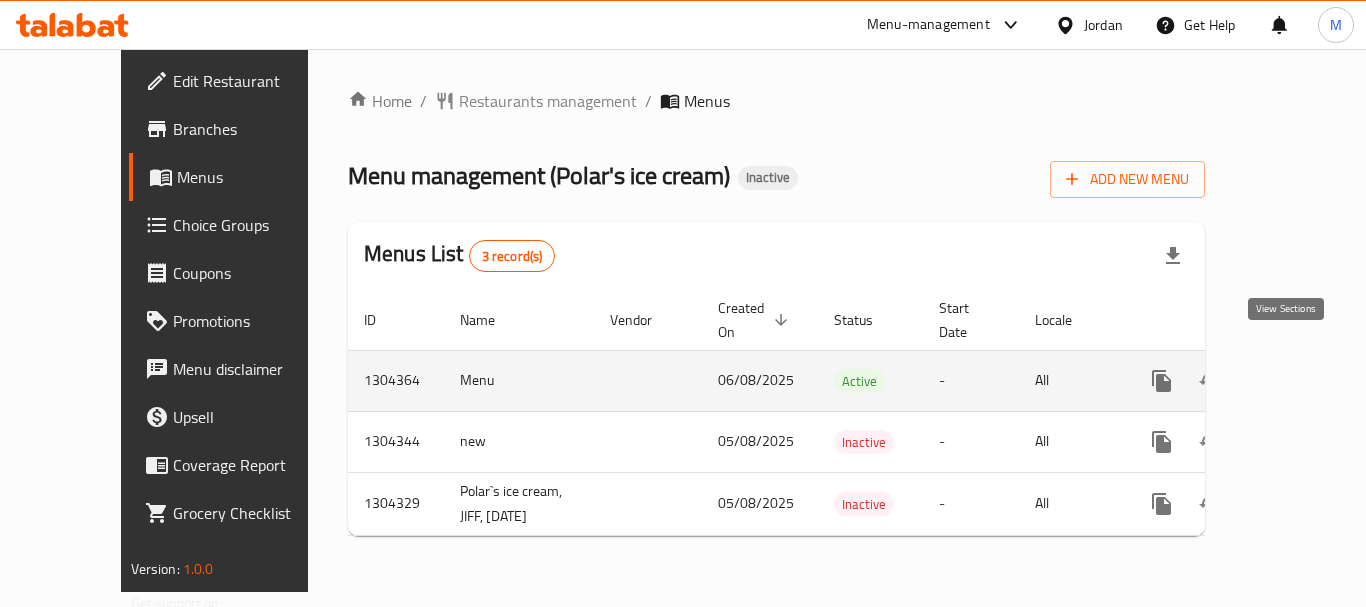 click 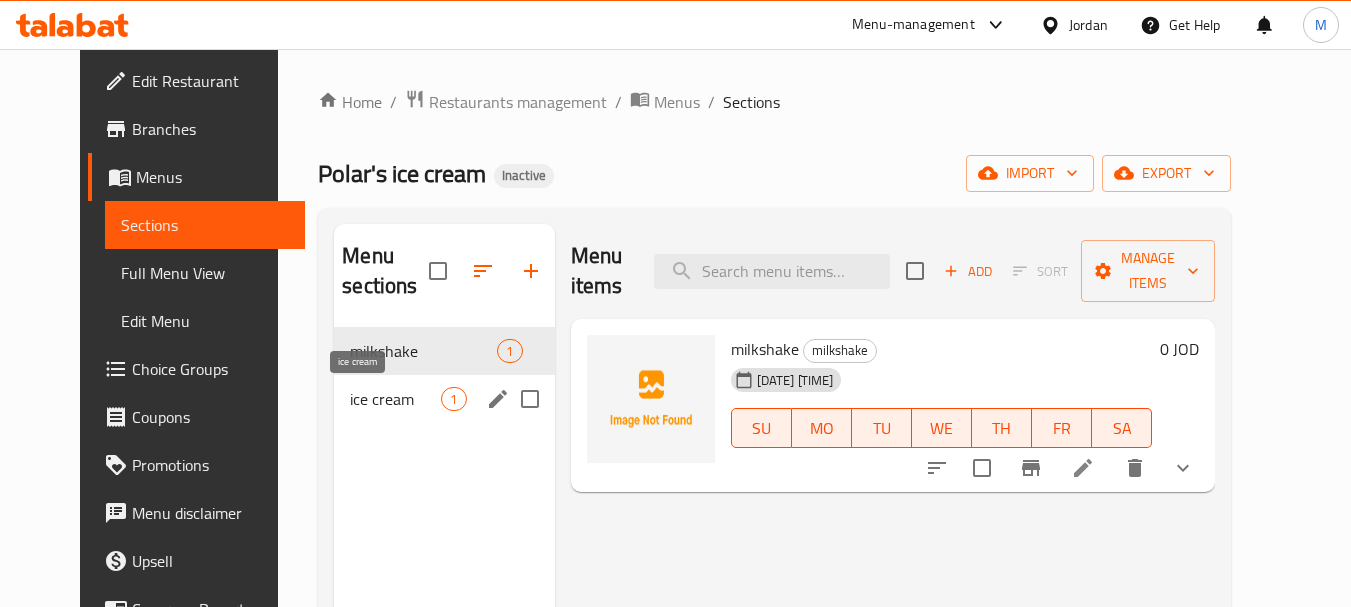 click on "ice cream" at bounding box center [395, 399] 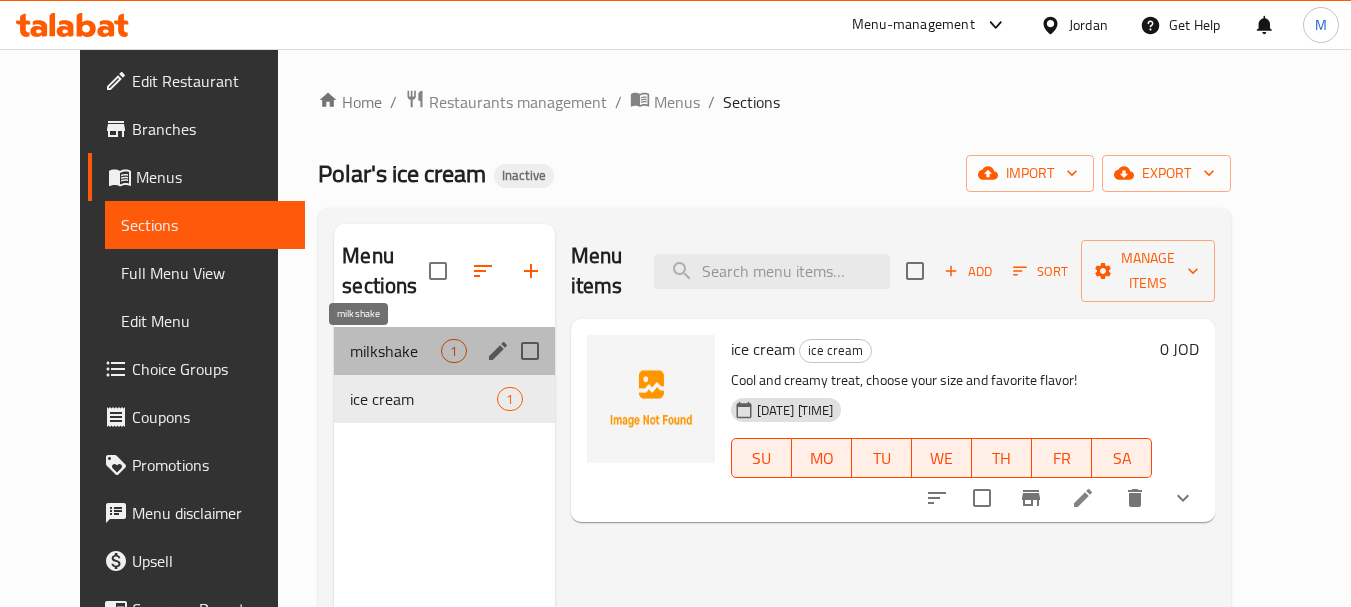 click on "milkshake" at bounding box center [395, 351] 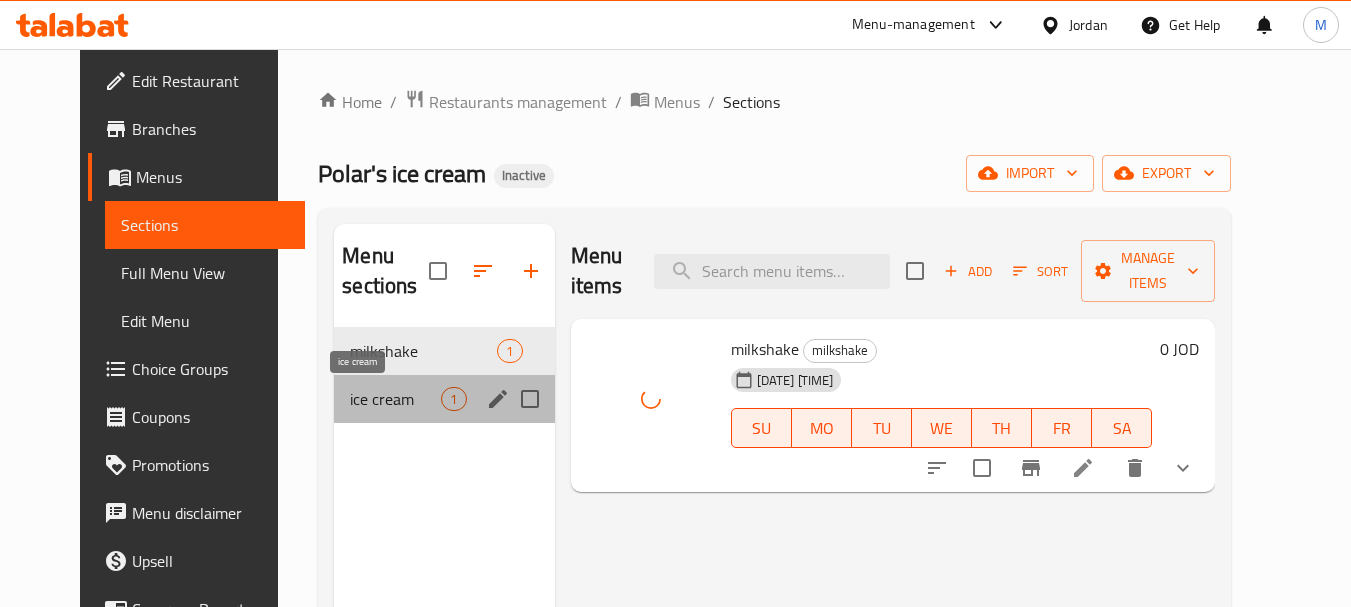 click on "ice cream" at bounding box center [395, 399] 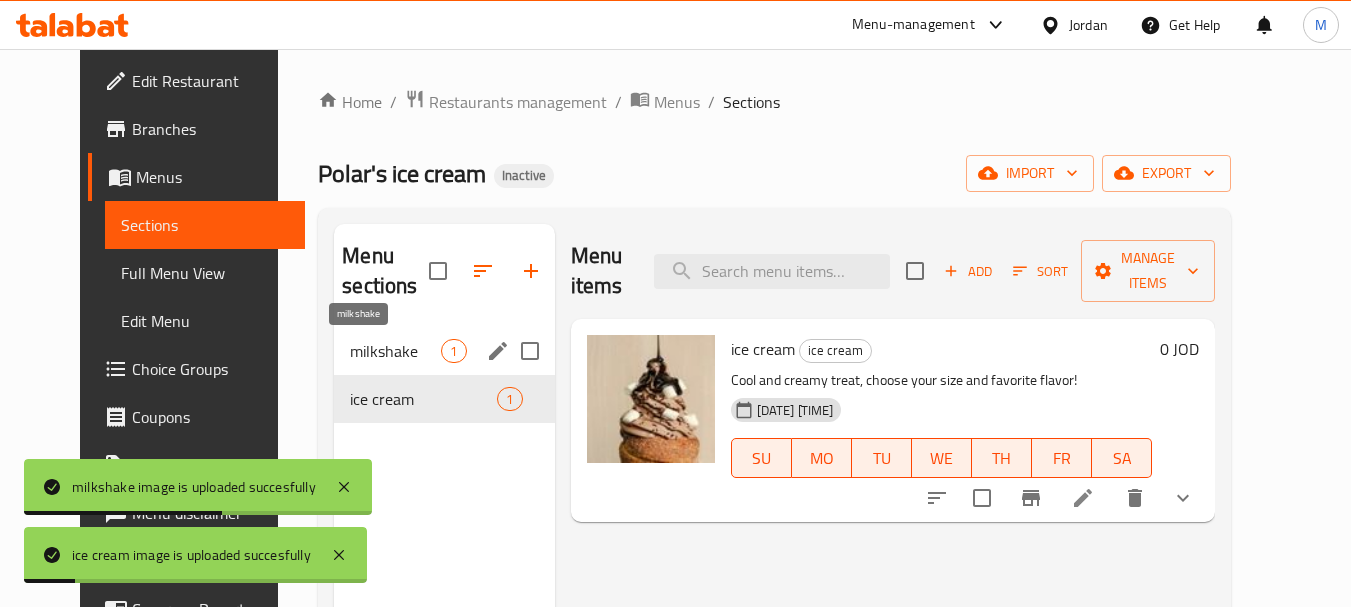 click on "milkshake" at bounding box center (395, 351) 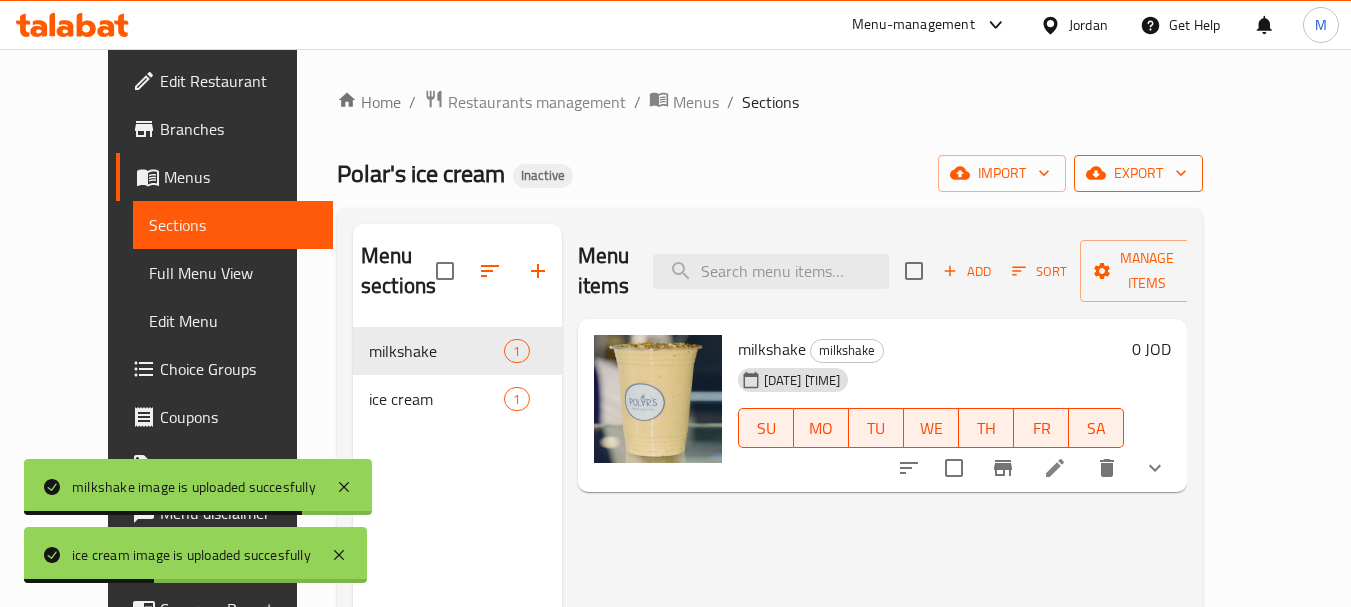 click on "export" at bounding box center (1138, 173) 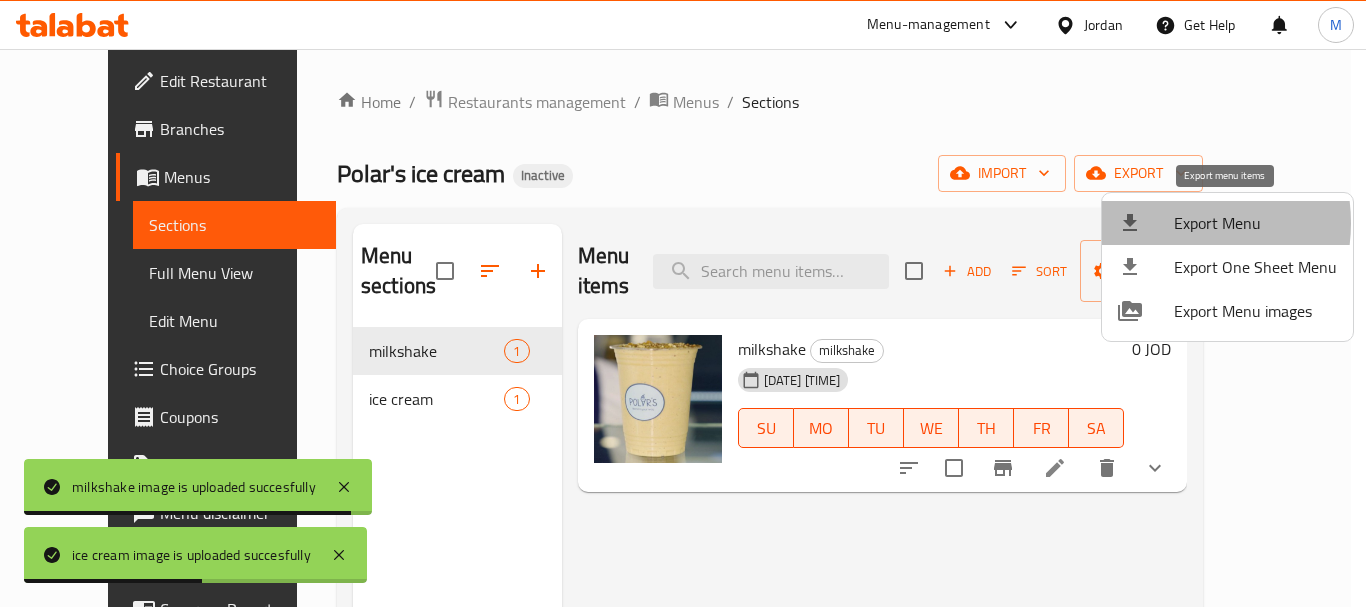 click at bounding box center (1146, 223) 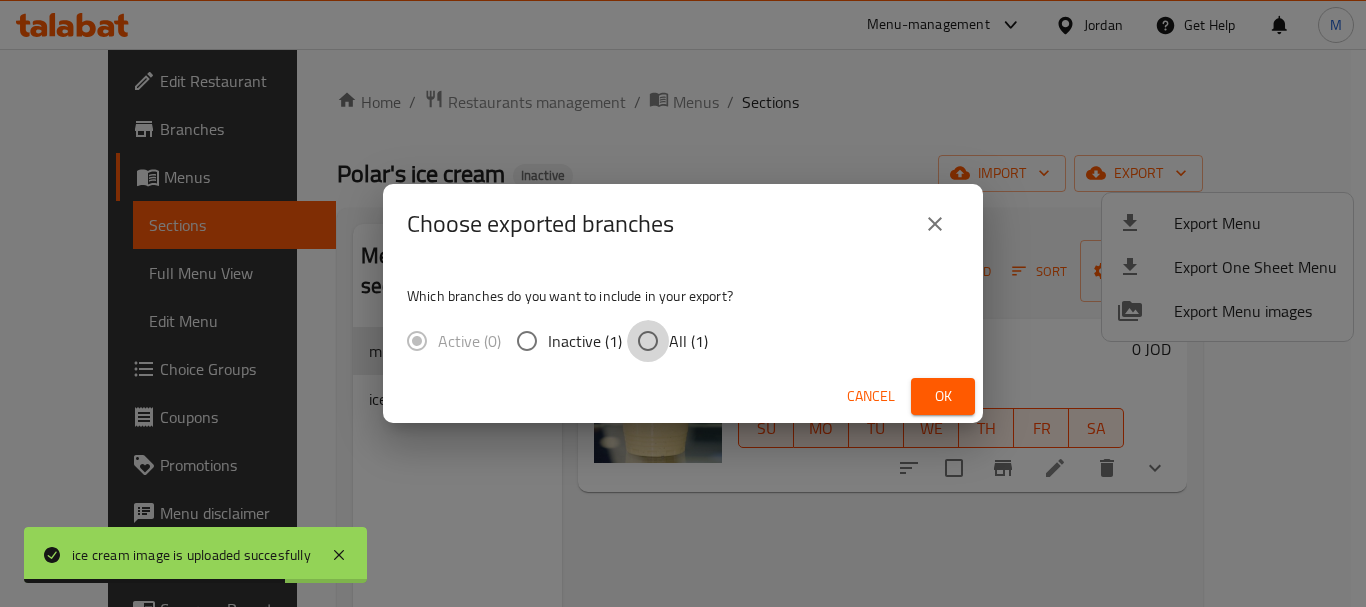 click on "All (1)" at bounding box center (648, 341) 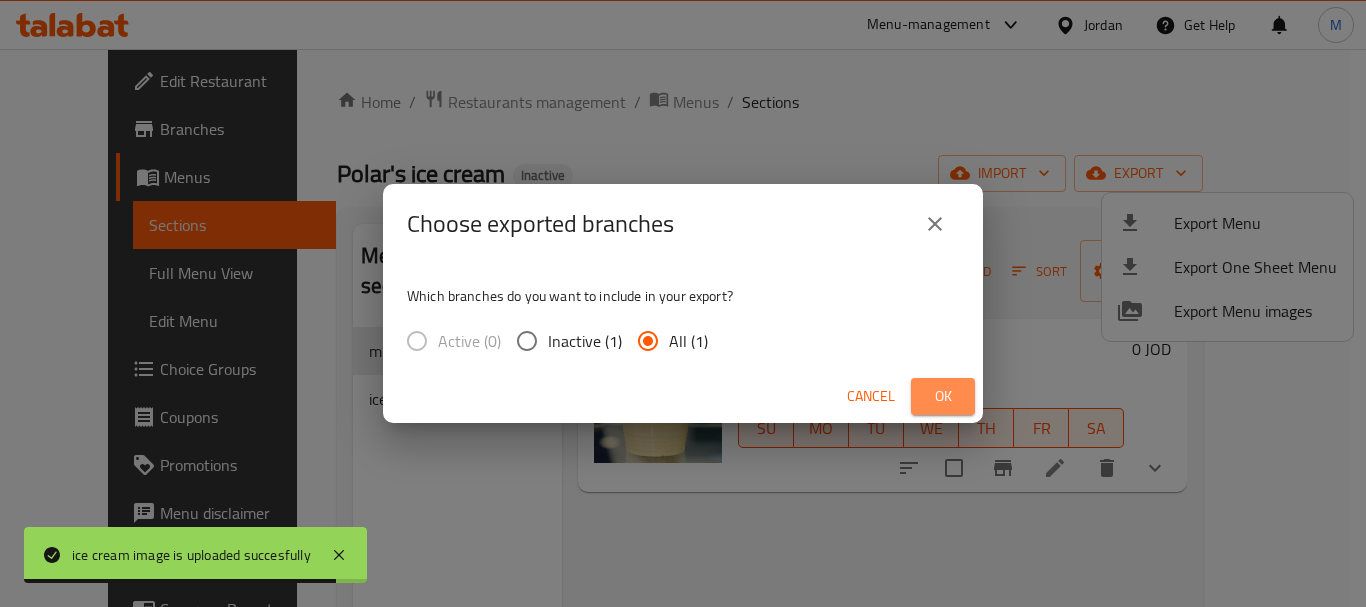 click on "Ok" at bounding box center (943, 396) 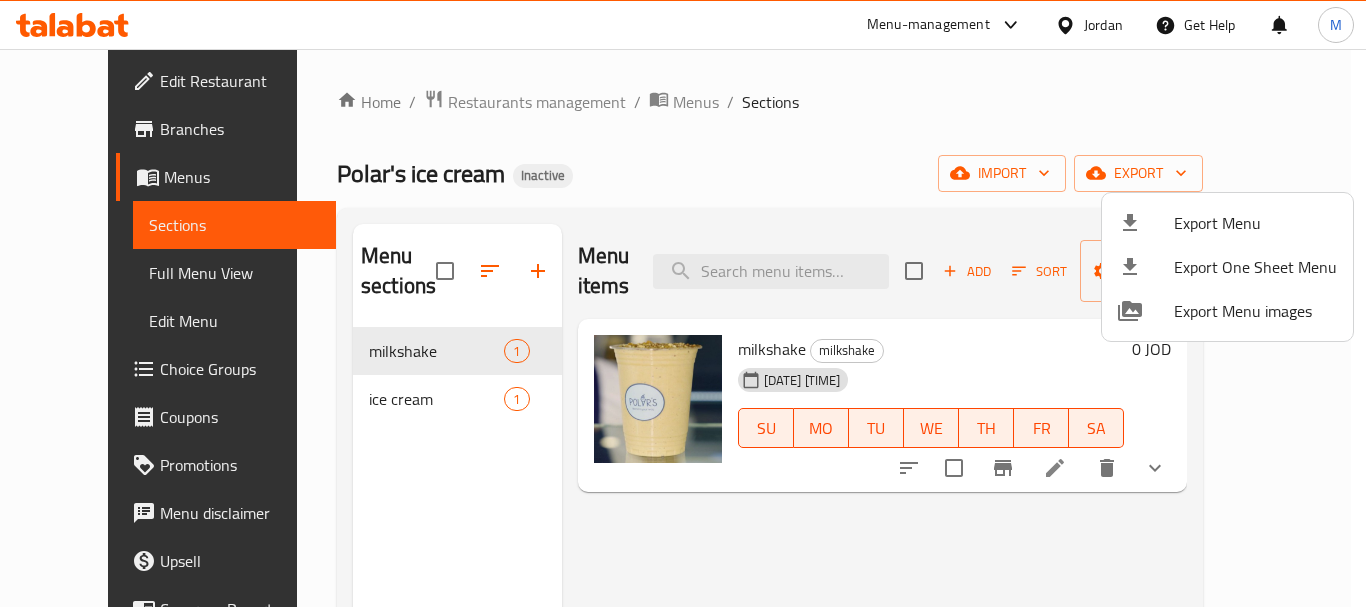 drag, startPoint x: 68, startPoint y: 251, endPoint x: 82, endPoint y: 287, distance: 38.626415 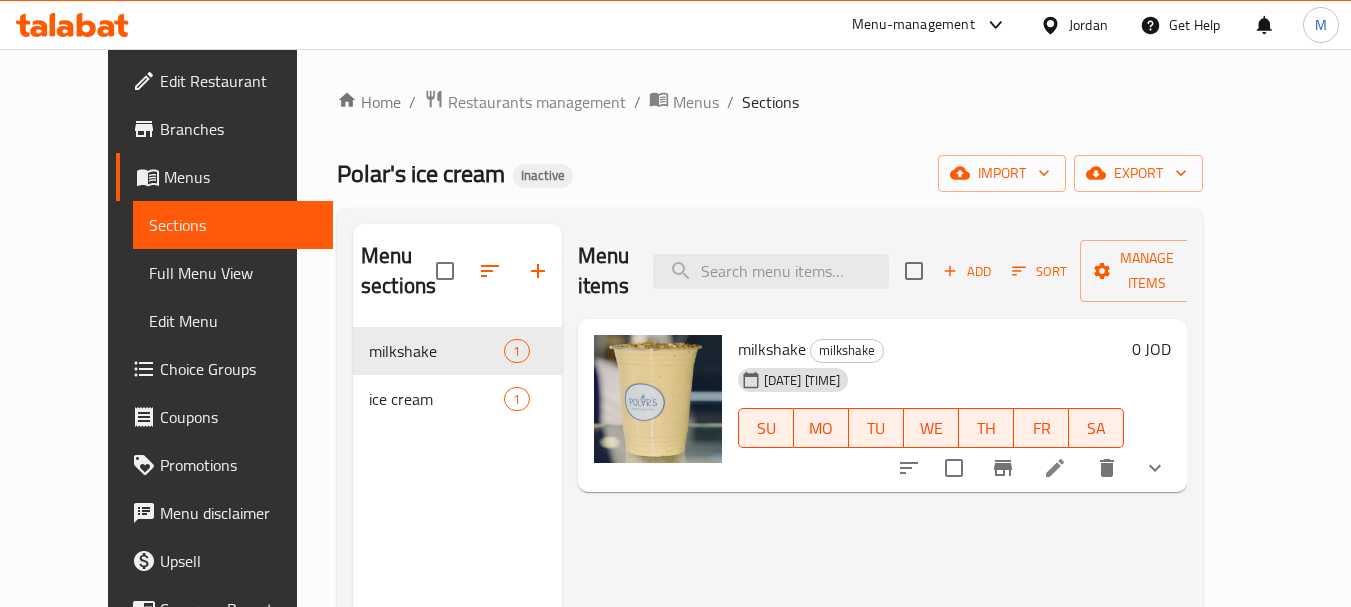 click on "Full Menu View" at bounding box center [233, 273] 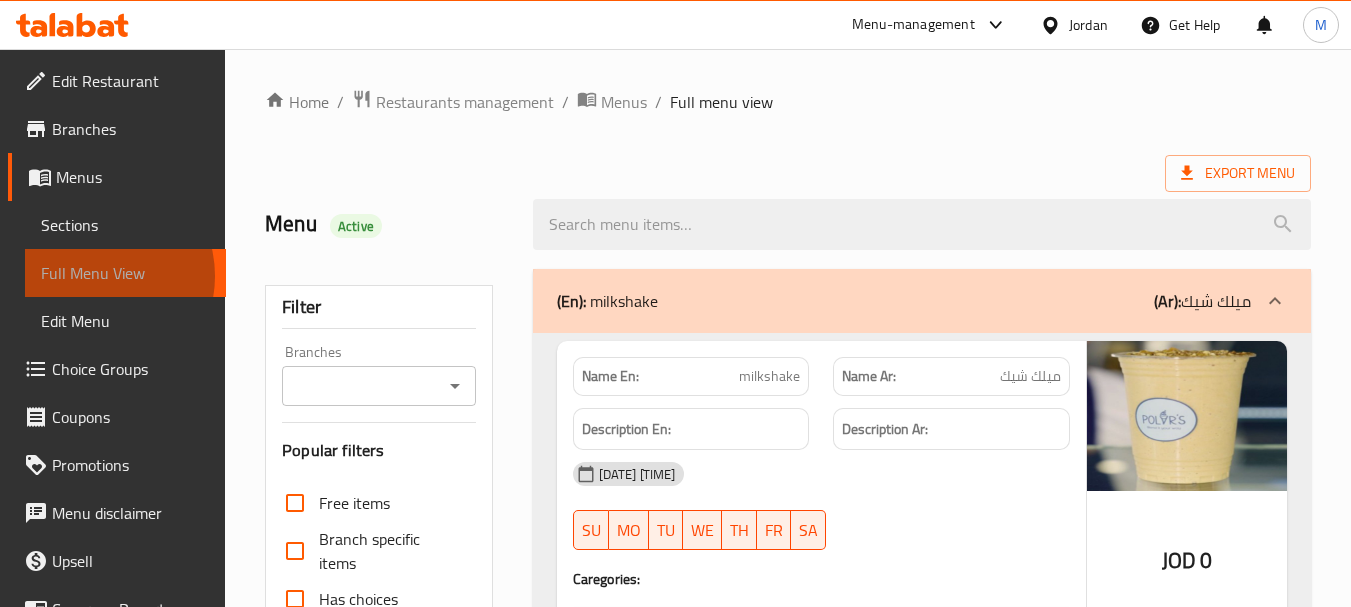 click on "Full Menu View" at bounding box center (125, 273) 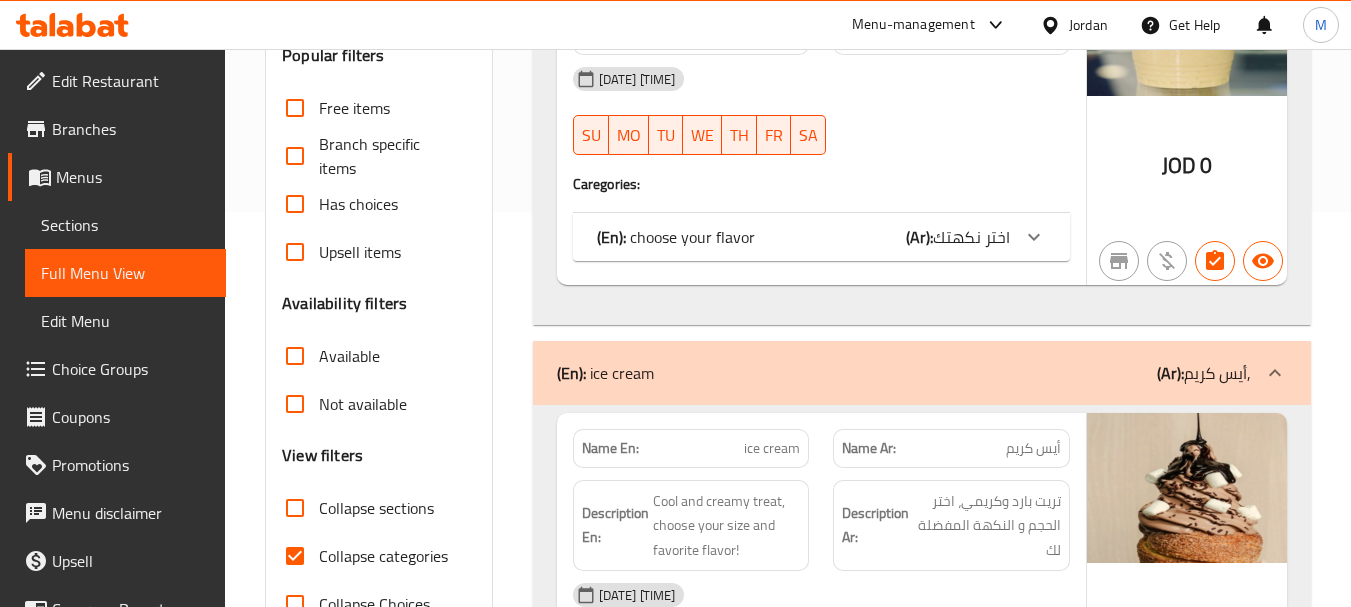 scroll, scrollTop: 500, scrollLeft: 0, axis: vertical 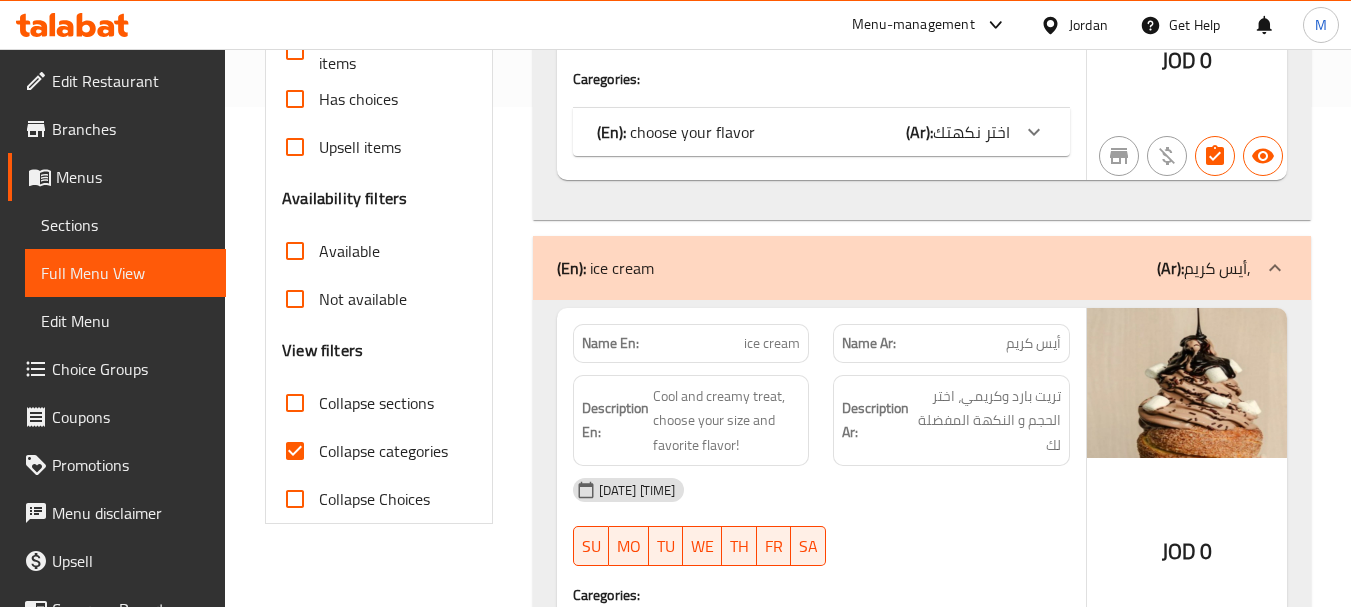 click on "اختر نكهتك" at bounding box center (971, 132) 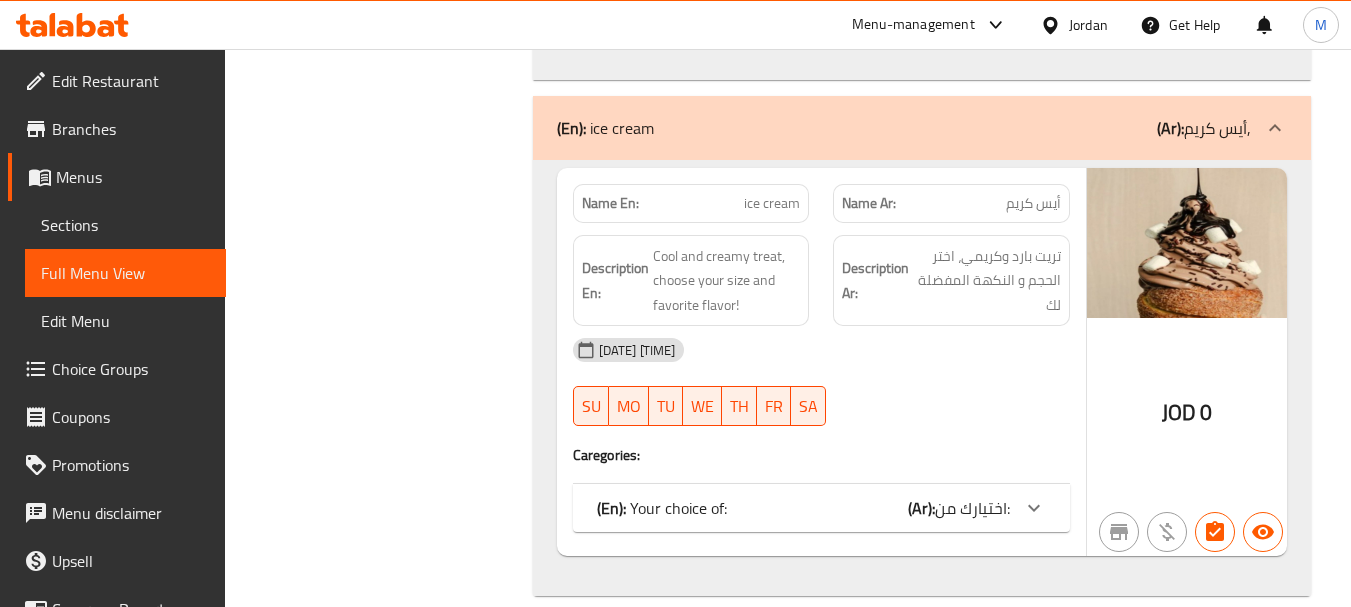 scroll, scrollTop: 1085, scrollLeft: 0, axis: vertical 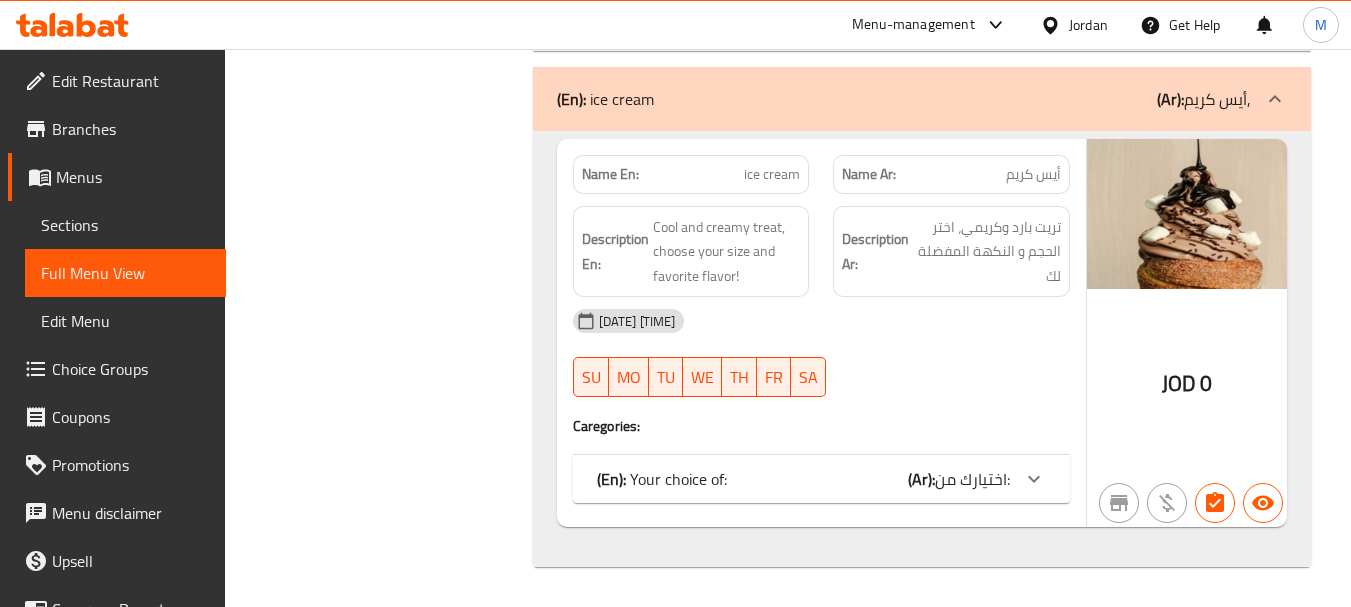 click on "اختيارك من:" at bounding box center [971, -445] 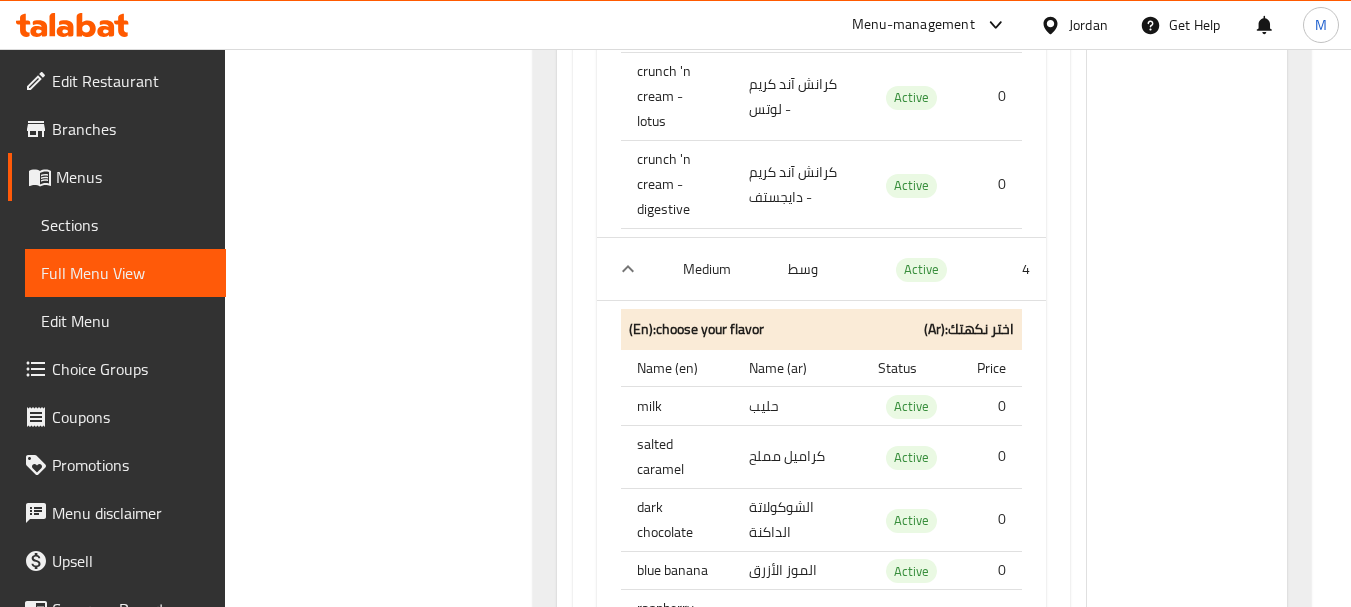 scroll, scrollTop: 2785, scrollLeft: 0, axis: vertical 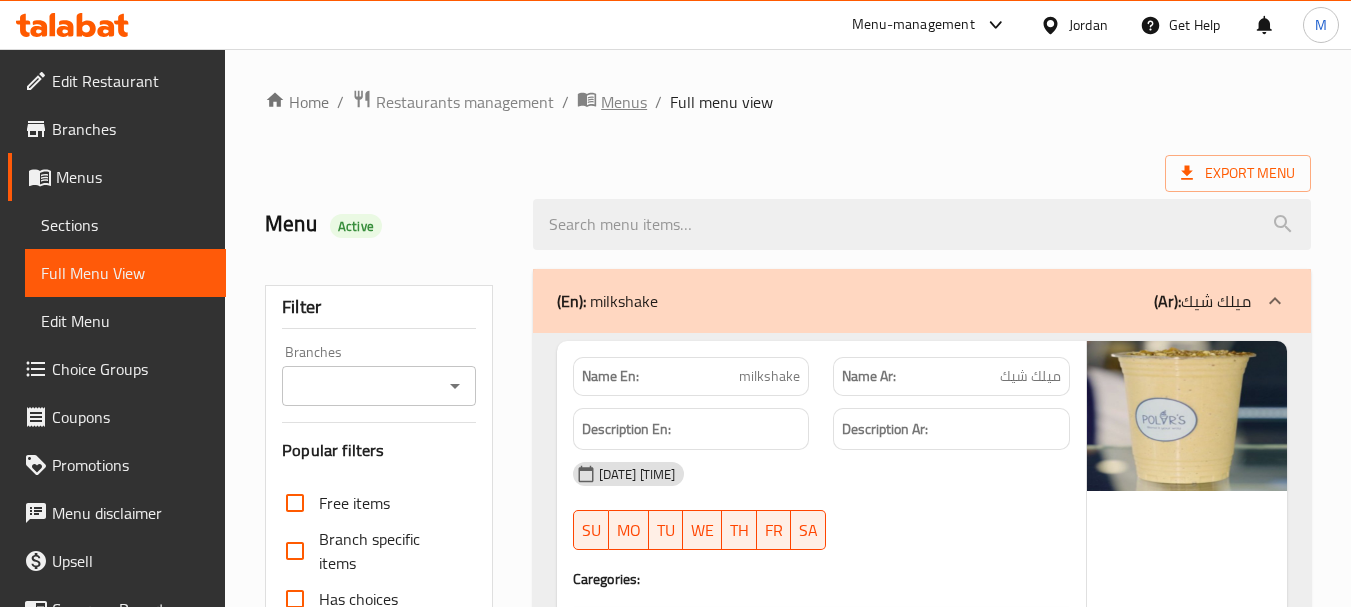 click on "Menus" at bounding box center [624, 102] 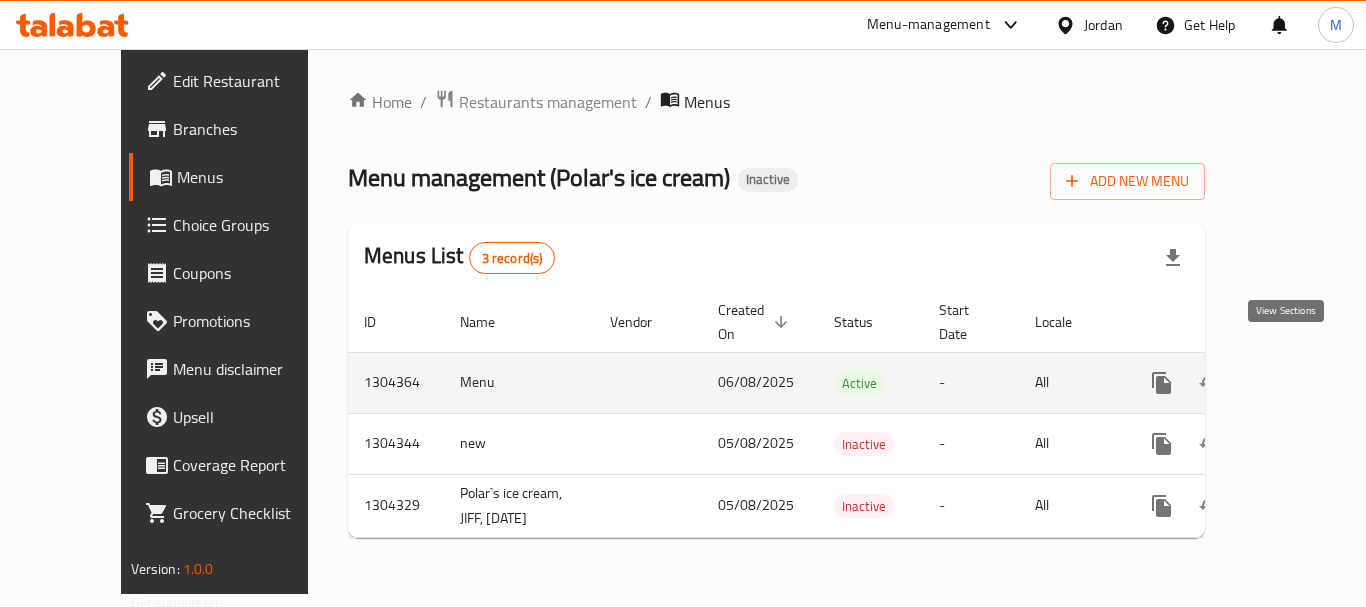 click 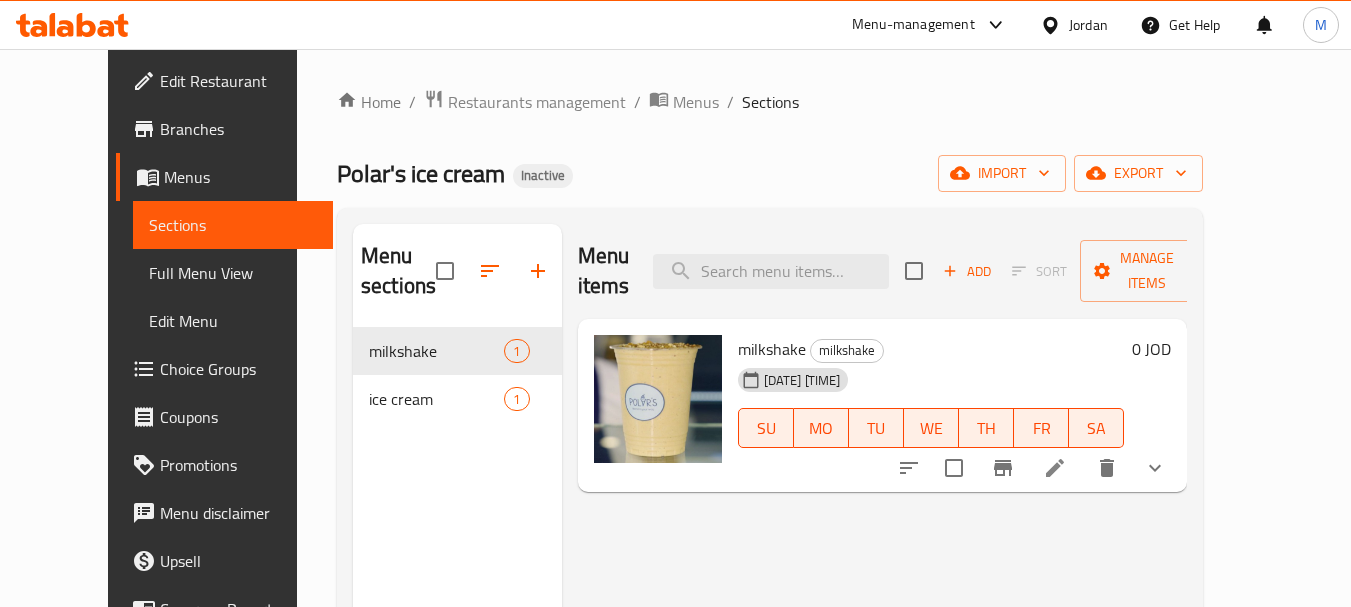 click on "Full Menu View" at bounding box center [233, 273] 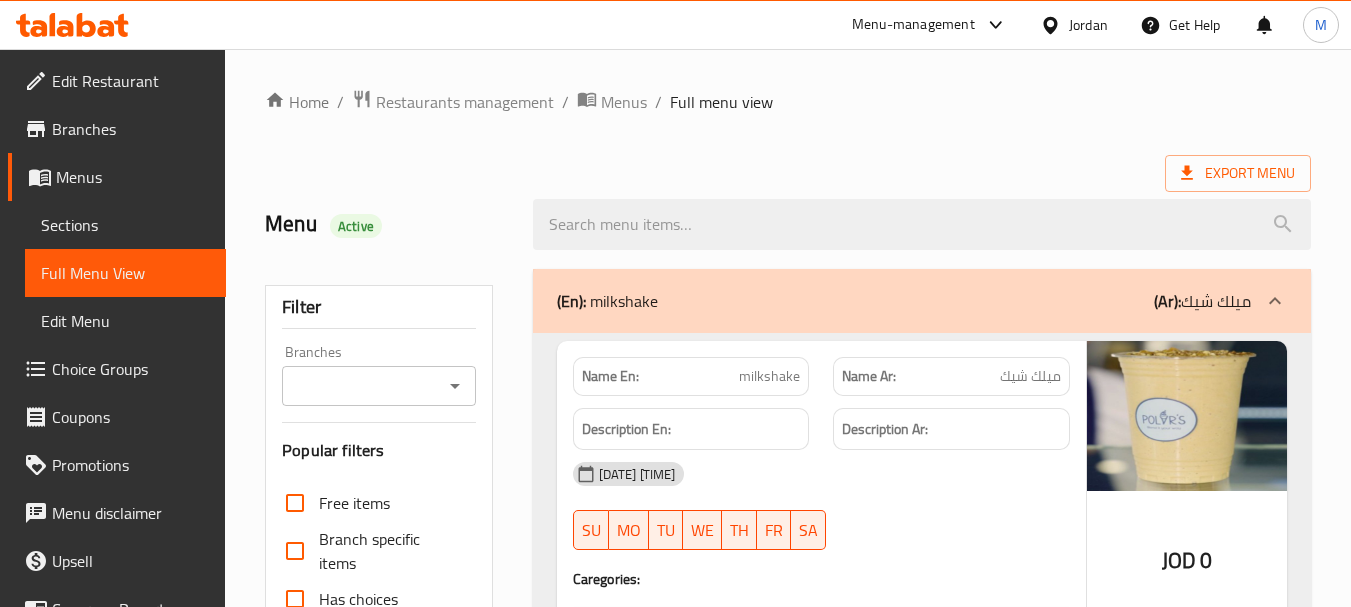 click on "Choice Groups" at bounding box center [131, 369] 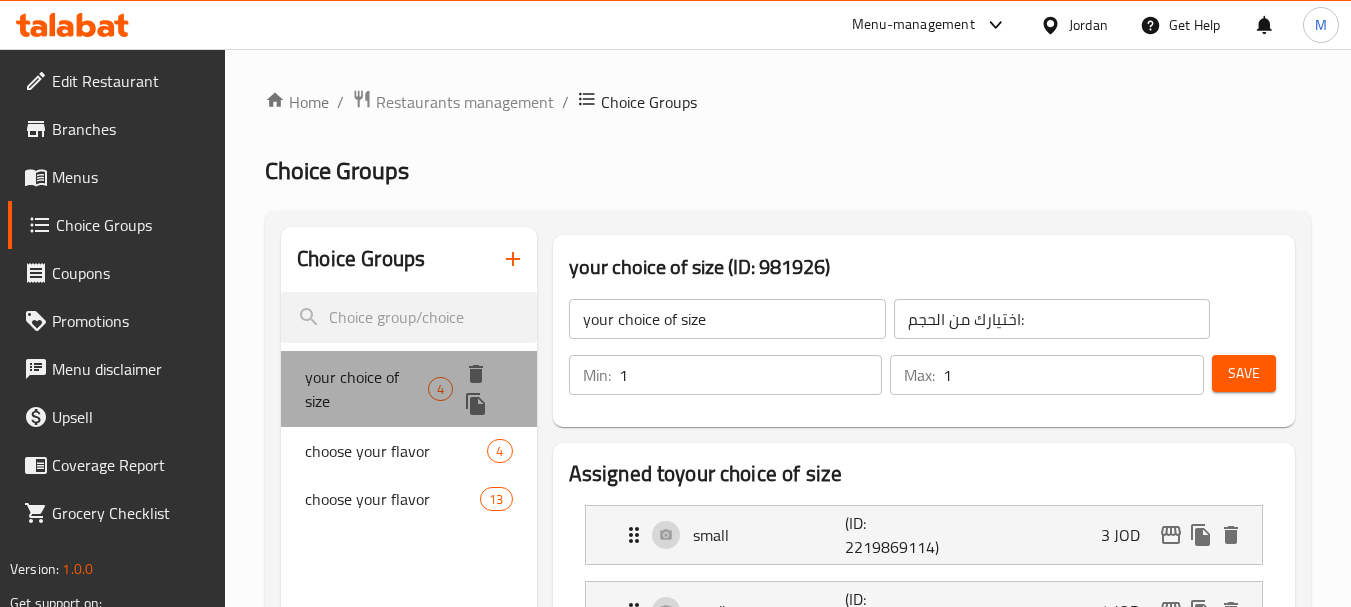 click on "your choice of size" at bounding box center (366, 389) 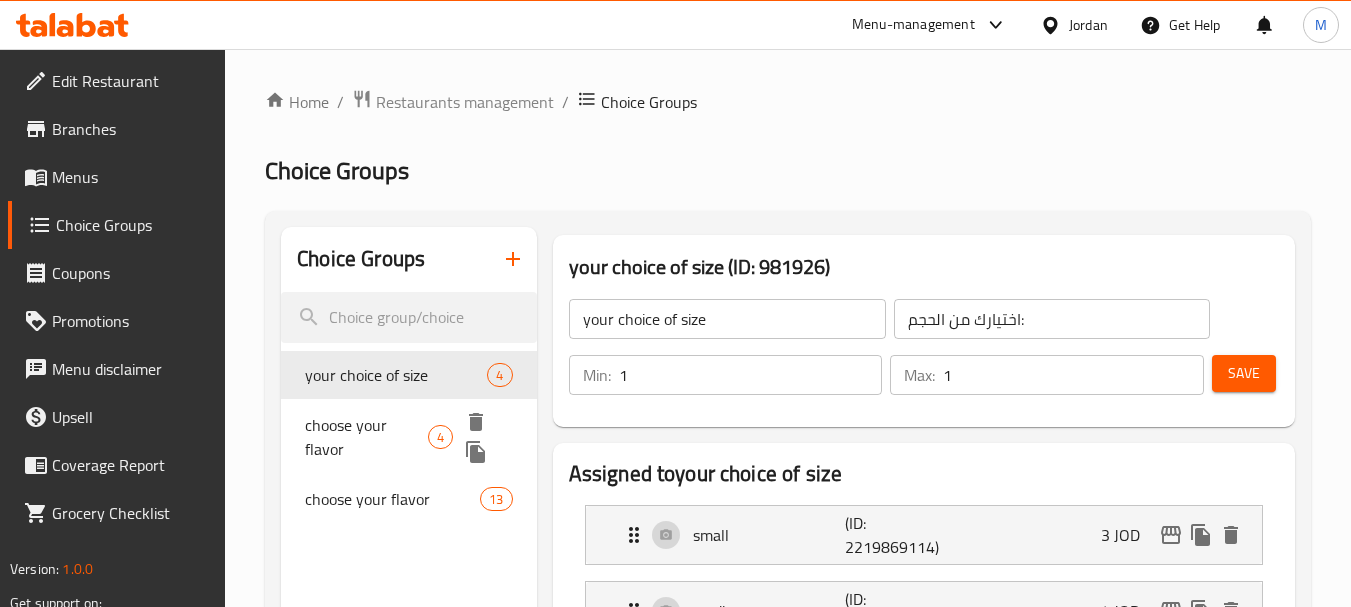 click on "choose your flavor" at bounding box center (366, 437) 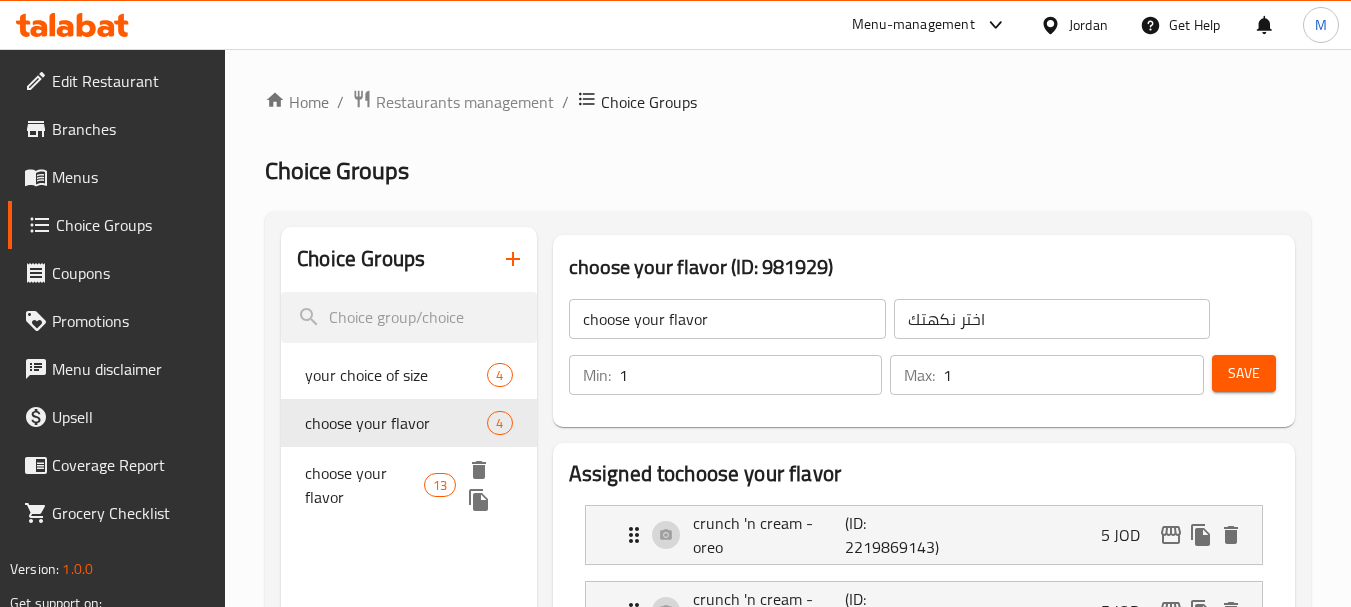 click on "choose your flavor" at bounding box center (364, 485) 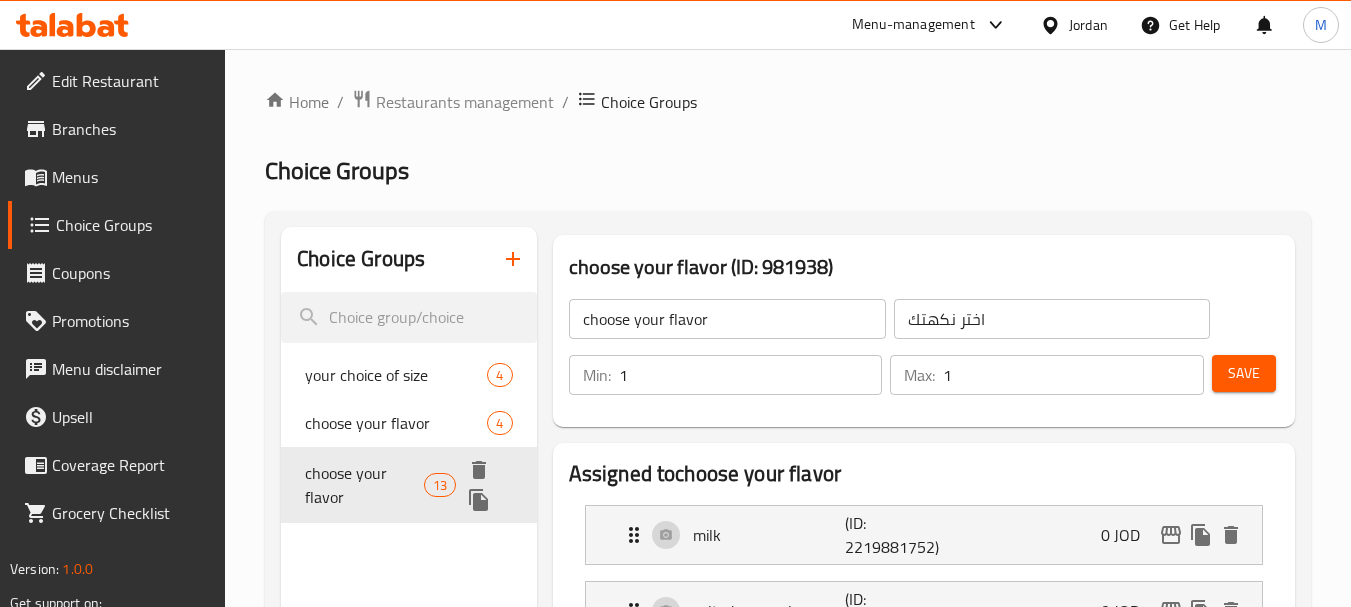 type on "اختر نكهتك" 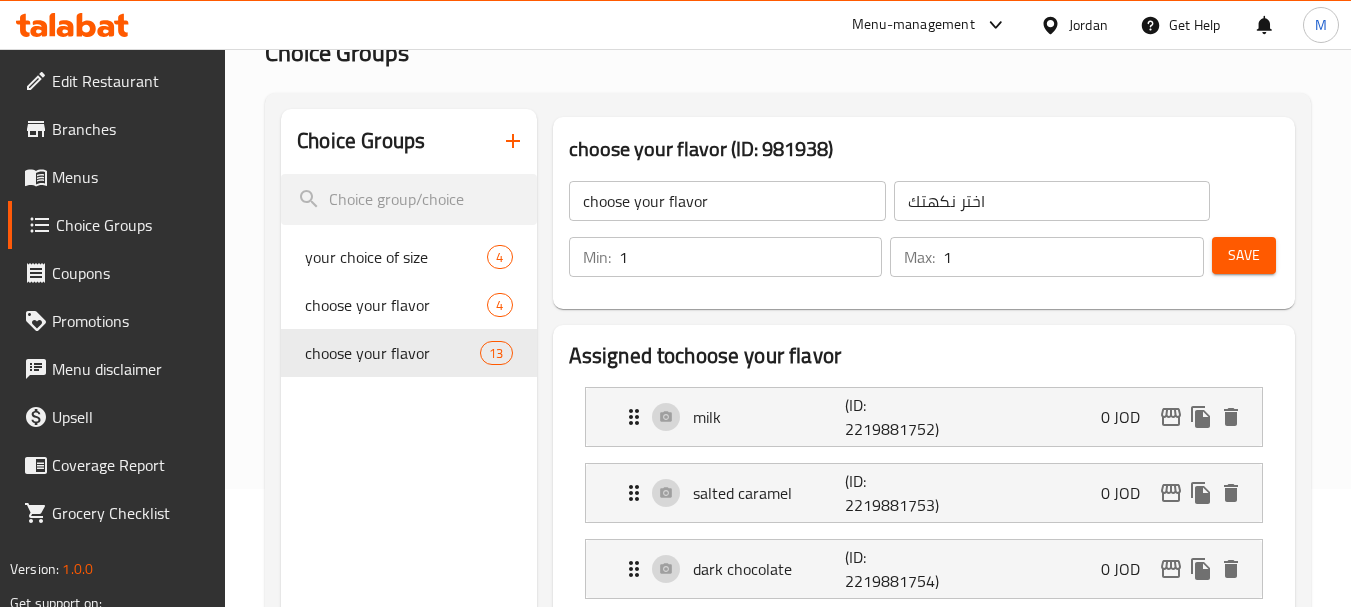 scroll, scrollTop: 0, scrollLeft: 0, axis: both 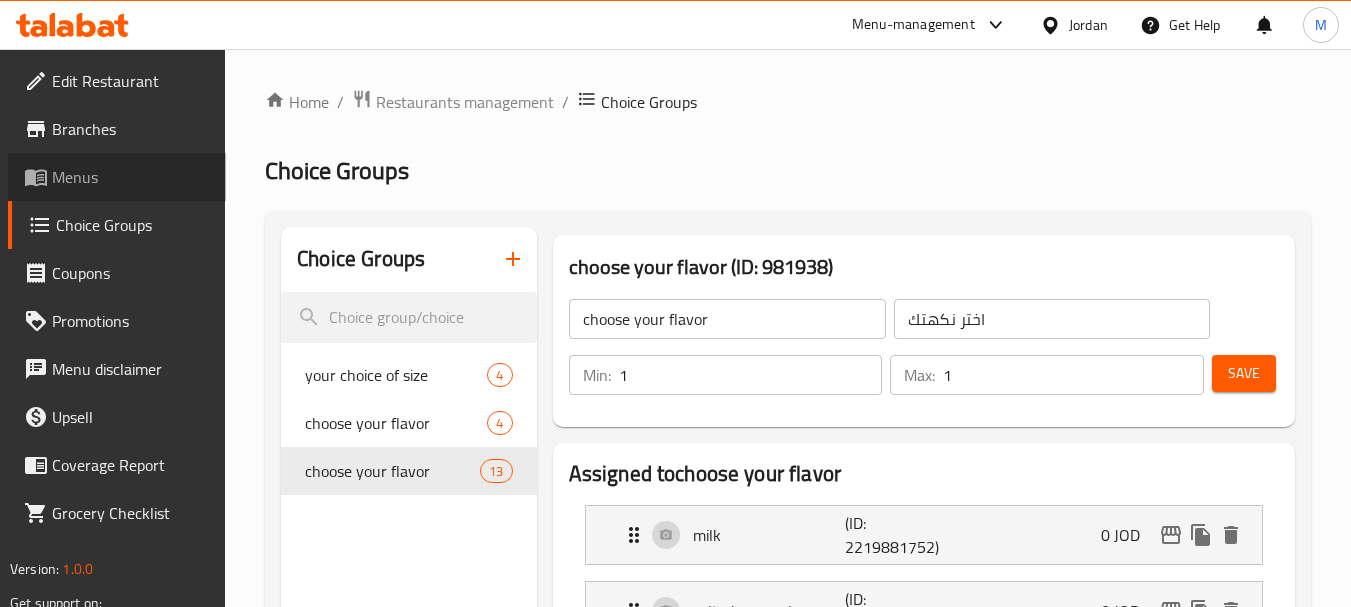 click on "Menus" at bounding box center (131, 177) 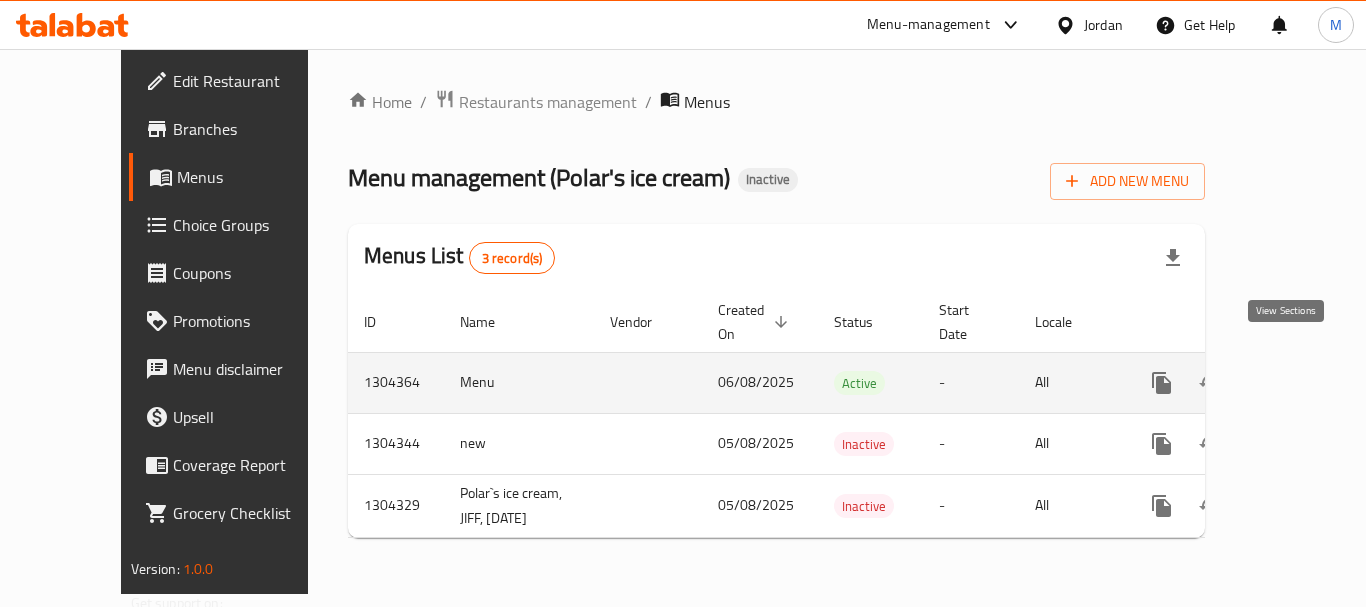 click 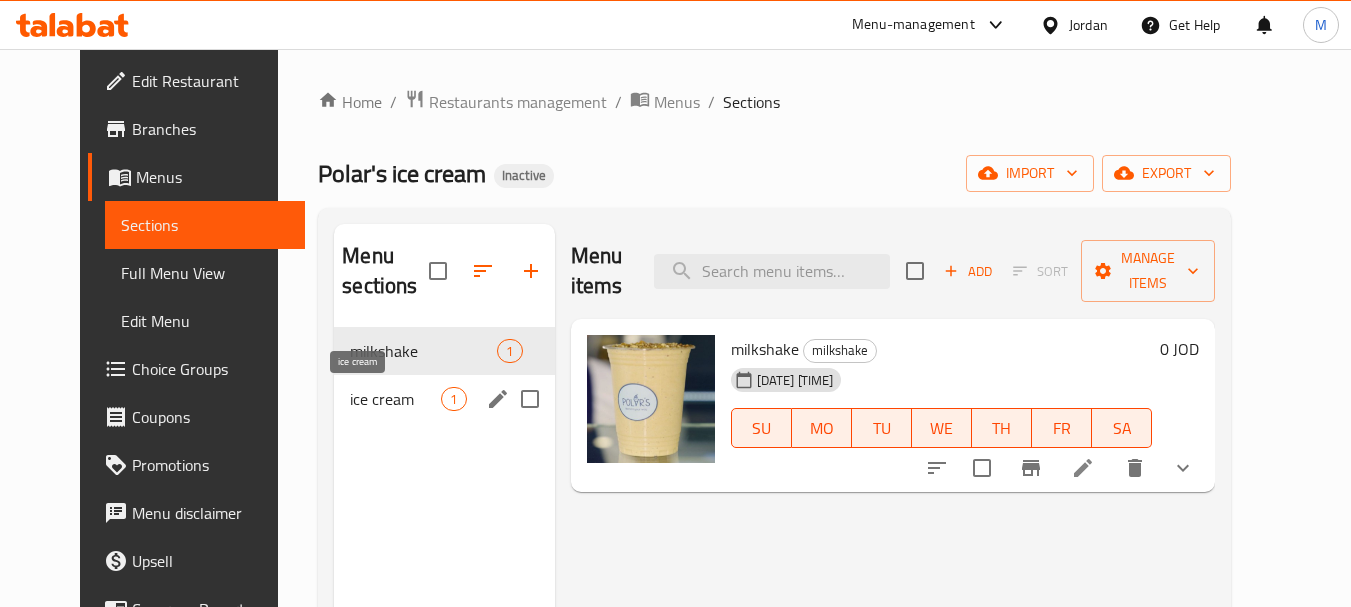 click on "ice cream" at bounding box center (395, 399) 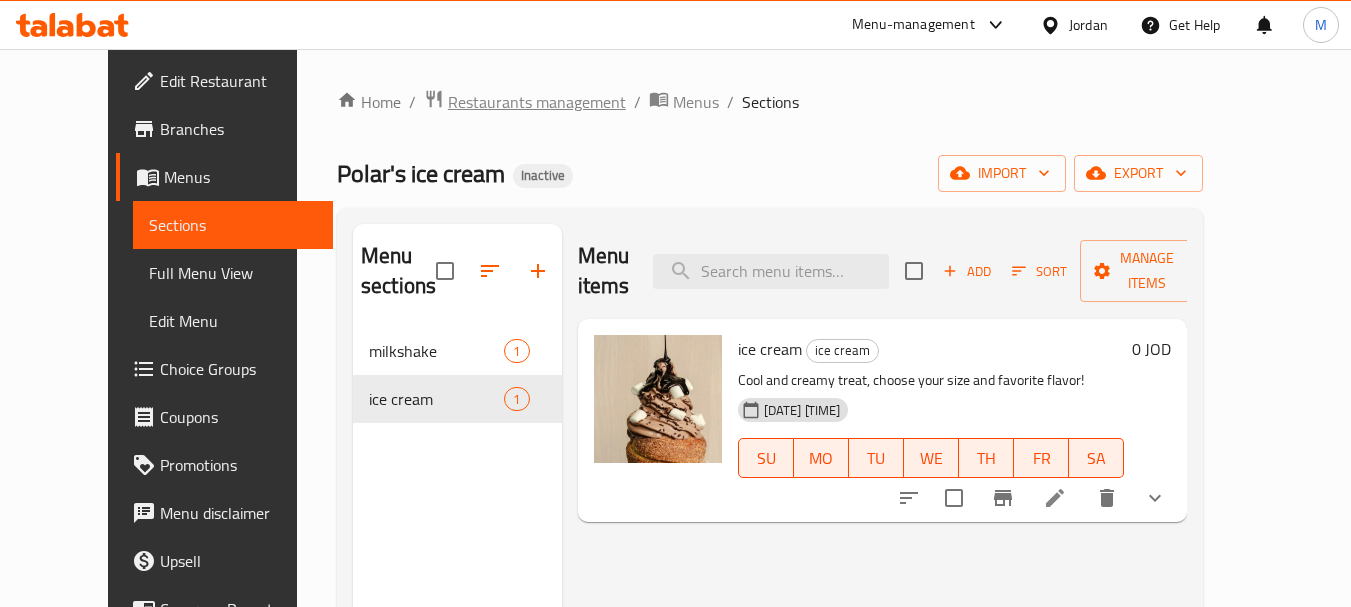 click on "Restaurants management" at bounding box center (537, 102) 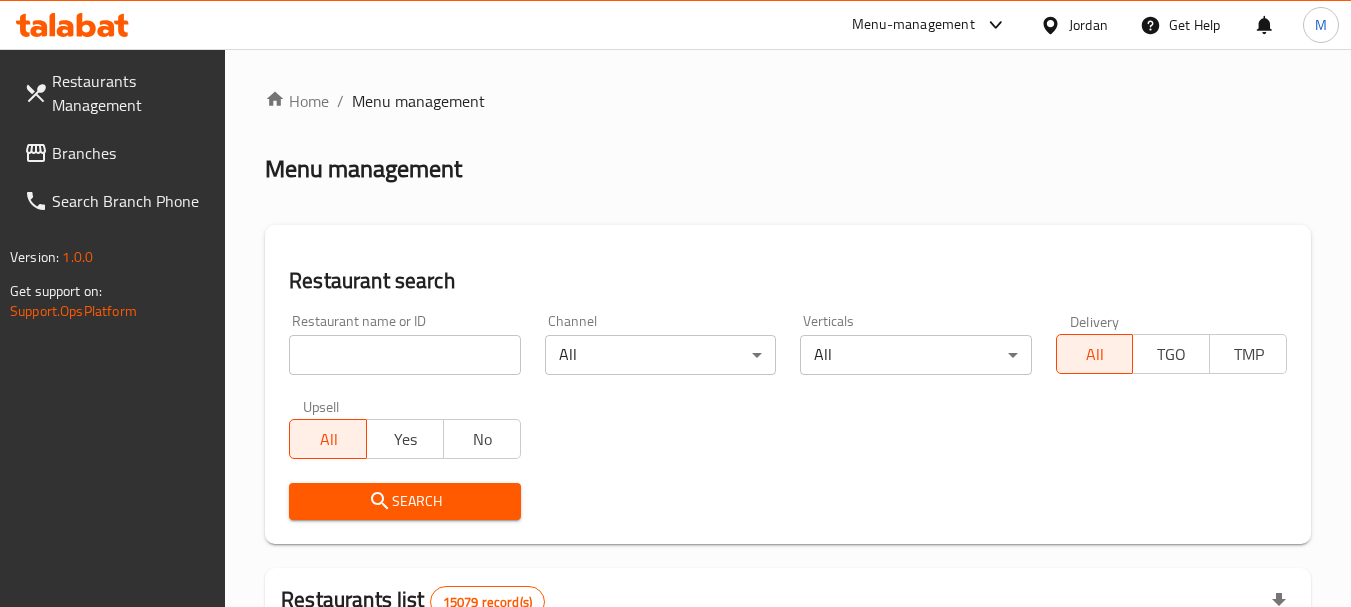 drag, startPoint x: 373, startPoint y: 376, endPoint x: 373, endPoint y: 349, distance: 27 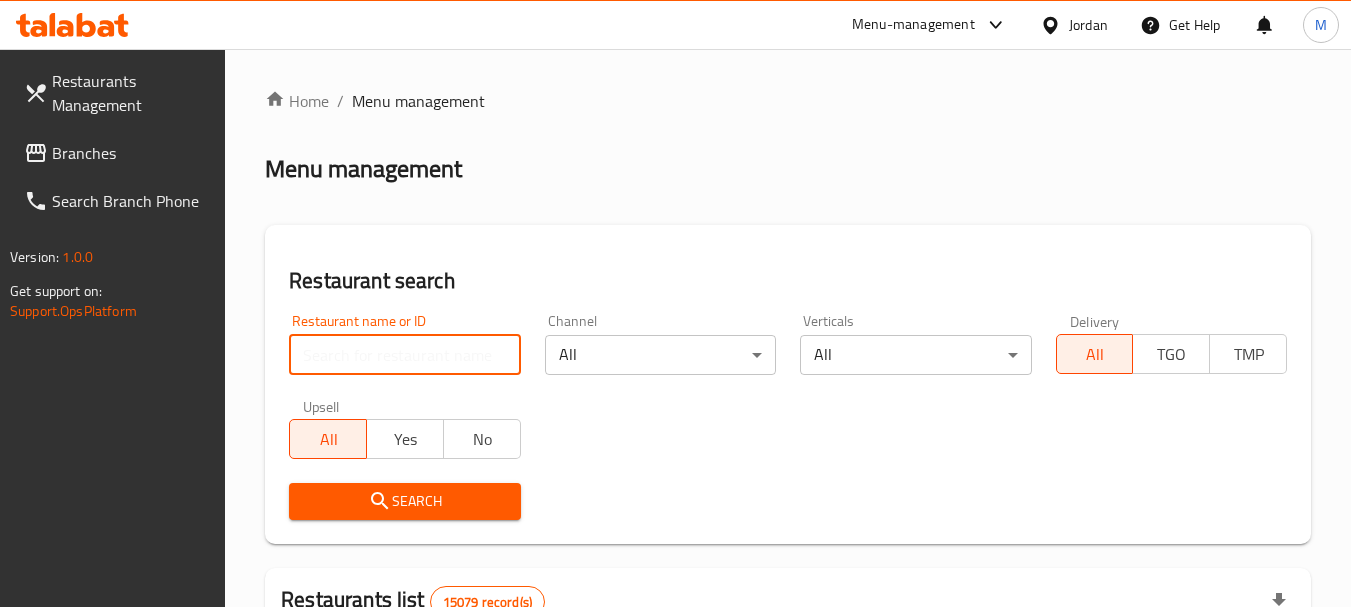 drag, startPoint x: 373, startPoint y: 349, endPoint x: 380, endPoint y: 409, distance: 60.40695 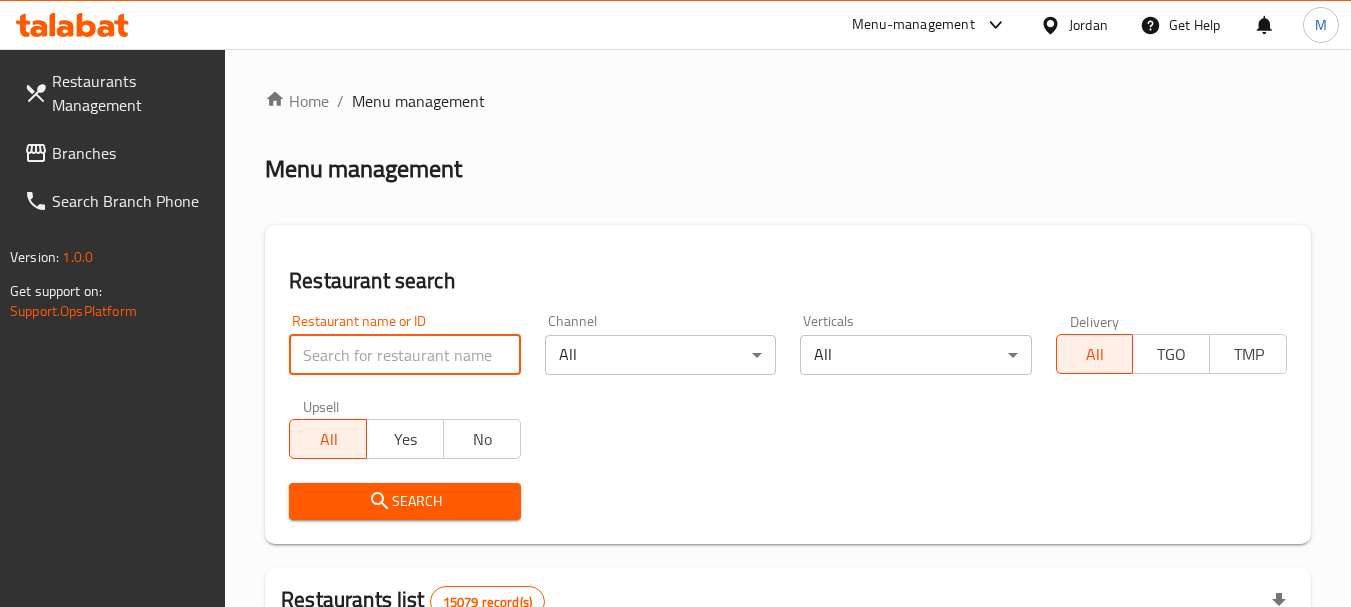 click at bounding box center (404, 355) 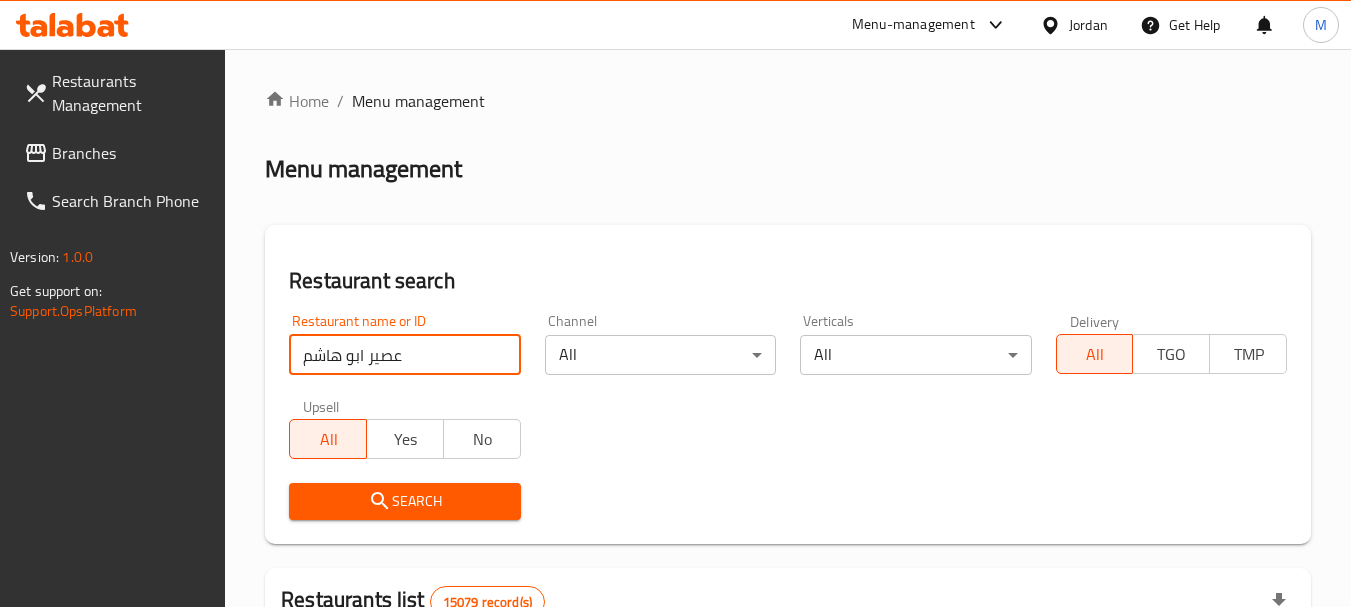 type on "عصير ابو هاشم" 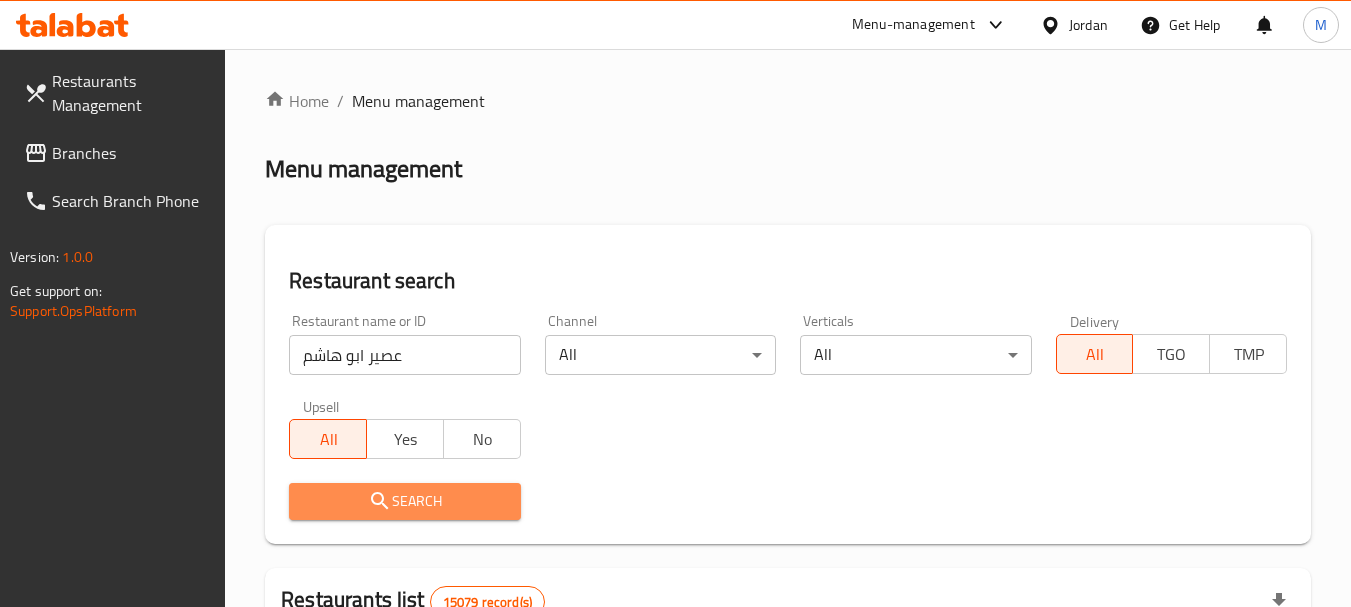 click on "Search" at bounding box center [404, 501] 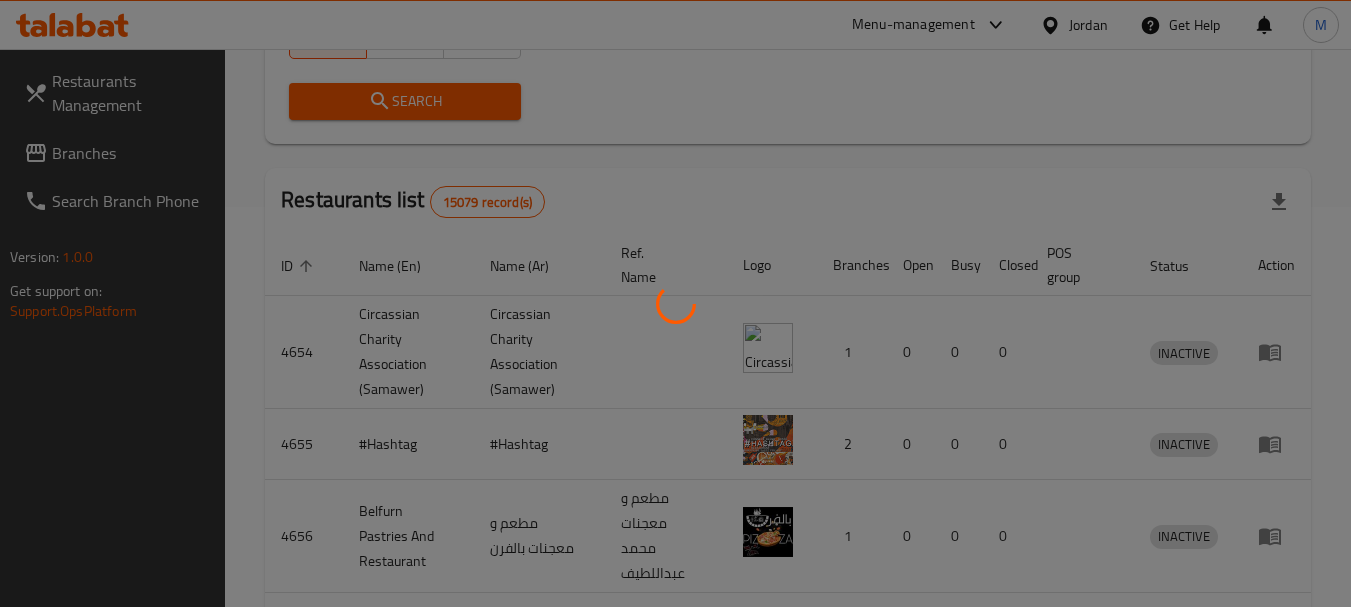 scroll, scrollTop: 268, scrollLeft: 0, axis: vertical 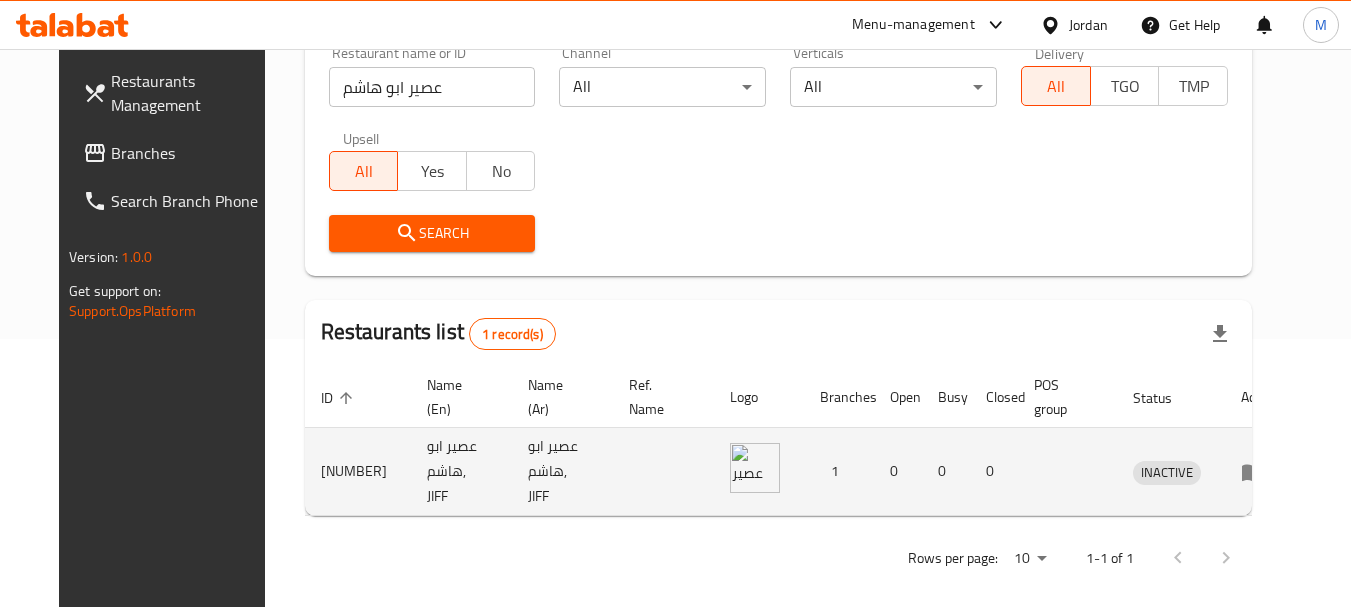 click 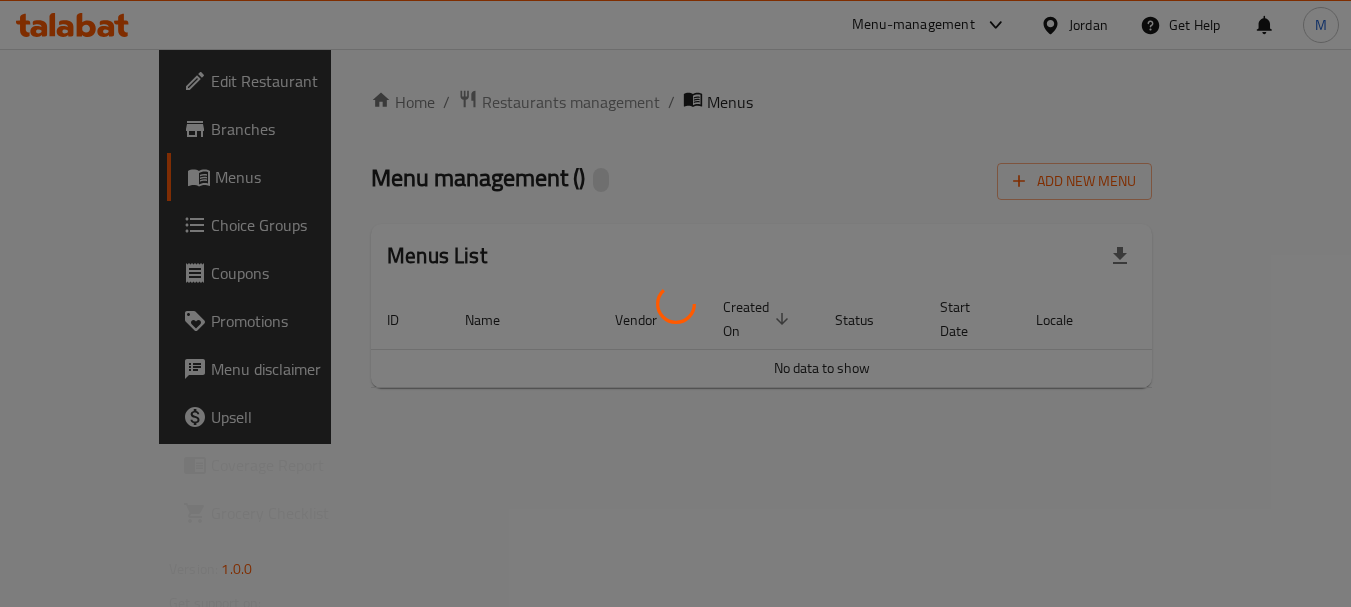 scroll, scrollTop: 0, scrollLeft: 0, axis: both 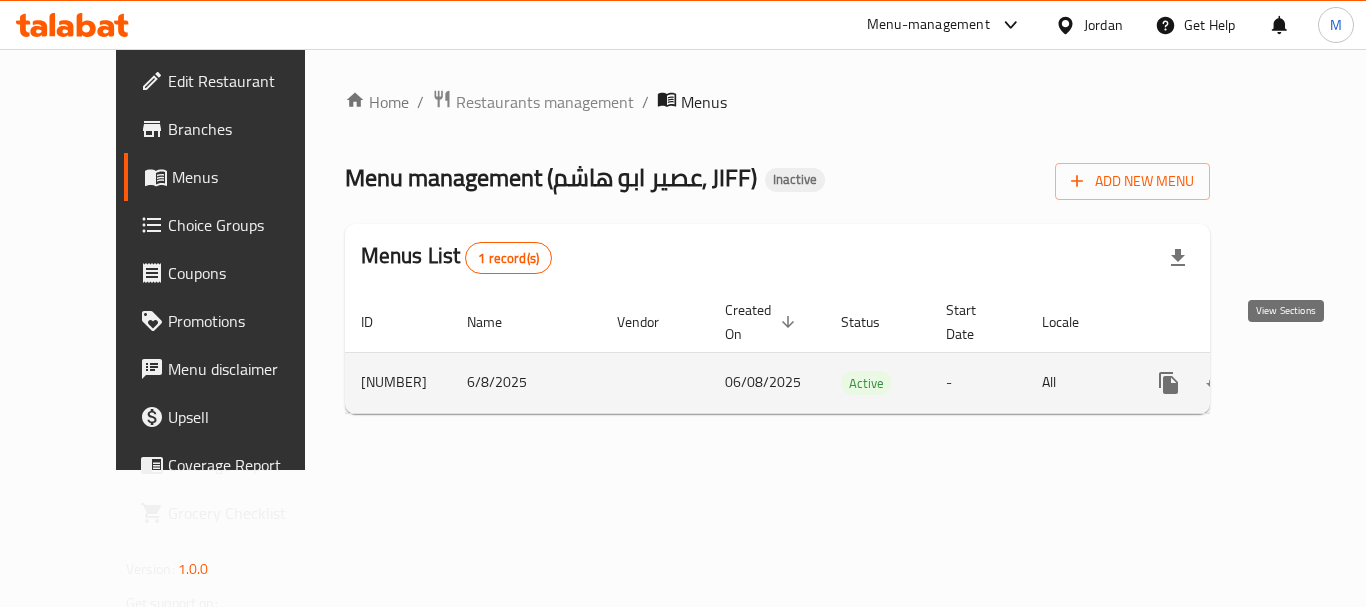 click at bounding box center (1313, 383) 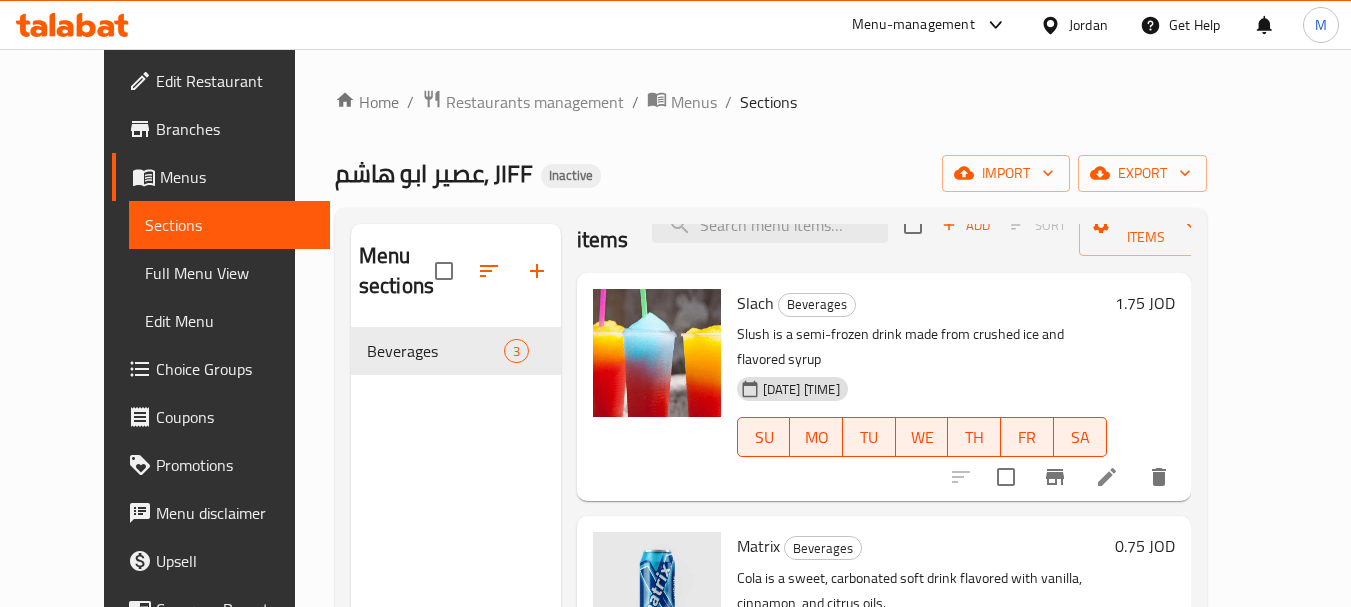 scroll, scrollTop: 123, scrollLeft: 0, axis: vertical 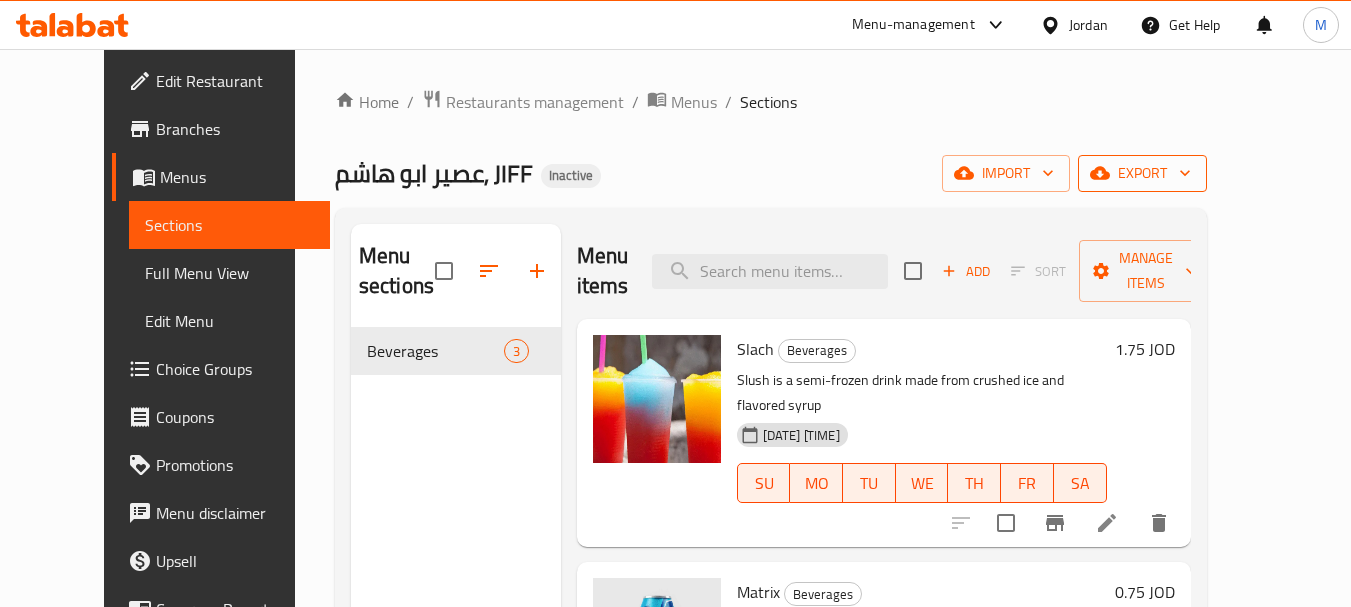 click on "export" at bounding box center (1142, 173) 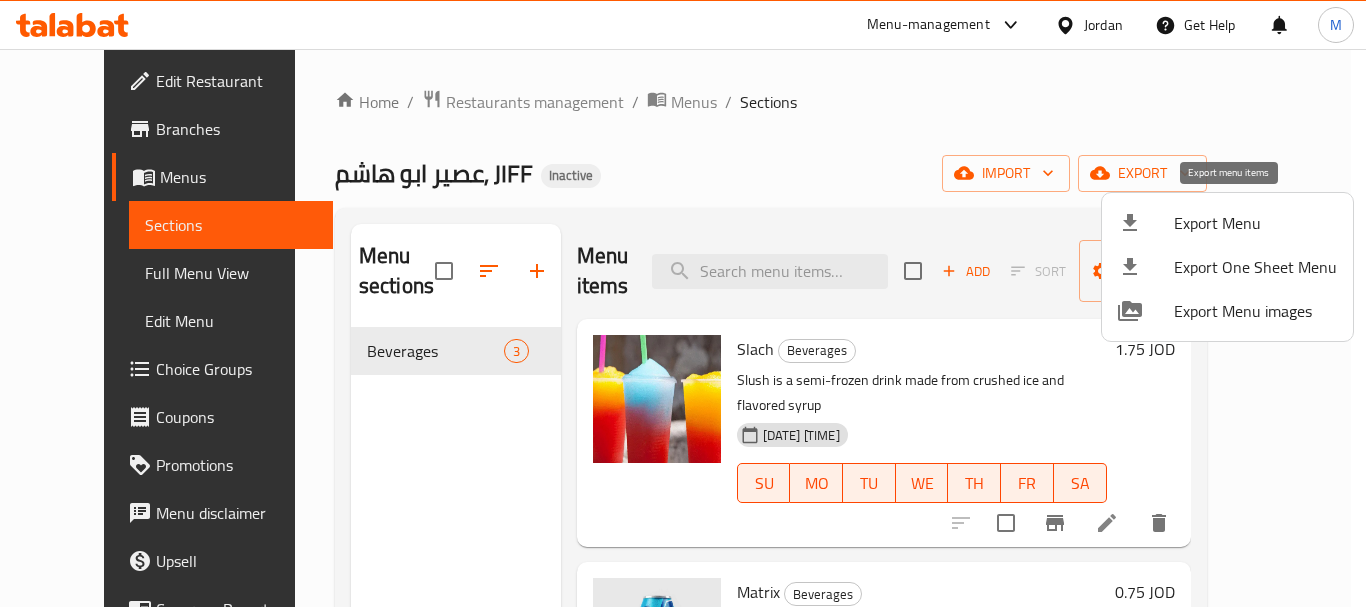 click on "Export Menu" at bounding box center (1255, 223) 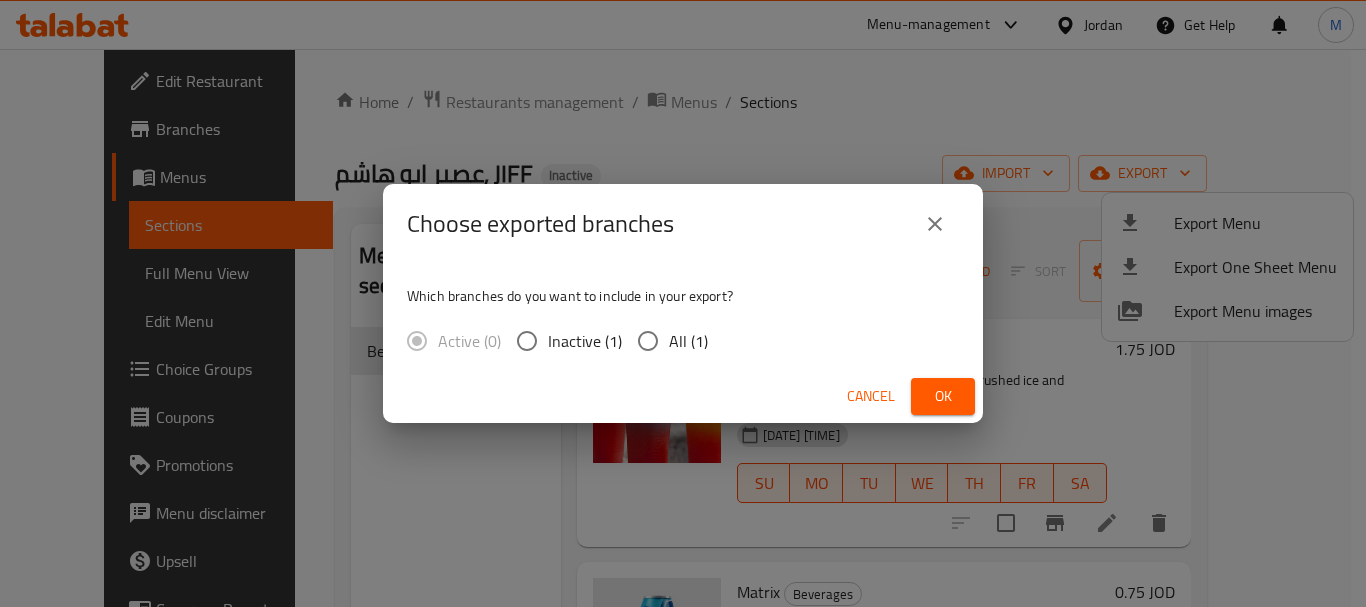 click on "All (1)" at bounding box center [688, 341] 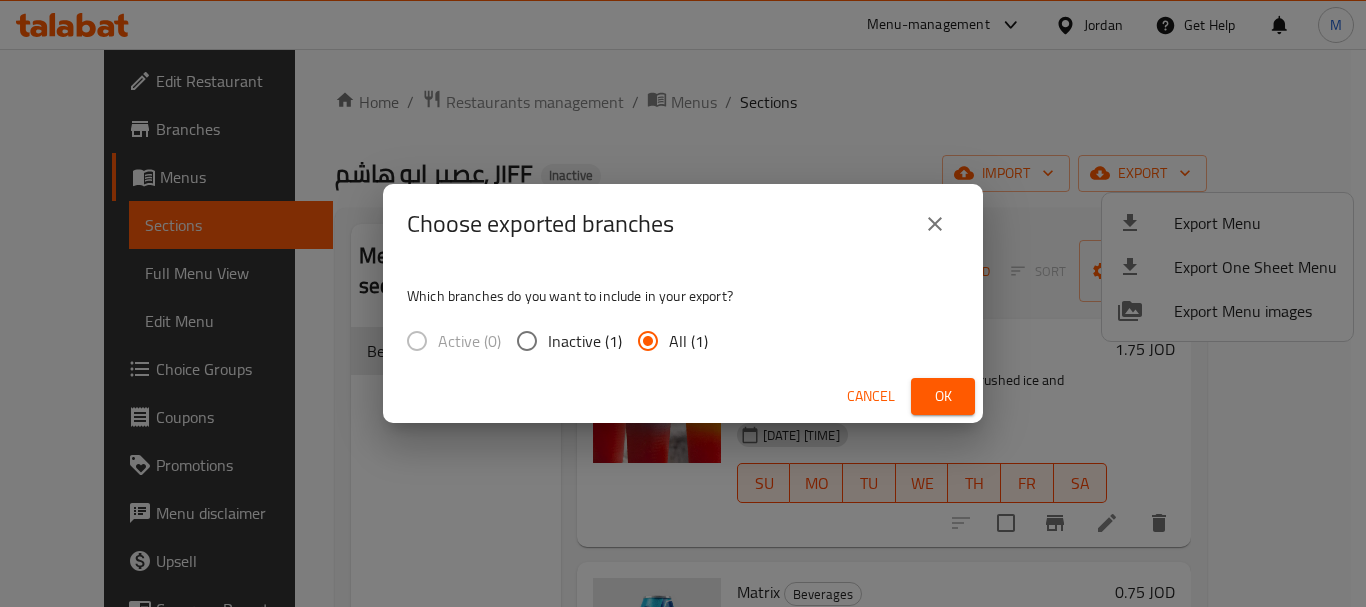 click on "Ok" at bounding box center (943, 396) 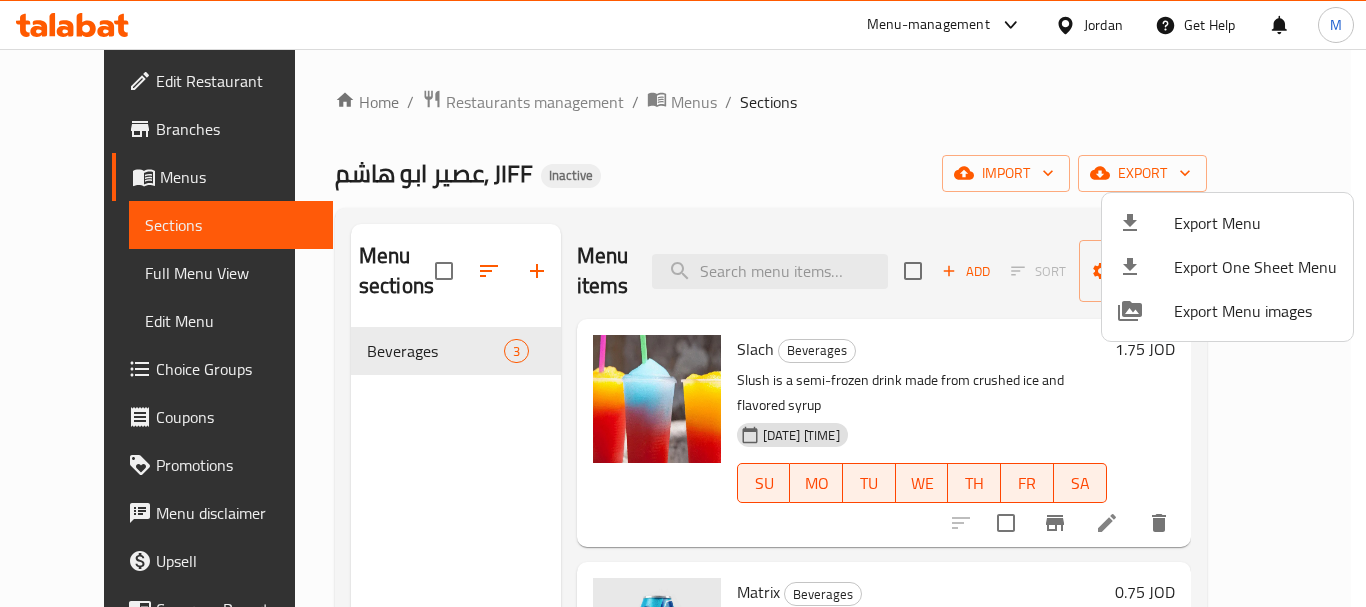click at bounding box center (683, 303) 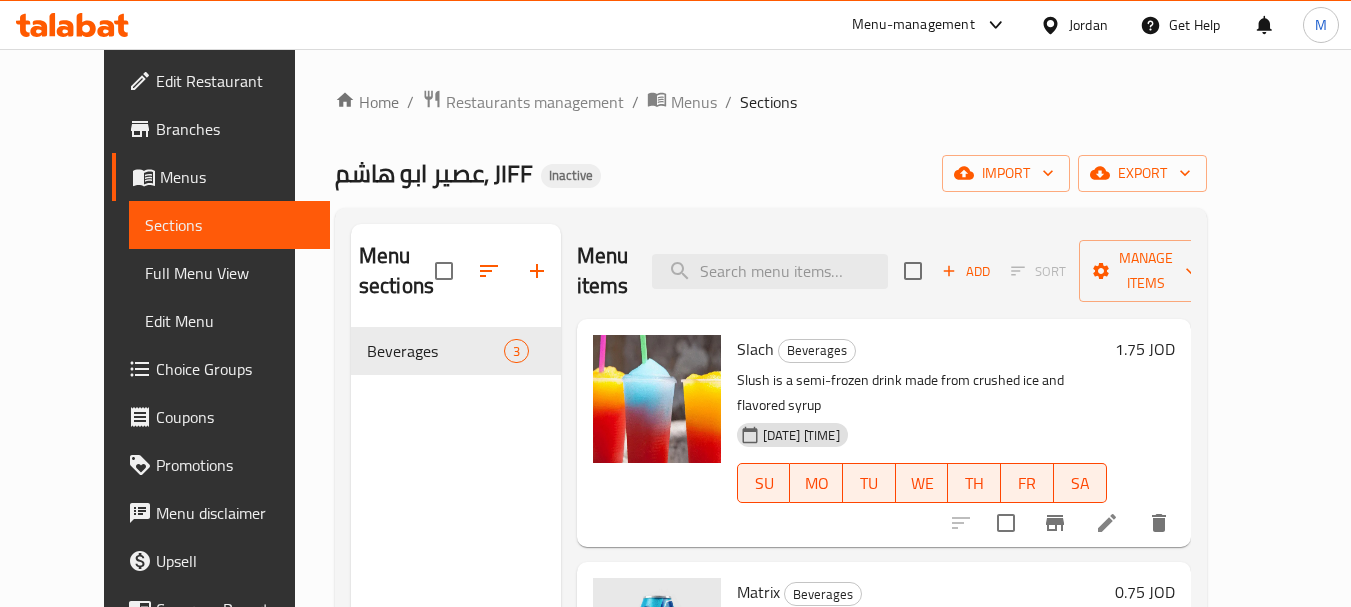 click on "Branches" at bounding box center [235, 129] 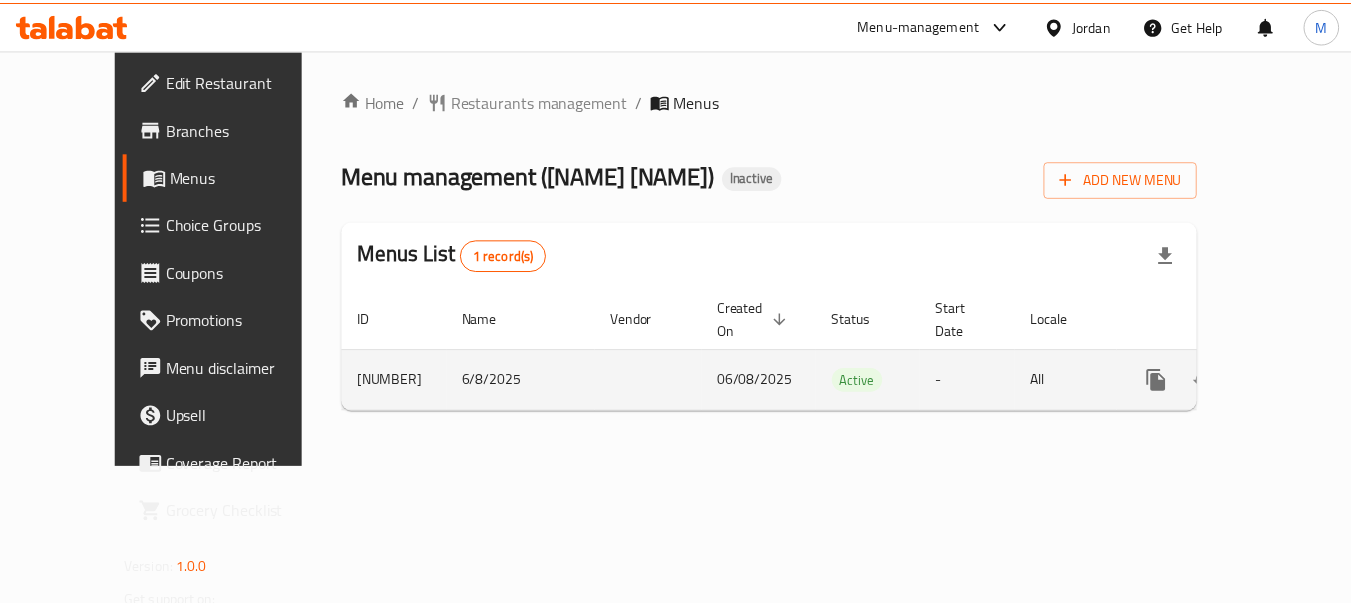 scroll, scrollTop: 0, scrollLeft: 0, axis: both 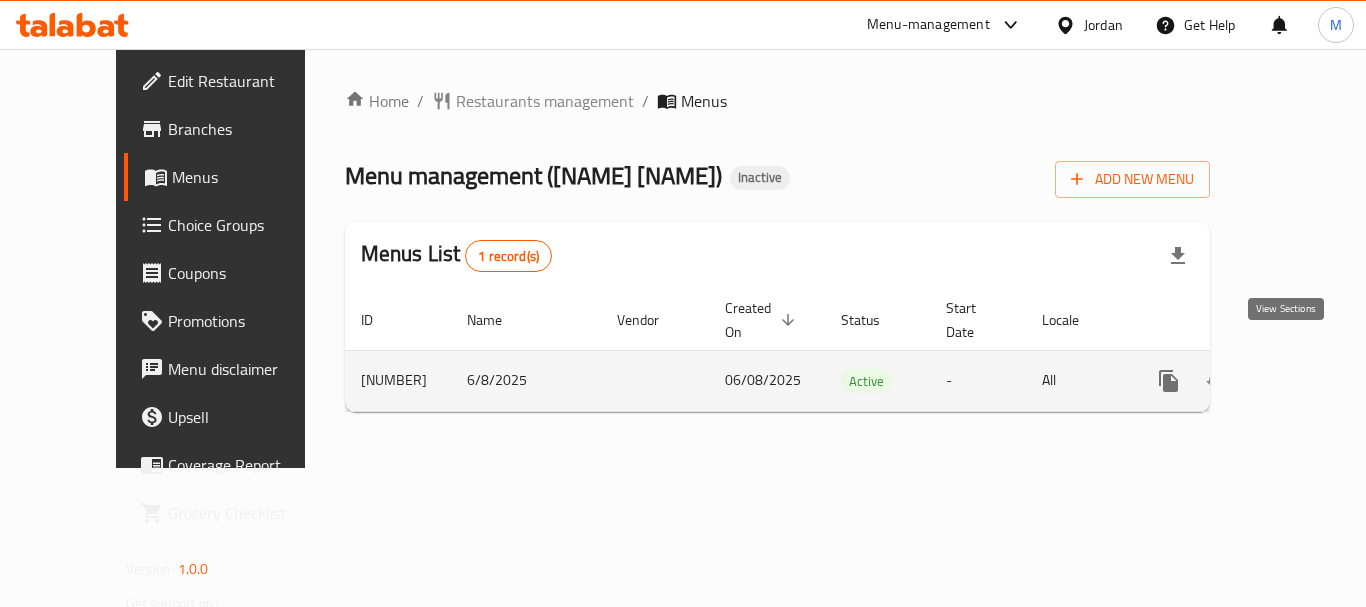 click 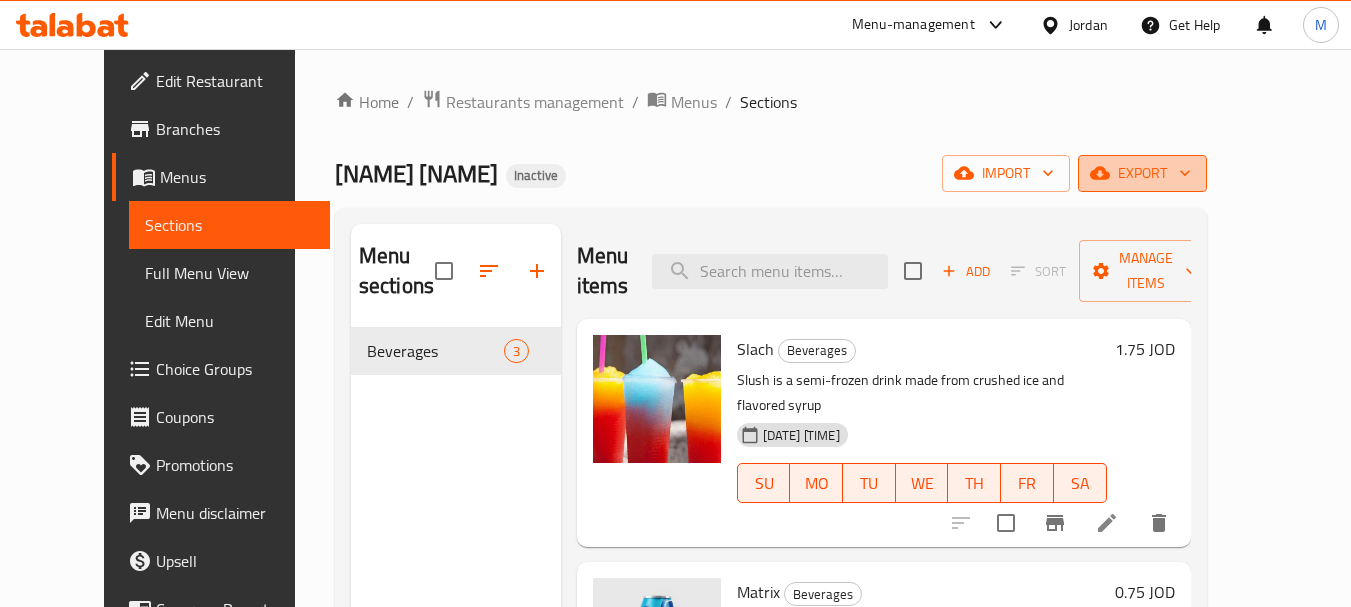 click on "export" at bounding box center [1142, 173] 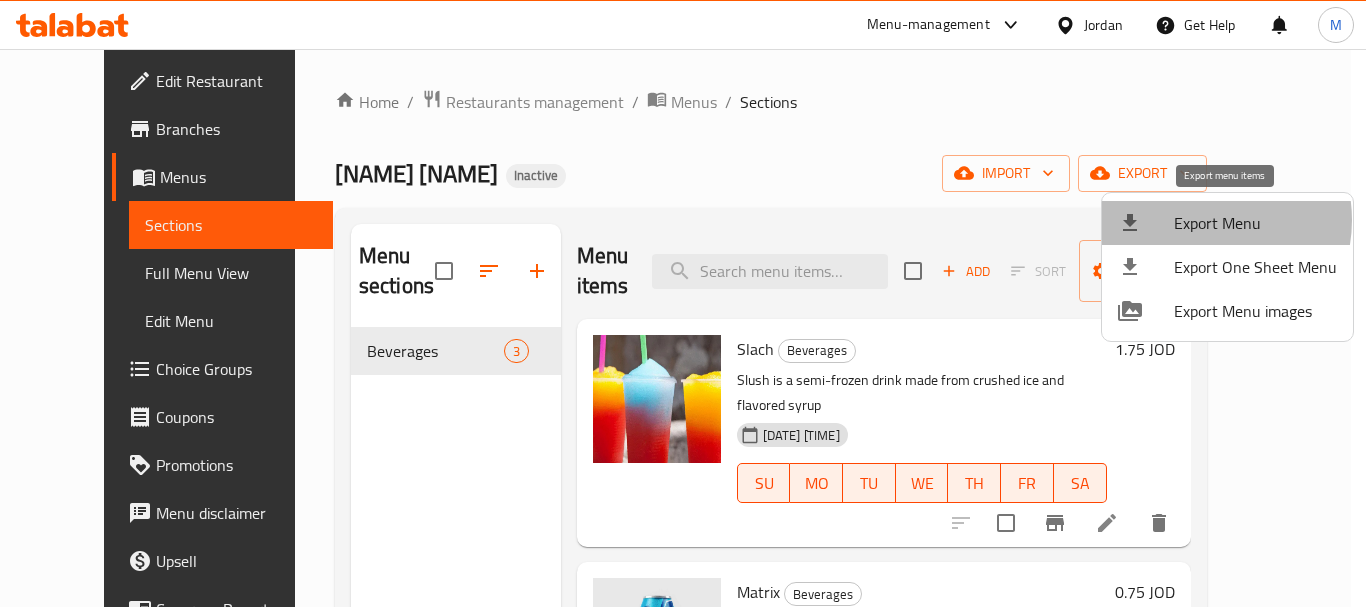 click on "Export Menu" at bounding box center (1255, 223) 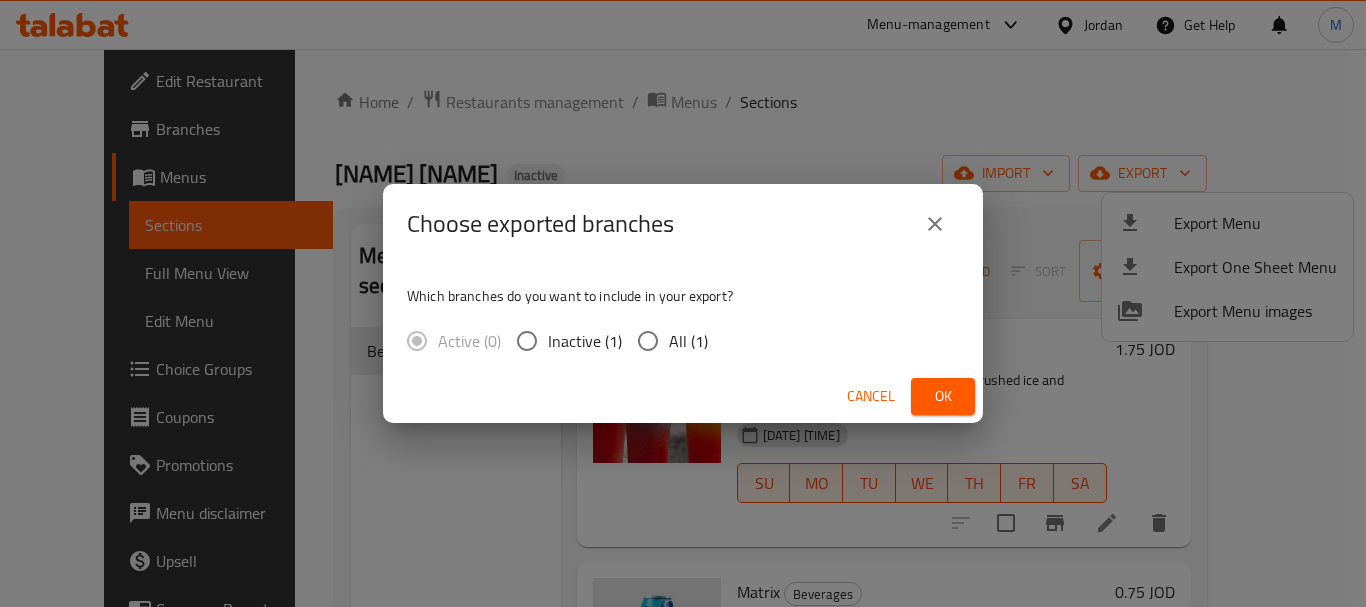 click on "All (1)" at bounding box center (688, 341) 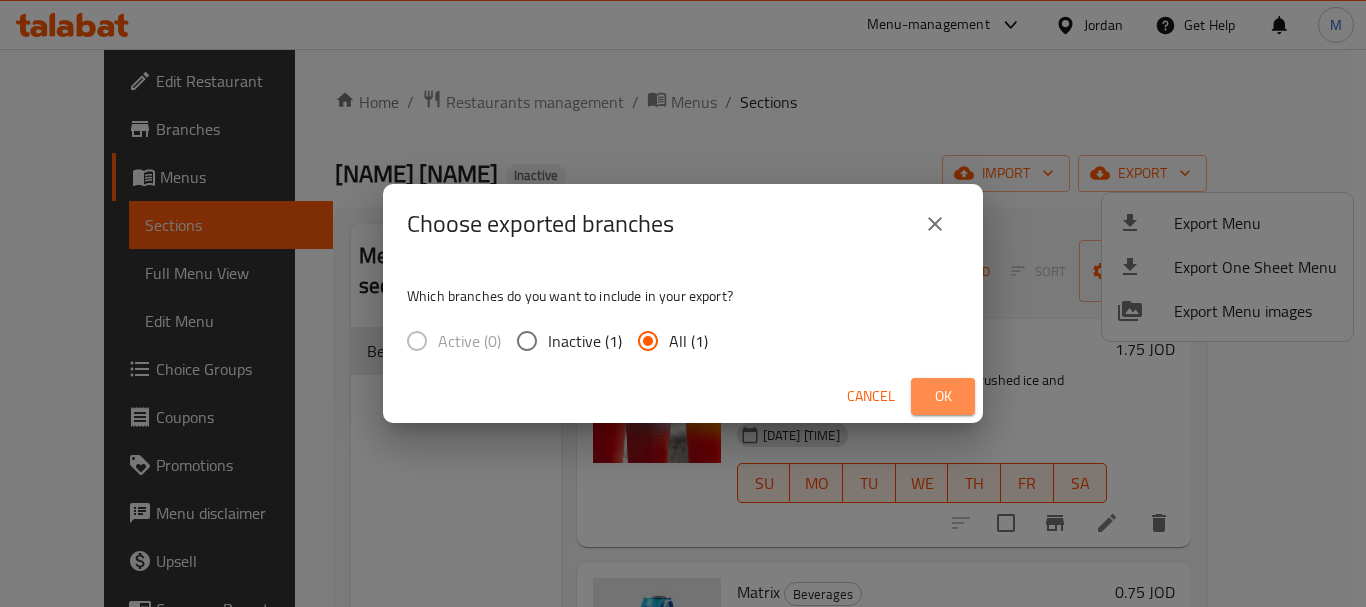 drag, startPoint x: 962, startPoint y: 396, endPoint x: 637, endPoint y: 36, distance: 485 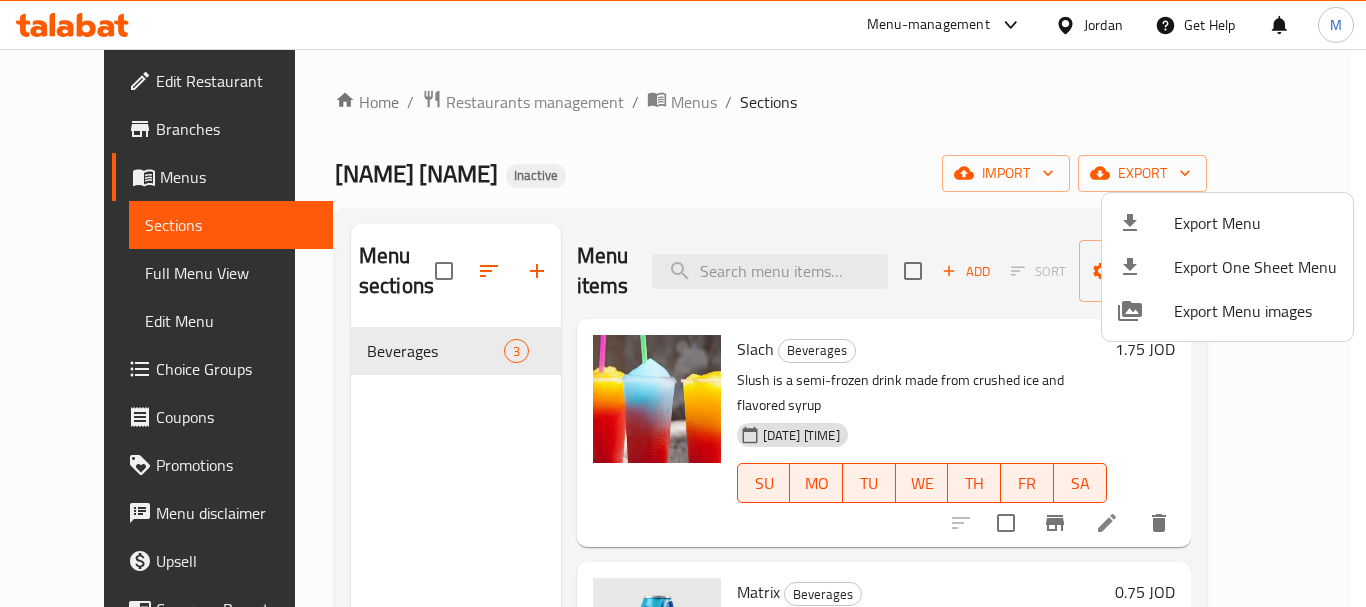 click at bounding box center [683, 303] 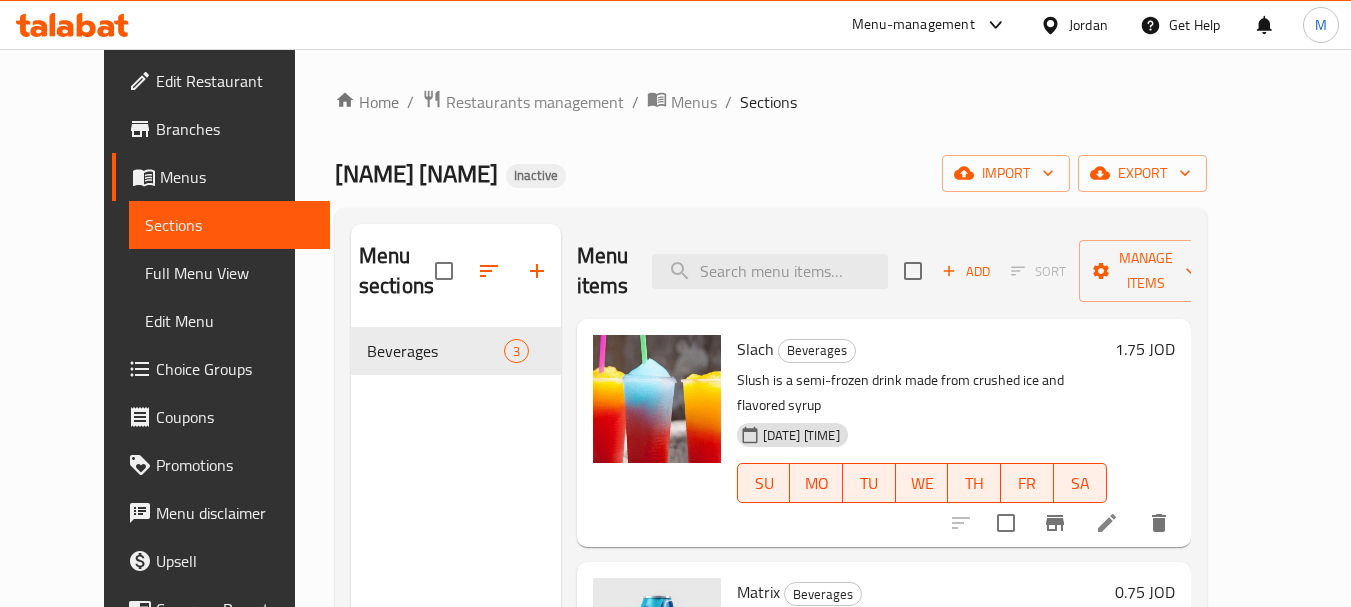 click on "Jordan" at bounding box center [1088, 25] 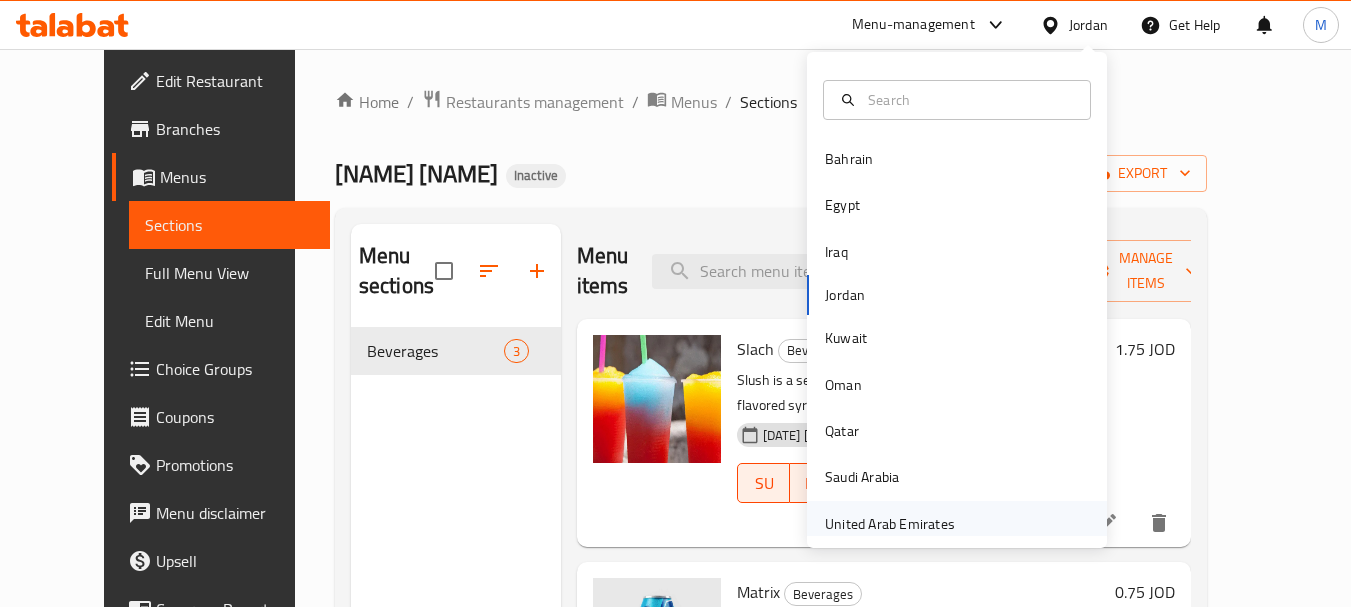 click on "United Arab Emirates" at bounding box center [890, 524] 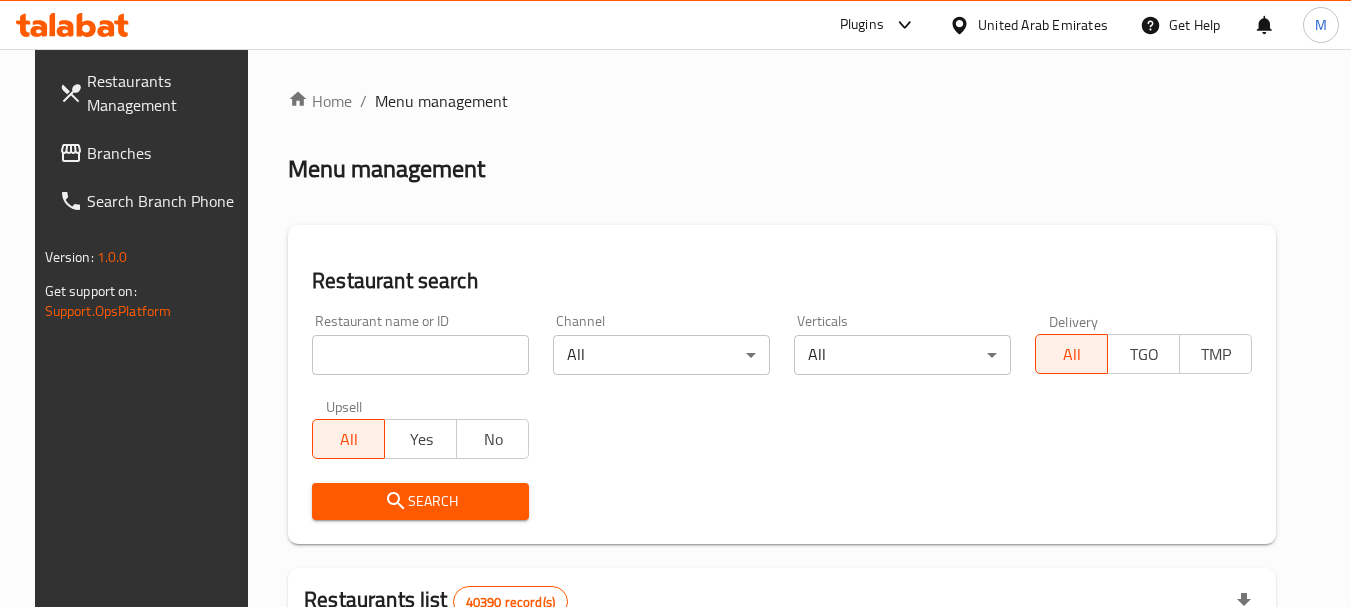 click at bounding box center (420, 355) 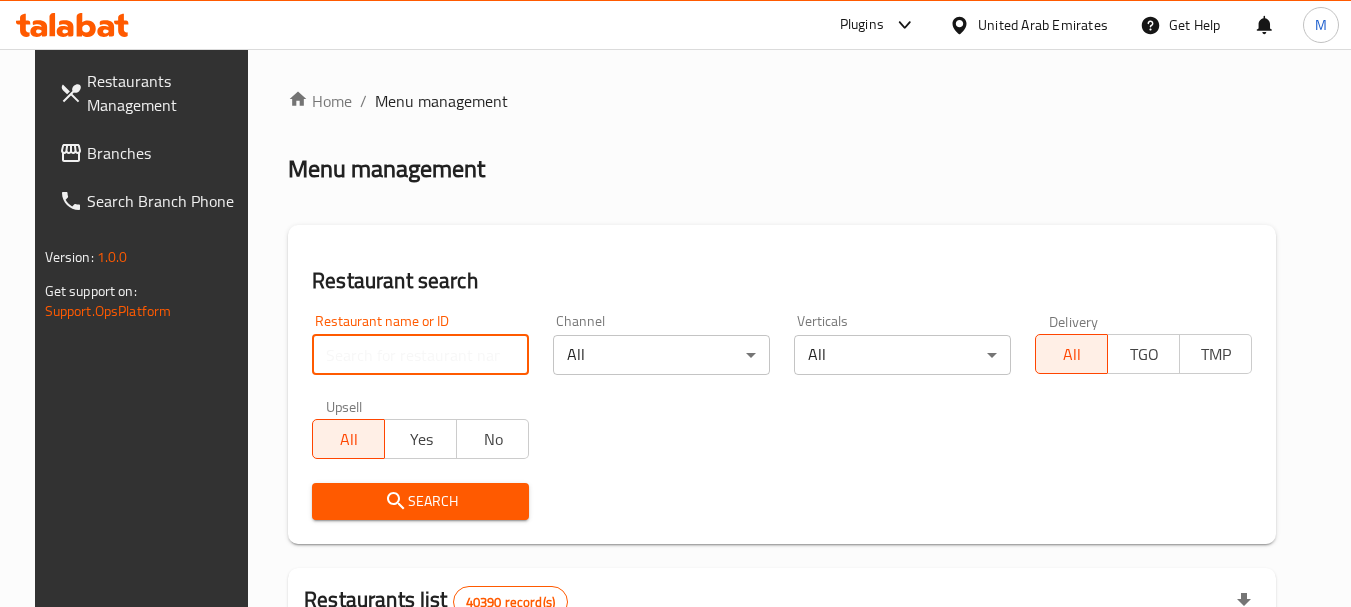 paste on "Dawat e Khaas" 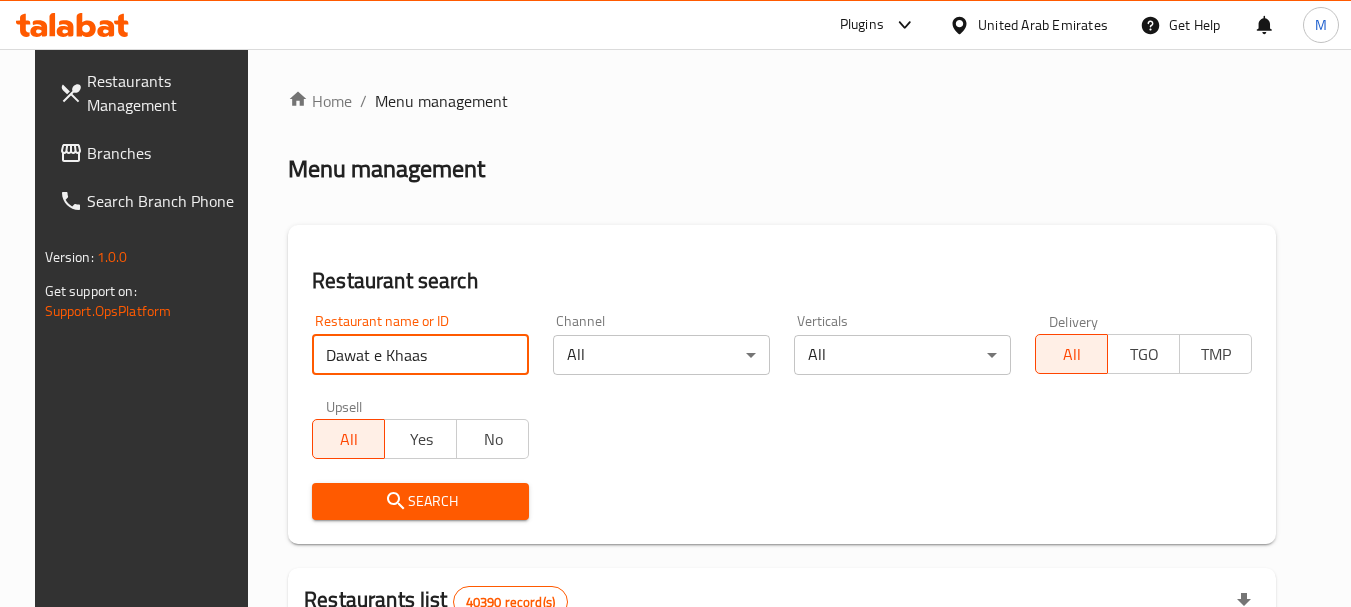 type on "Dawat e Khaas" 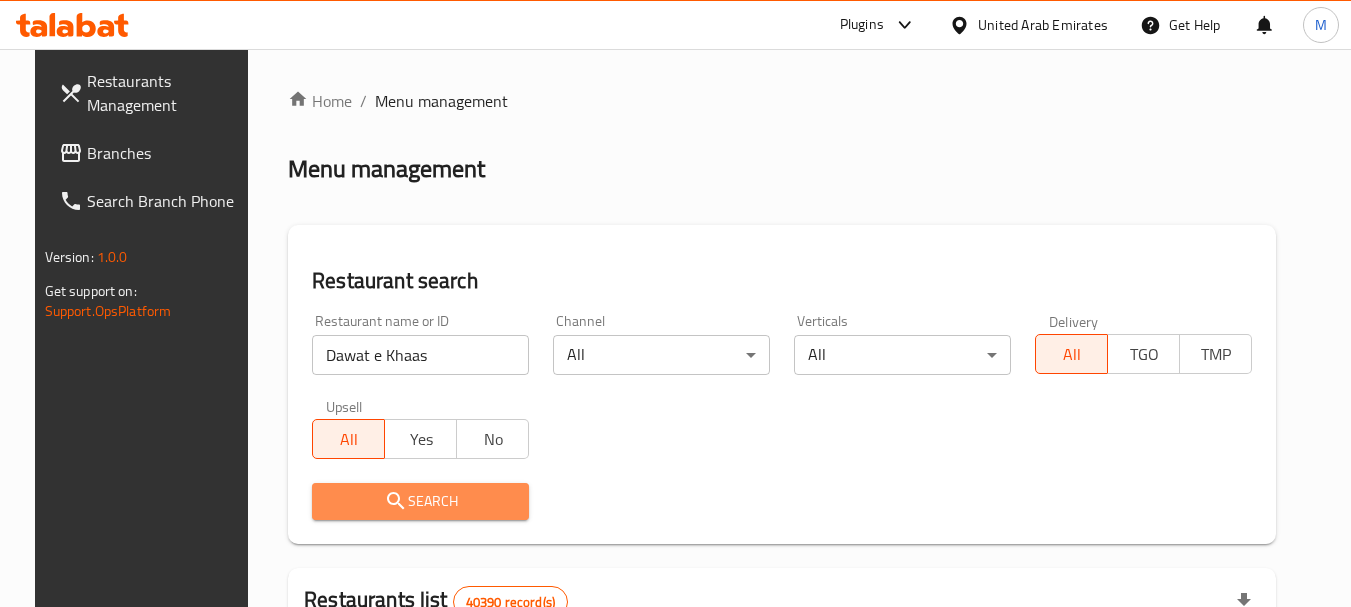 click on "Search" at bounding box center (420, 501) 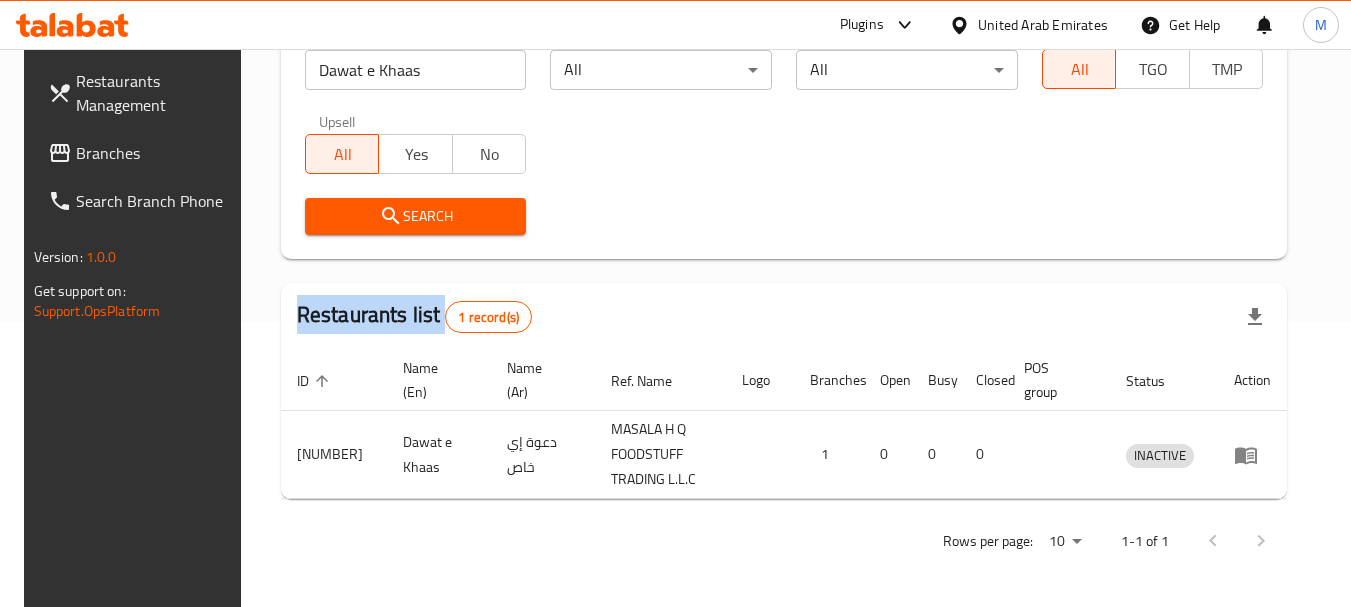 scroll, scrollTop: 285, scrollLeft: 0, axis: vertical 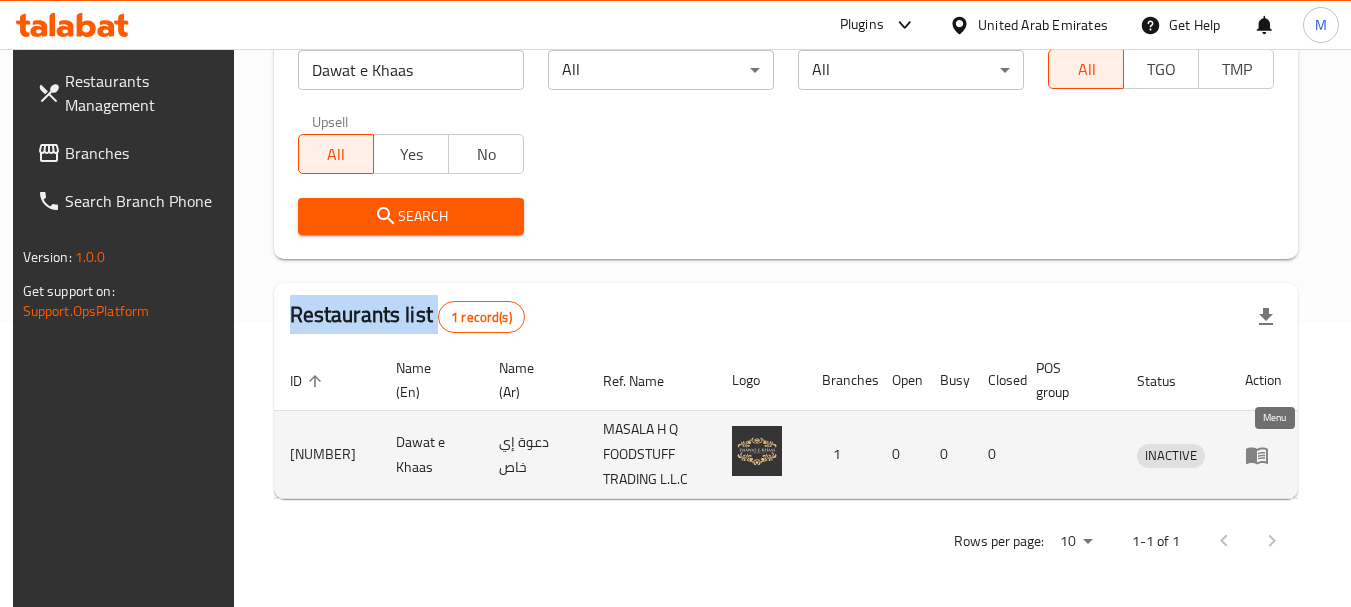 click 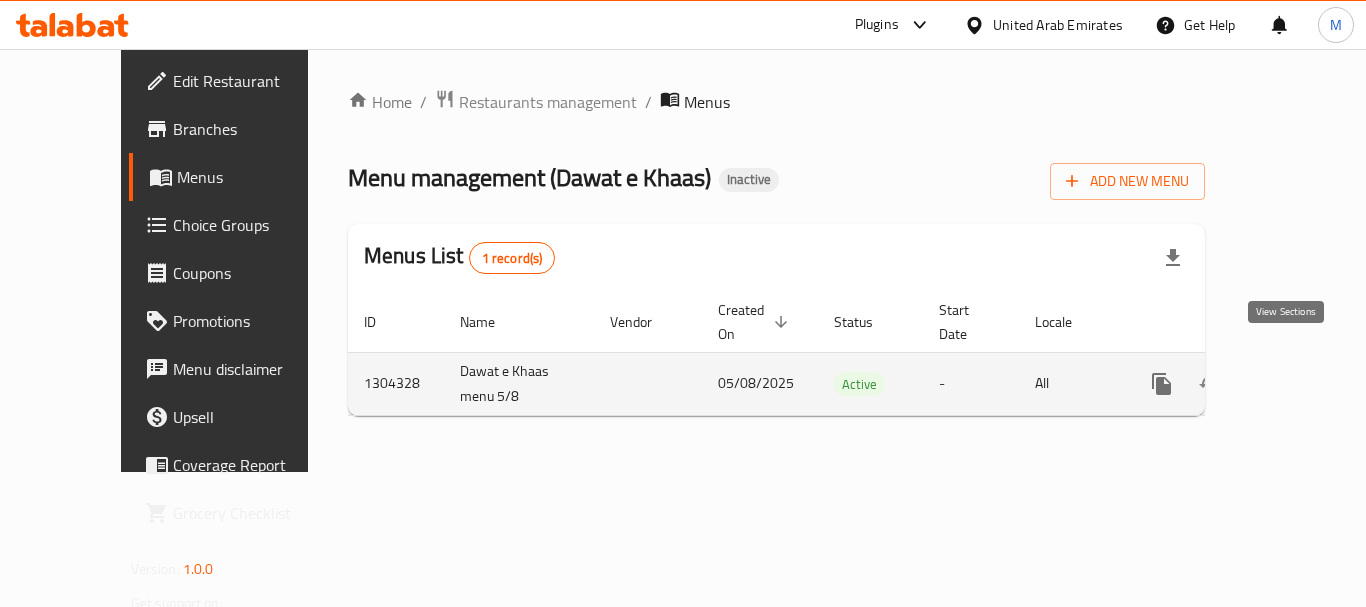 click 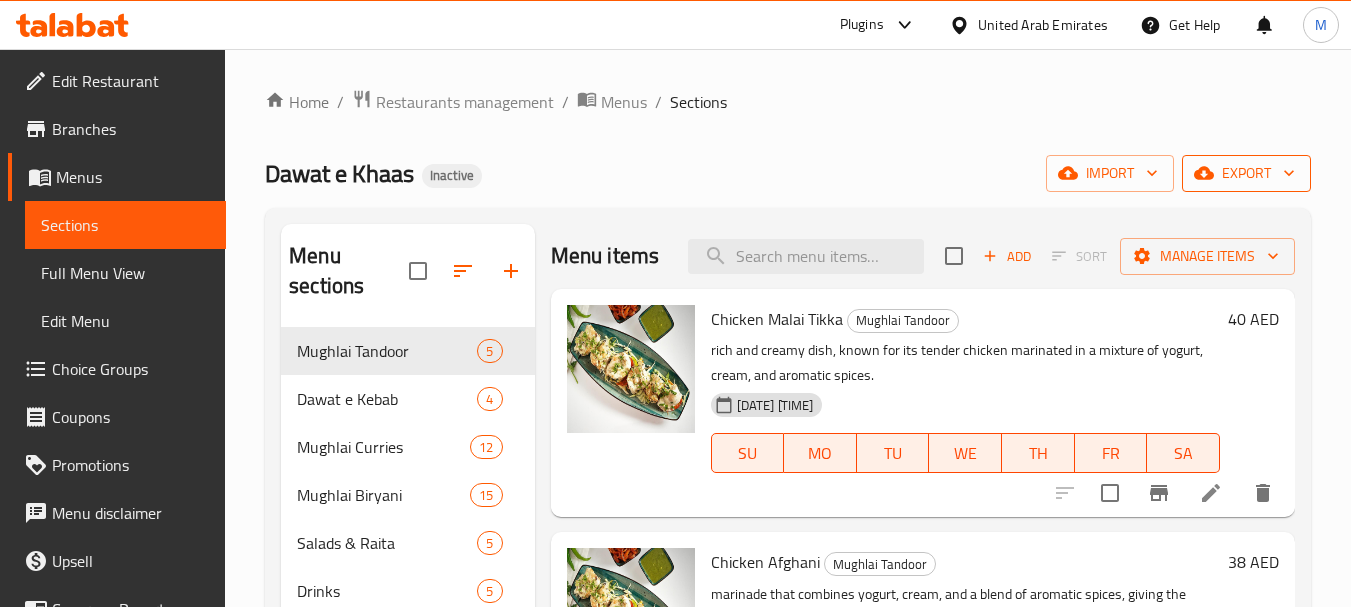 click on "export" at bounding box center [1246, 173] 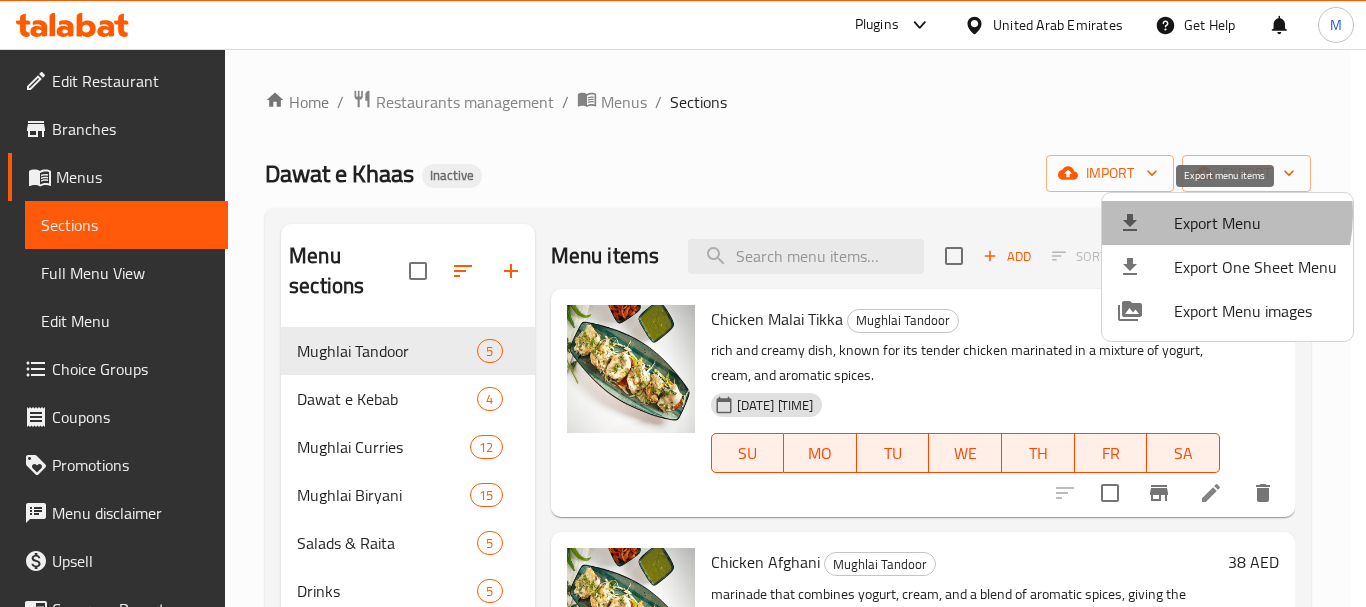 click on "Export Menu" at bounding box center [1255, 223] 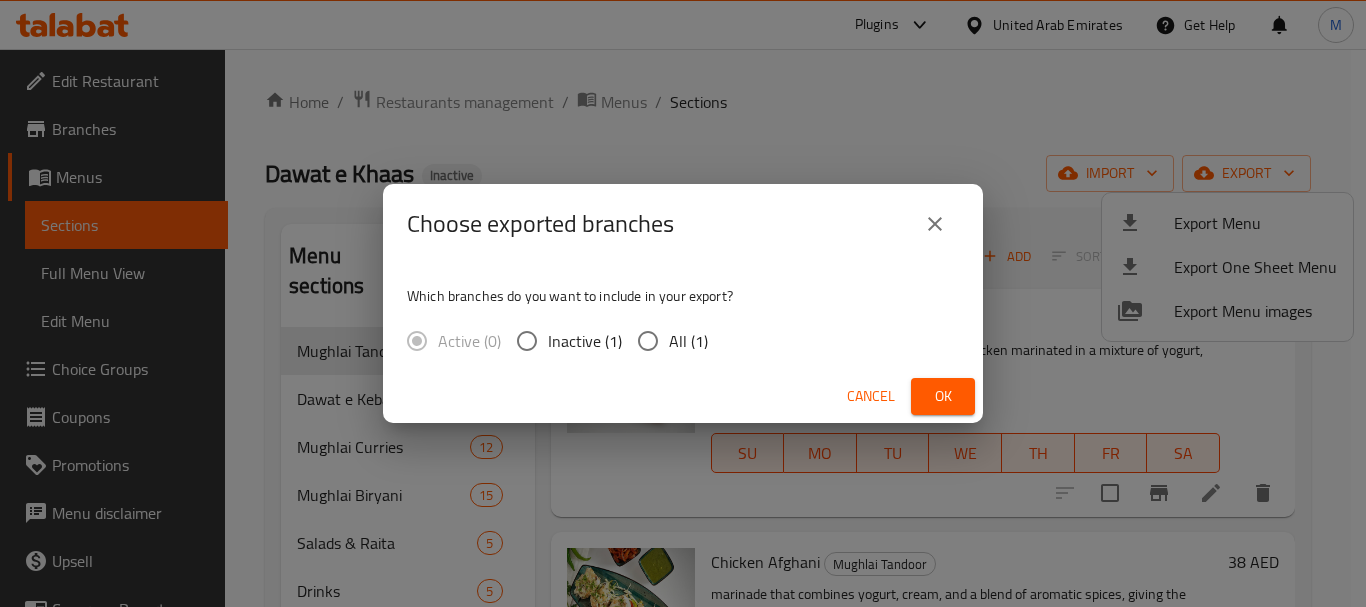 click on "All (1)" at bounding box center [688, 341] 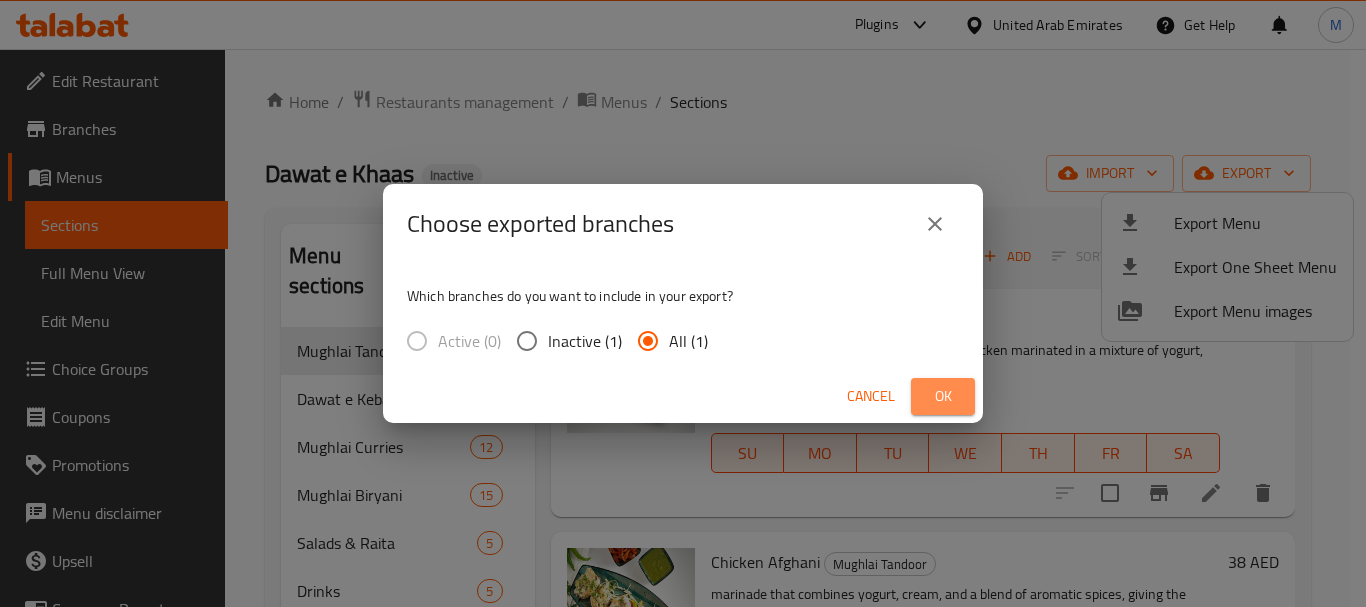 drag, startPoint x: 937, startPoint y: 385, endPoint x: 657, endPoint y: 577, distance: 339.50552 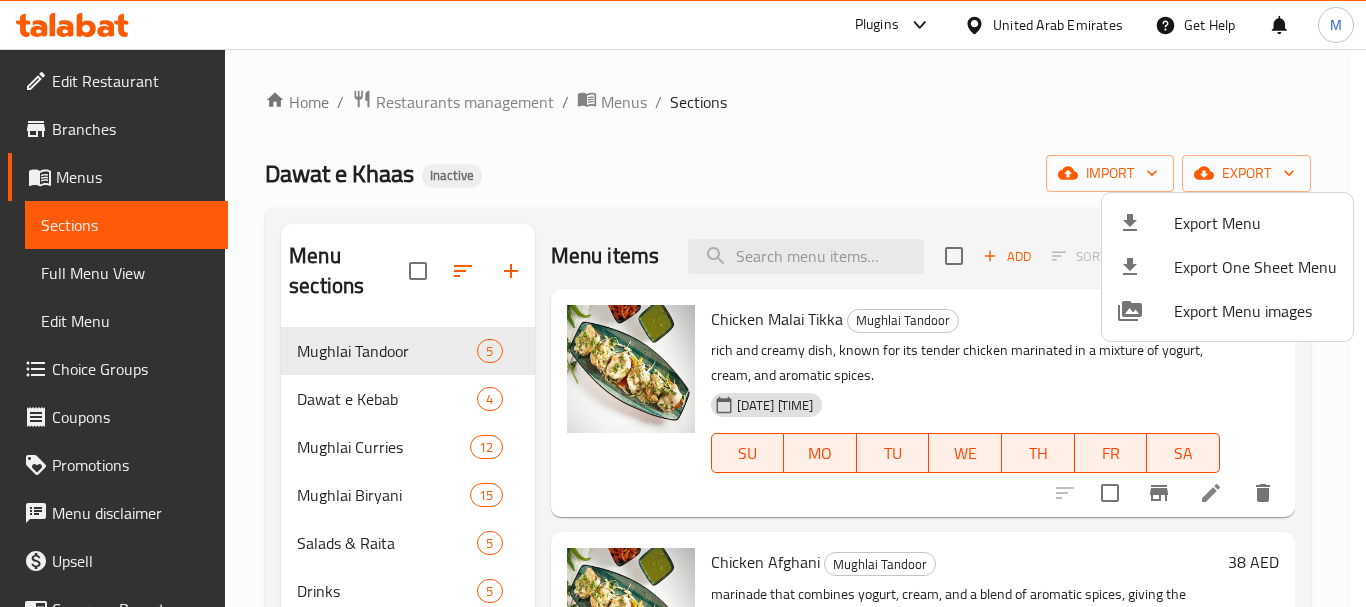 click at bounding box center (683, 303) 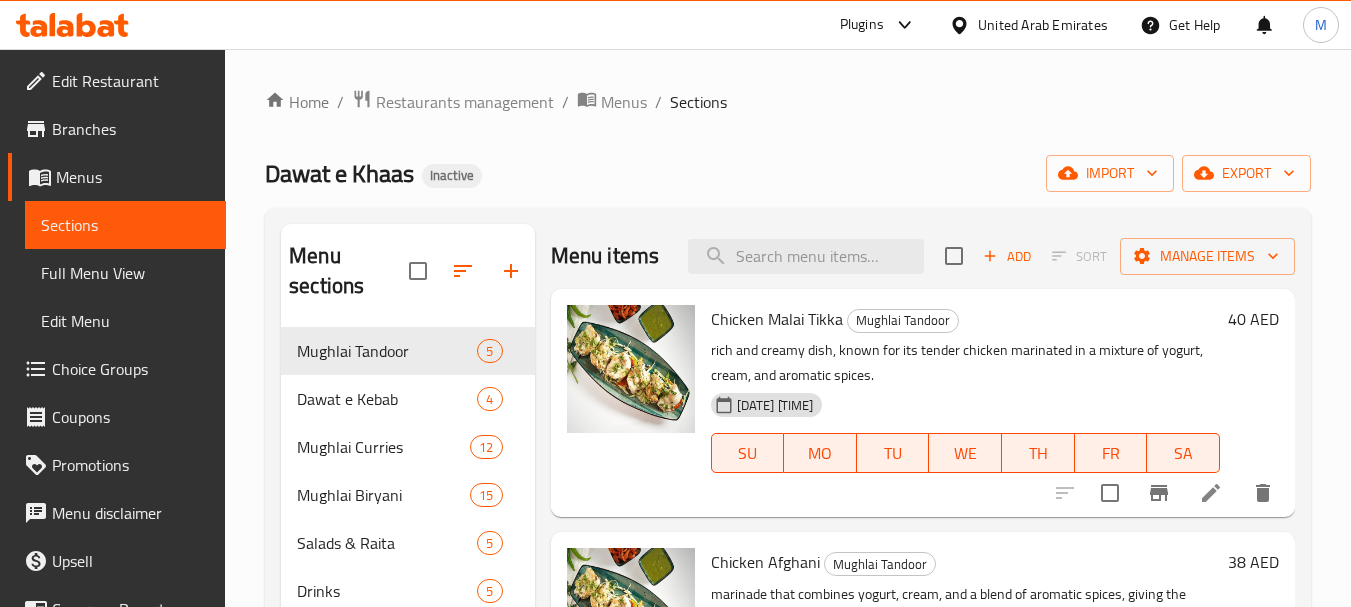 click on "Edit Restaurant" at bounding box center (131, 81) 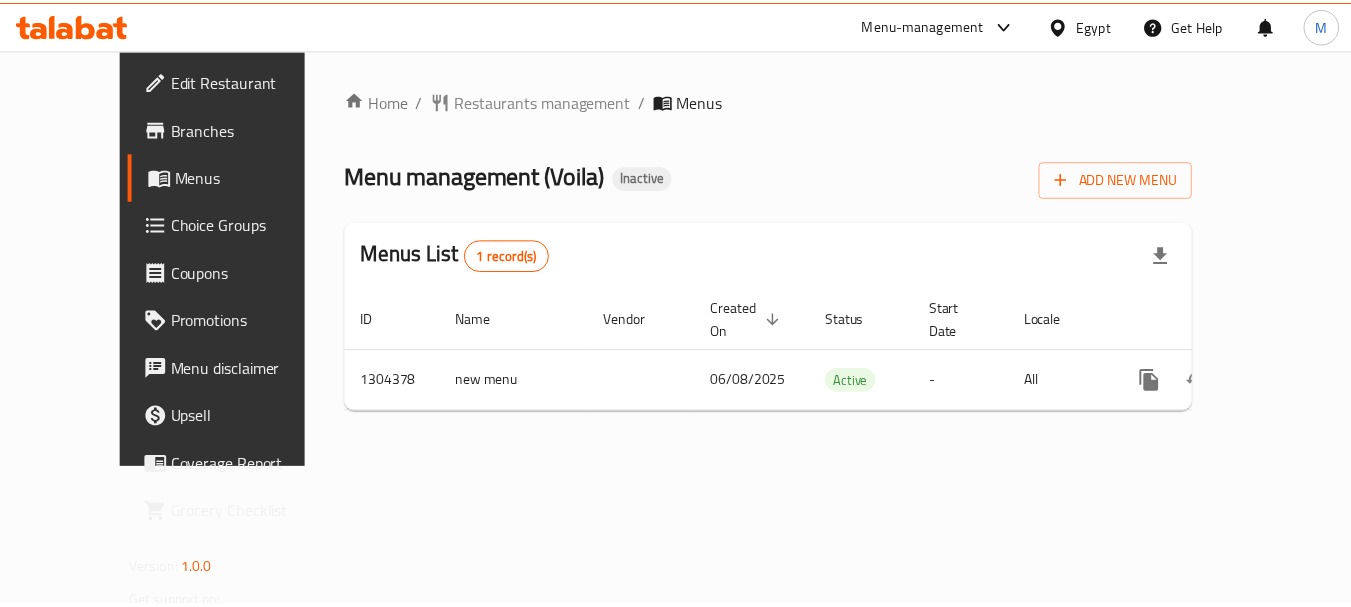 scroll, scrollTop: 0, scrollLeft: 0, axis: both 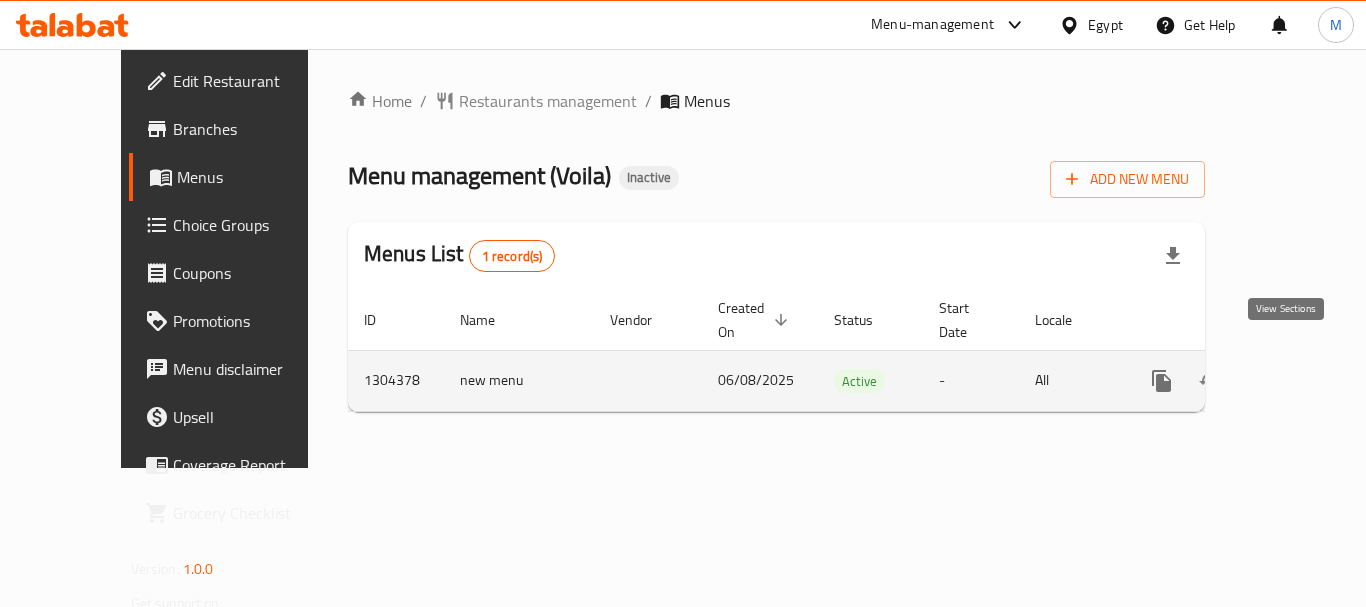 click at bounding box center (1306, 381) 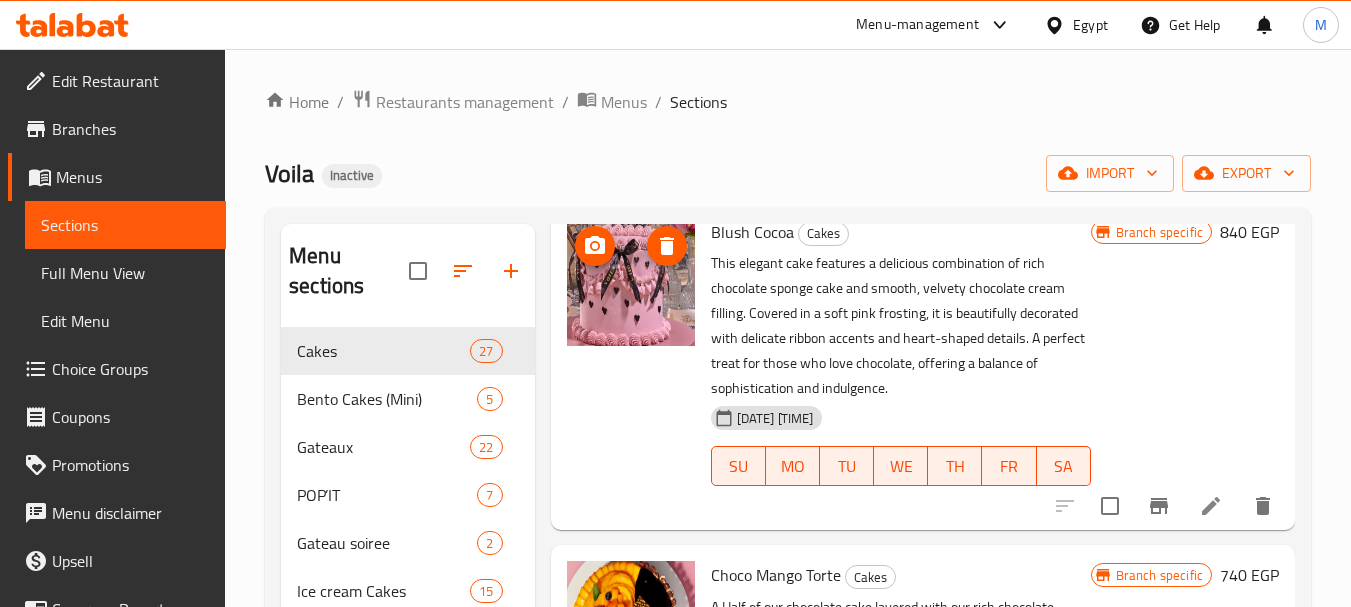 scroll, scrollTop: 200, scrollLeft: 0, axis: vertical 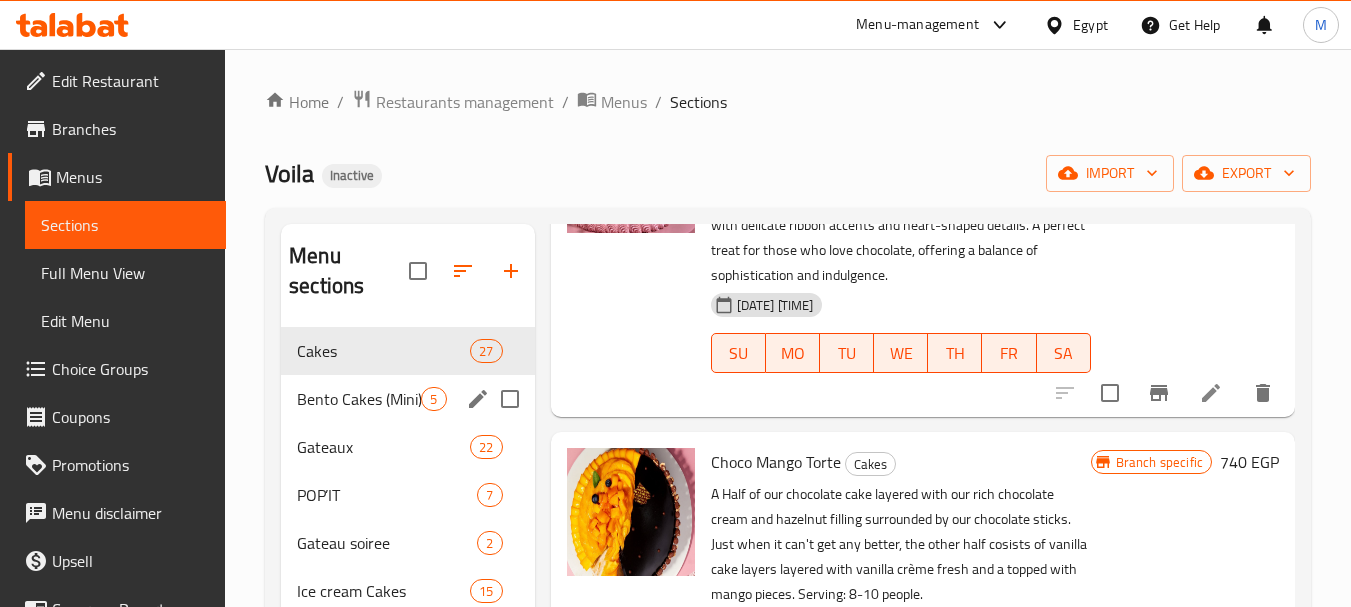 click on "Bento Cakes (Mini)" at bounding box center (359, 399) 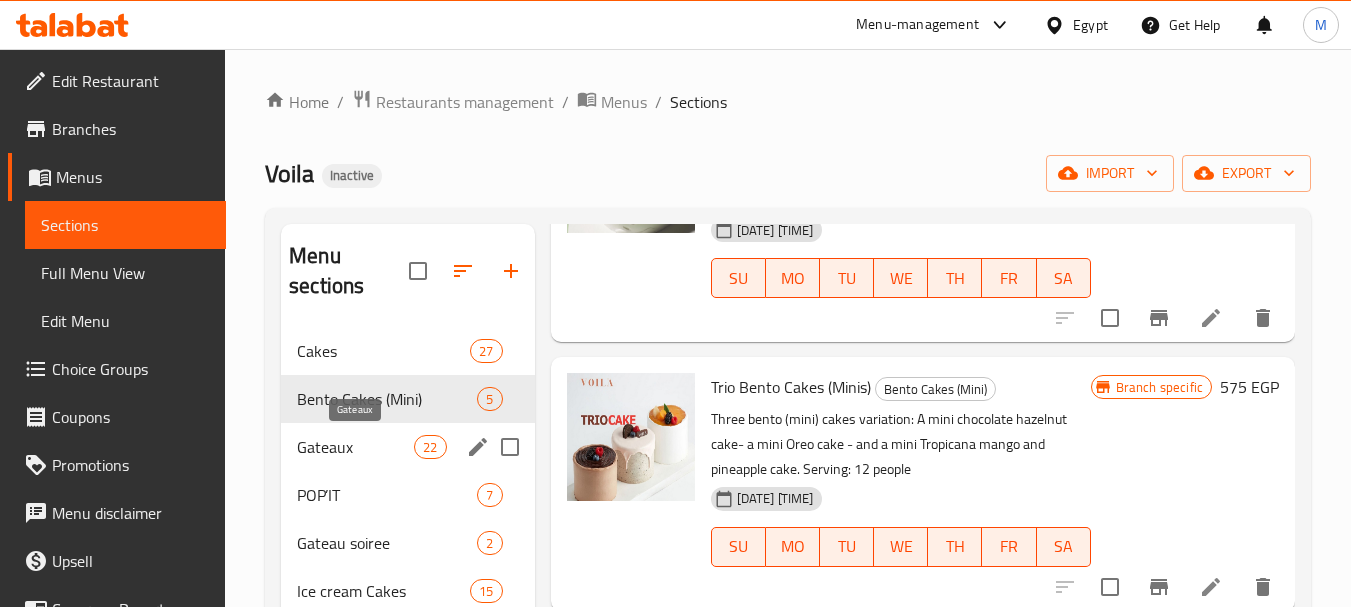click on "Gateaux" at bounding box center [355, 447] 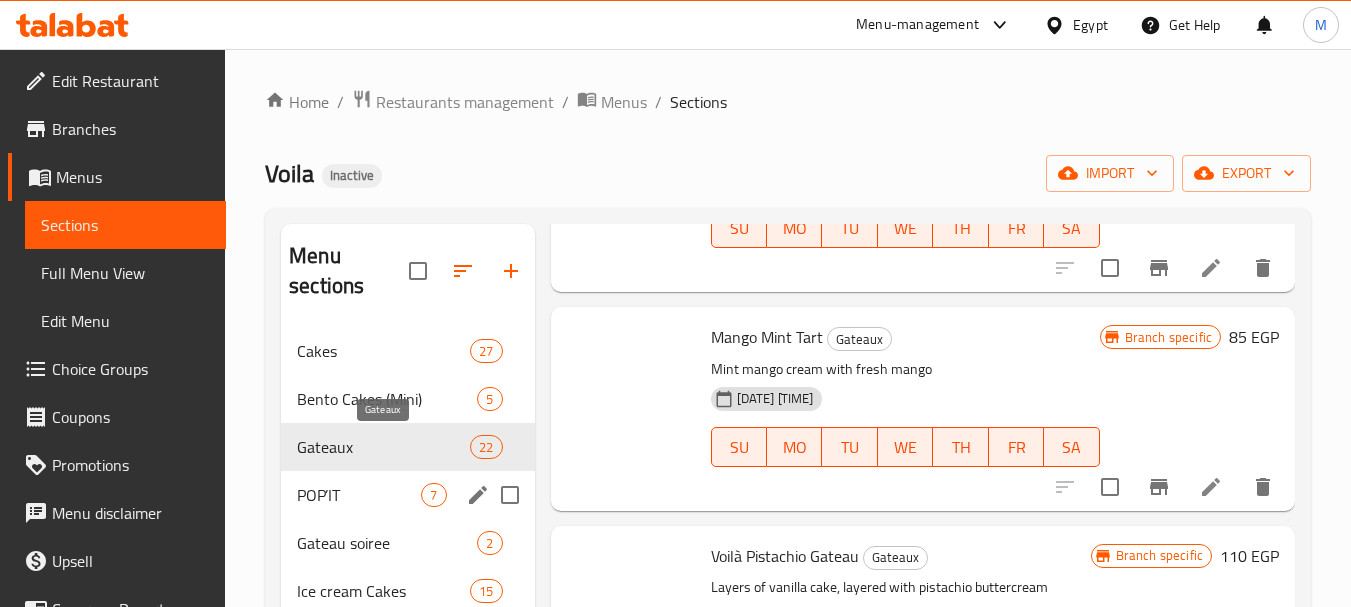 click on "POP’IT" at bounding box center (359, 495) 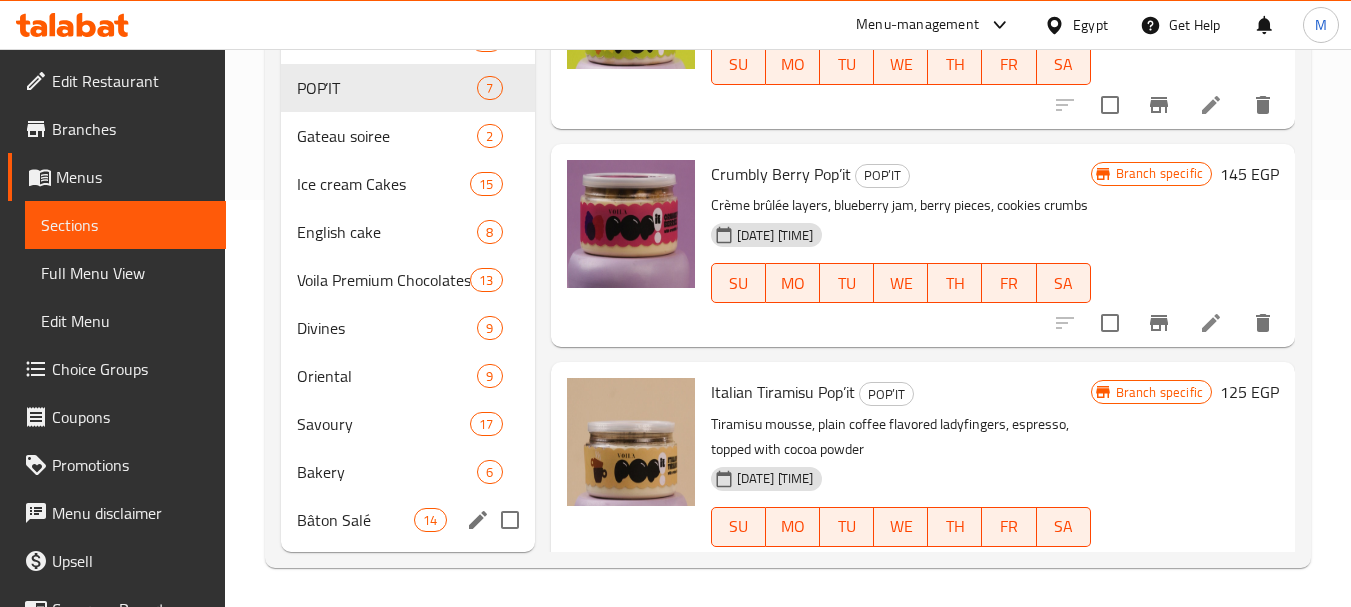 scroll, scrollTop: 408, scrollLeft: 0, axis: vertical 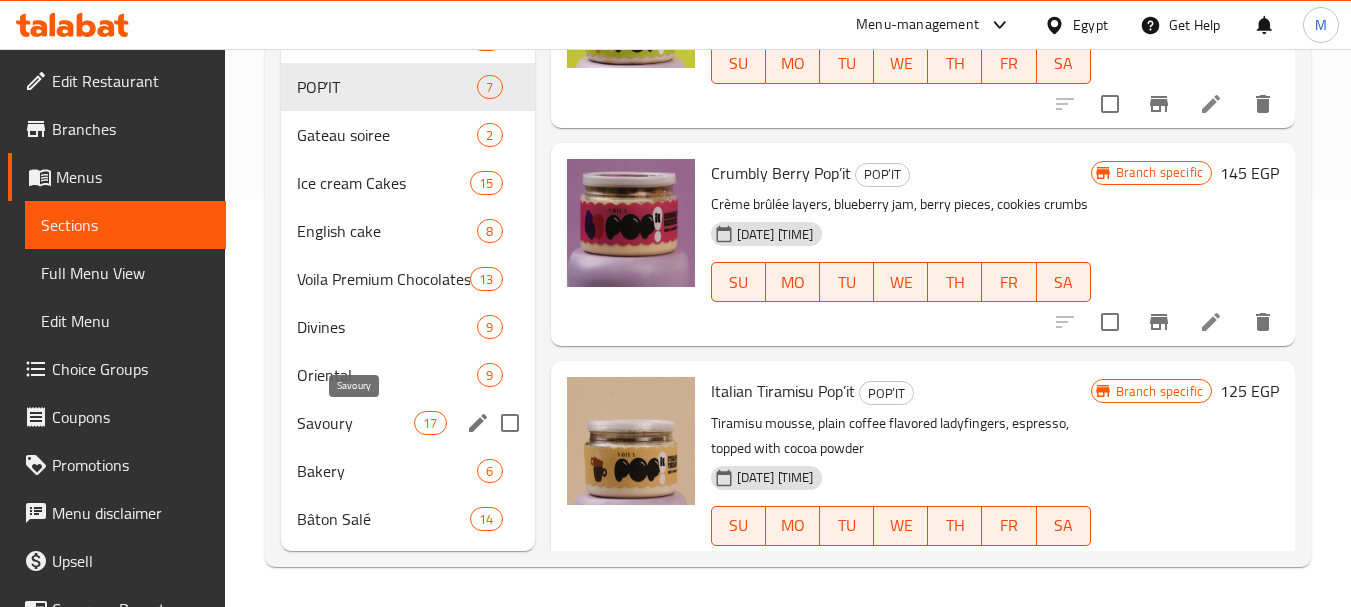 click on "Savoury" at bounding box center [355, 423] 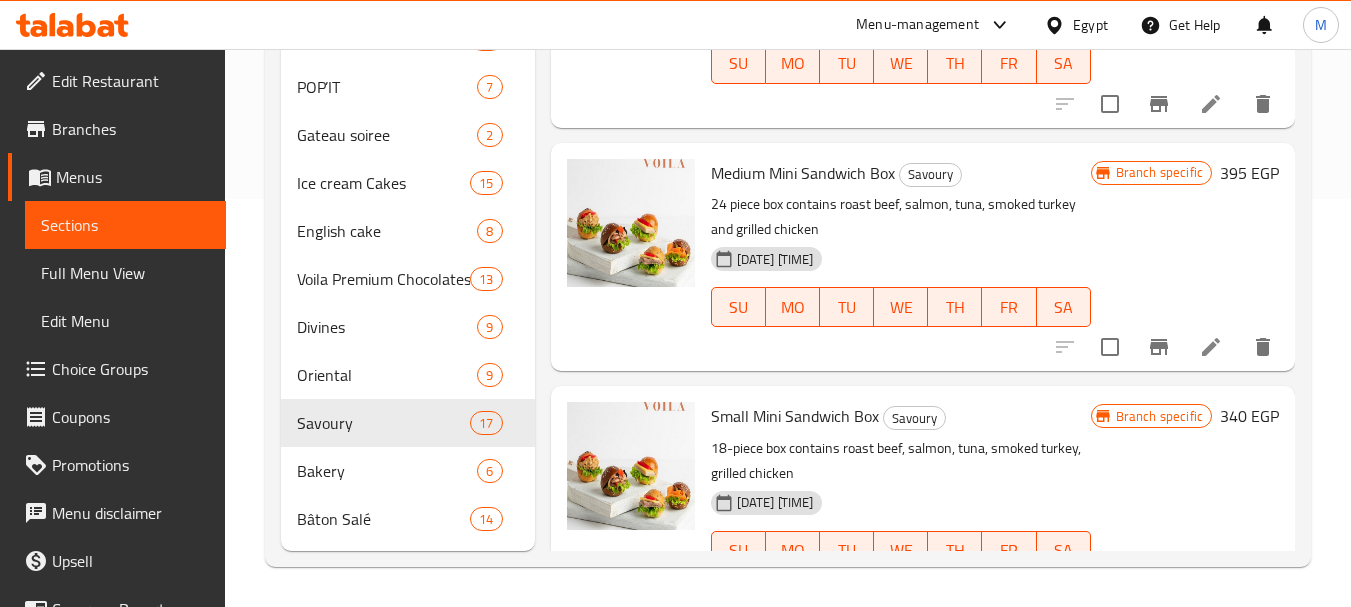 scroll, scrollTop: 0, scrollLeft: 0, axis: both 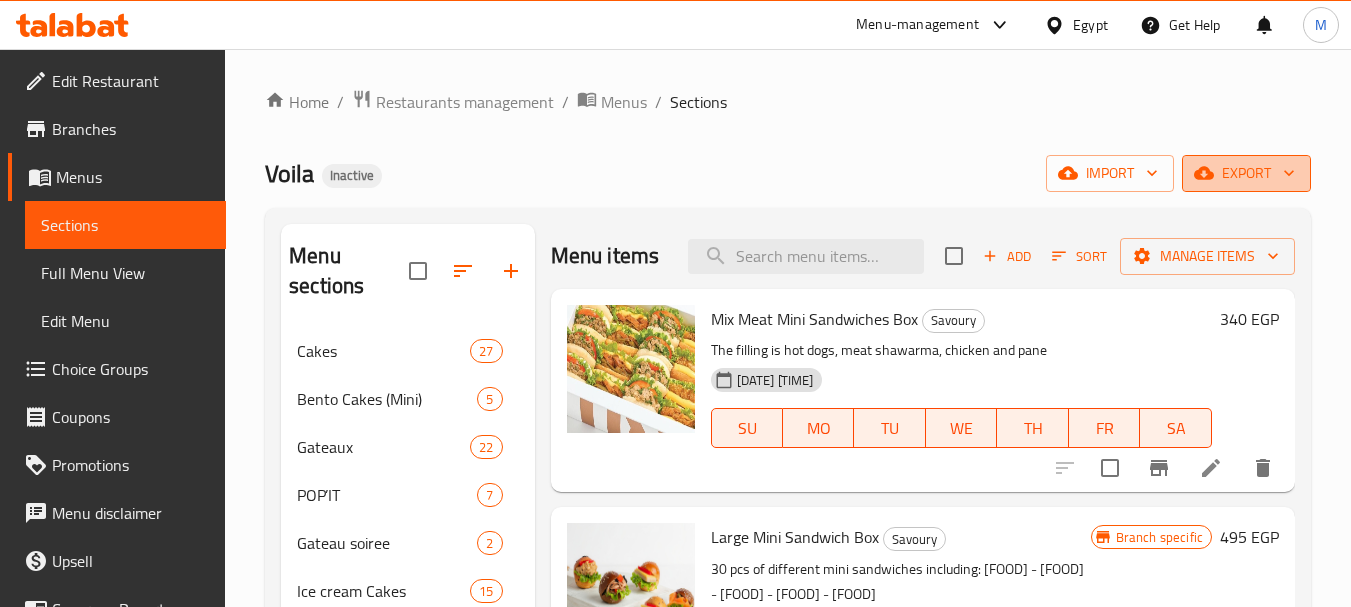 click on "export" at bounding box center [1246, 173] 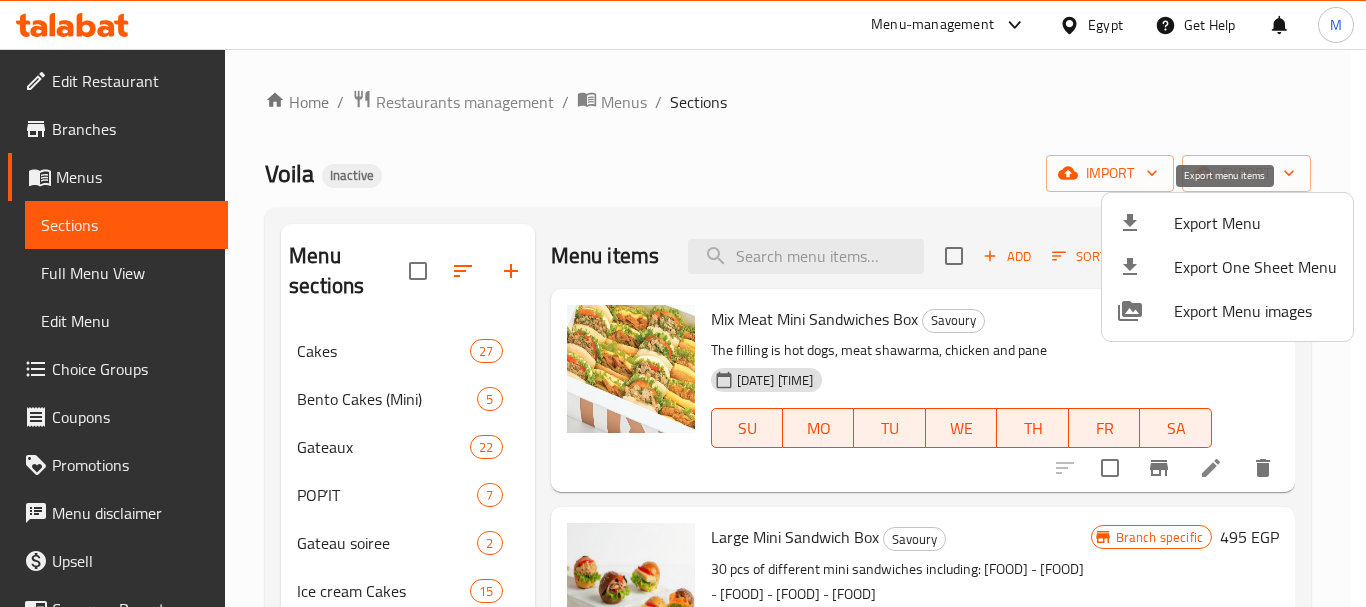 click on "Export Menu" at bounding box center [1255, 223] 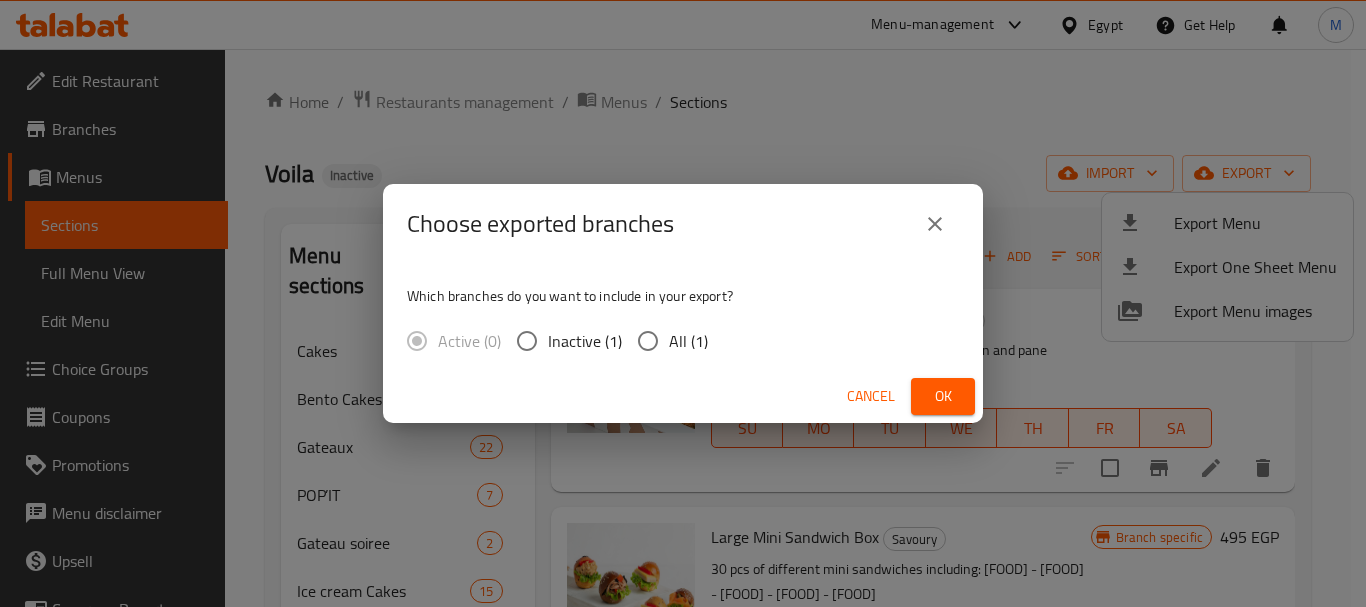 click on "All (1)" at bounding box center (688, 341) 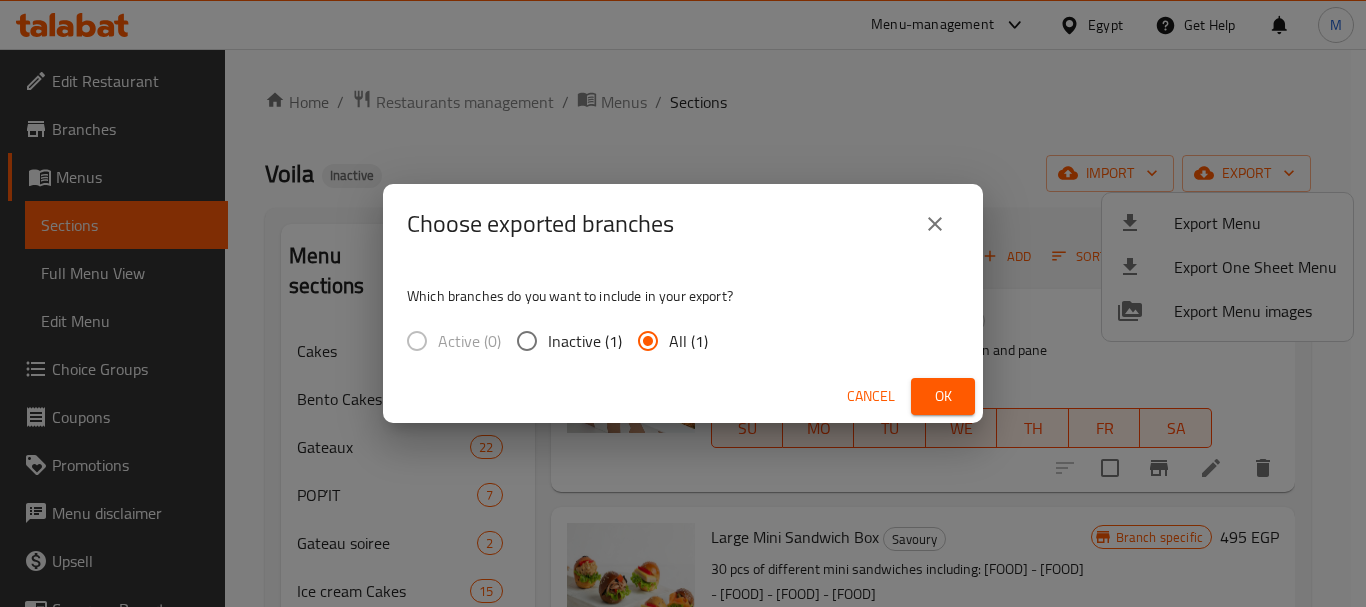 drag, startPoint x: 941, startPoint y: 398, endPoint x: 673, endPoint y: 120, distance: 386.14505 